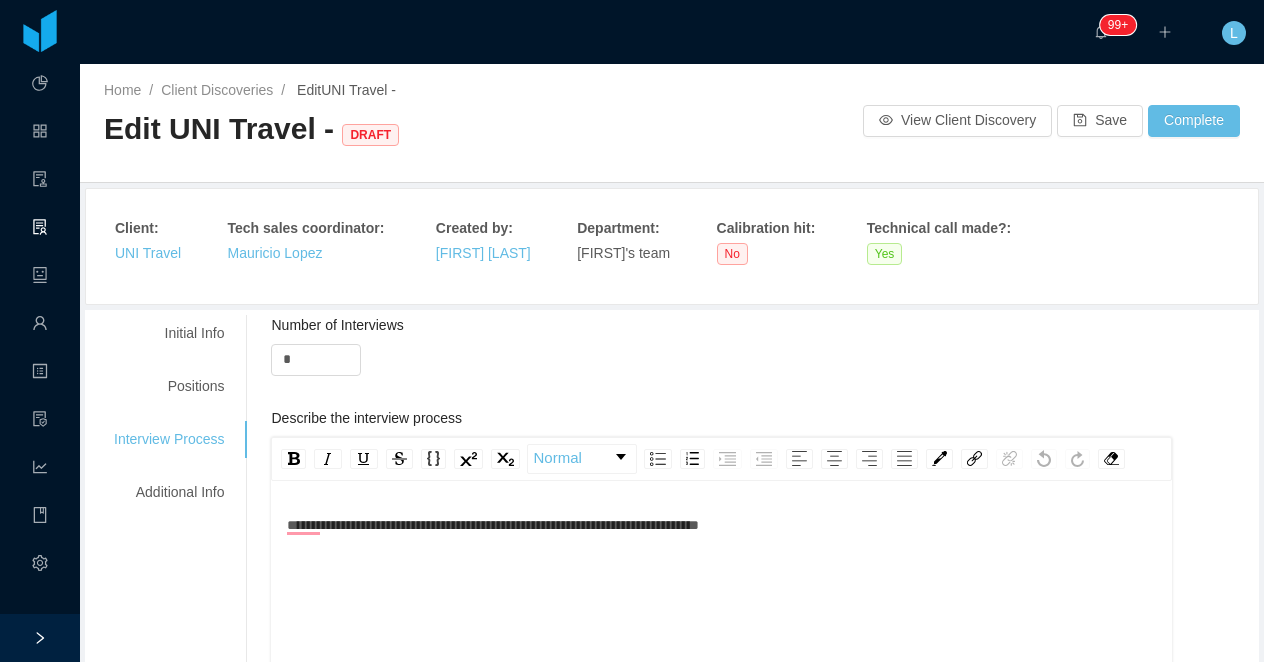 scroll, scrollTop: 0, scrollLeft: 0, axis: both 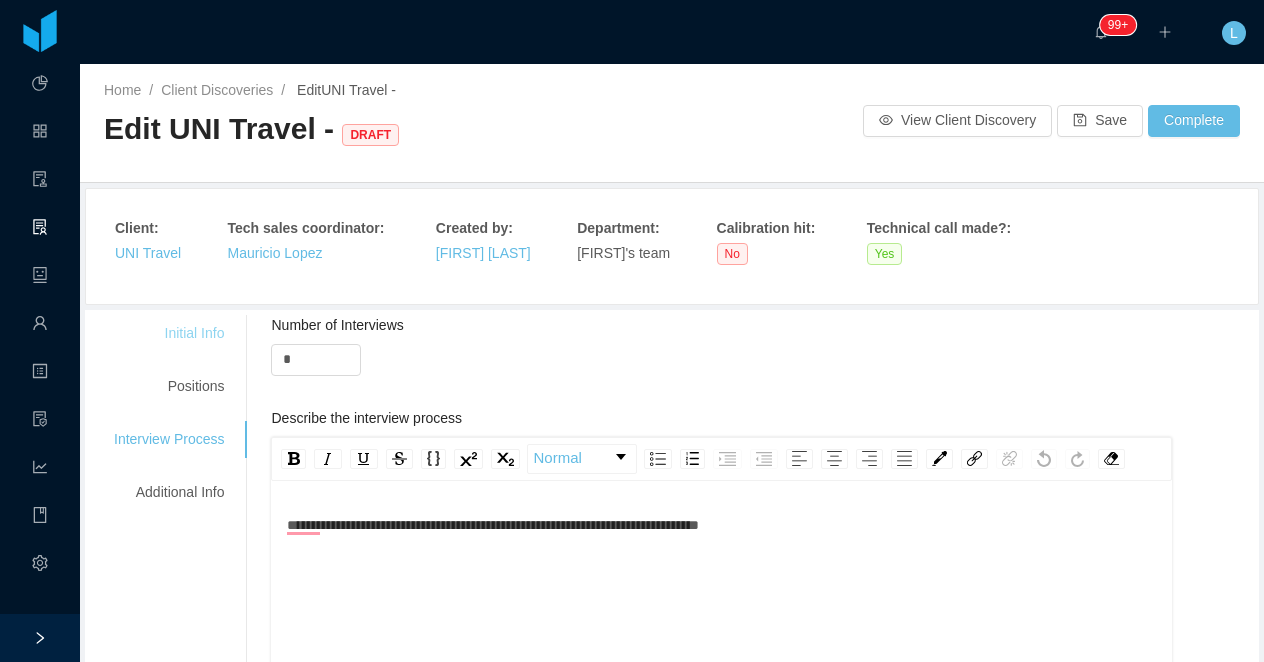 click on "Initial Info" at bounding box center [169, 333] 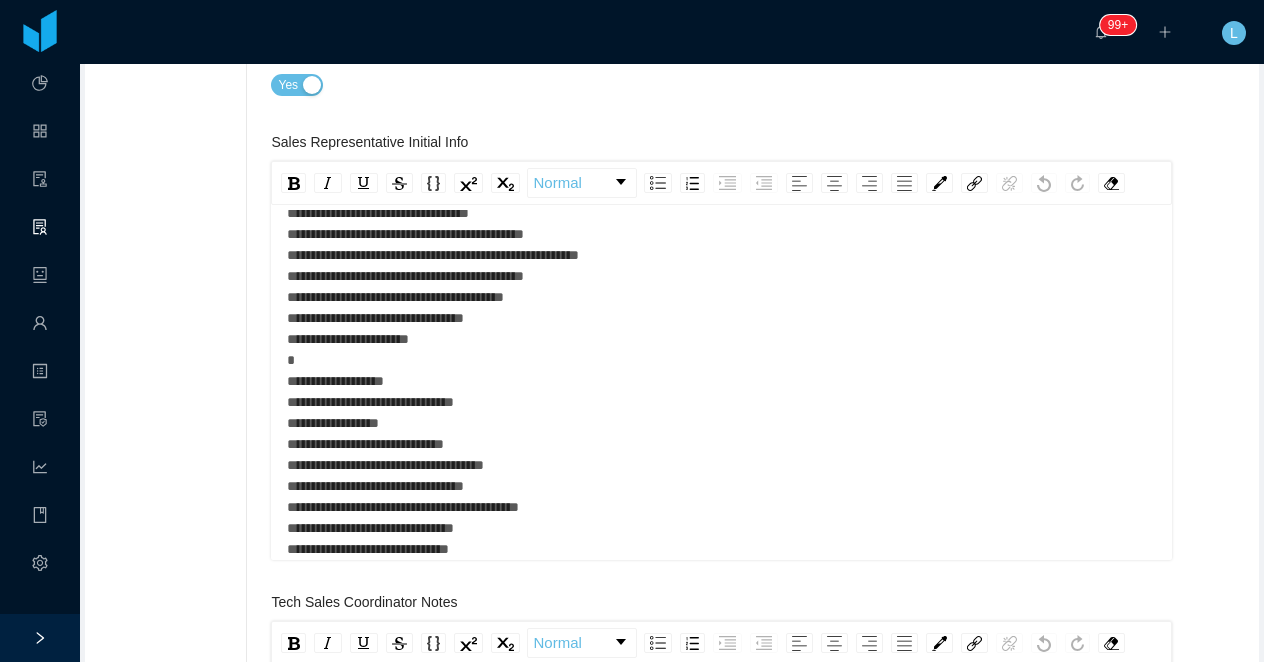 scroll, scrollTop: 640, scrollLeft: 0, axis: vertical 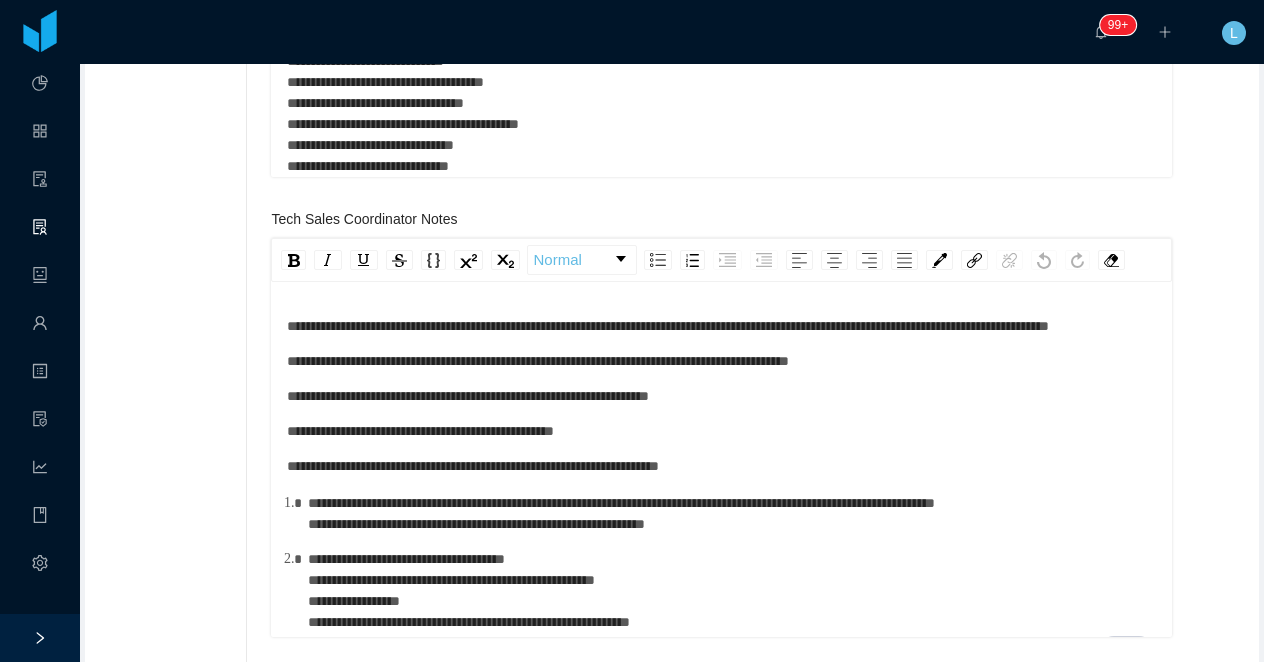 click on "**********" at bounding box center [668, 326] 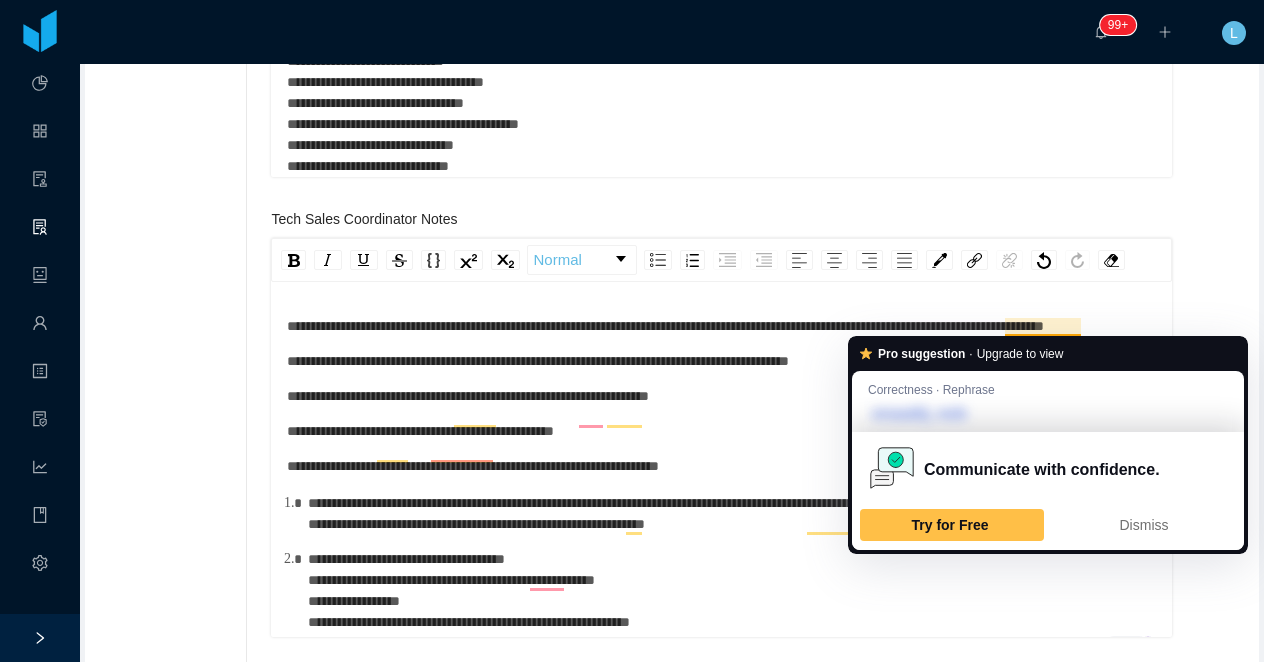 click on "**********" at bounding box center (665, 326) 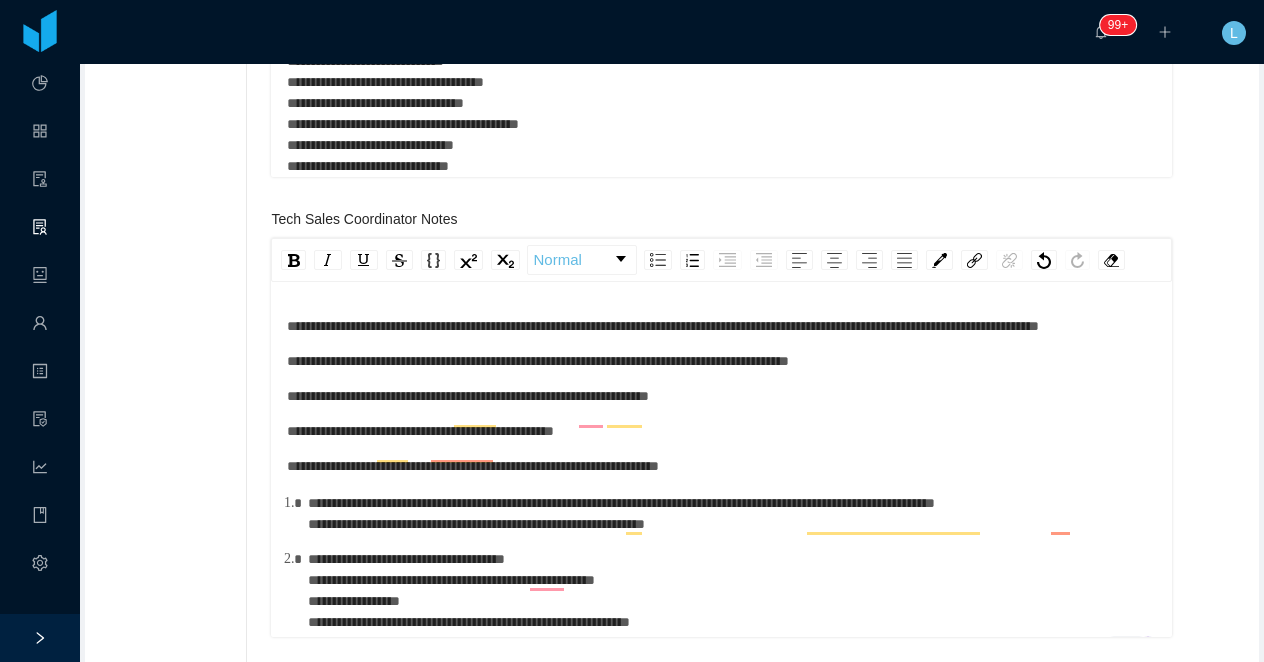 type 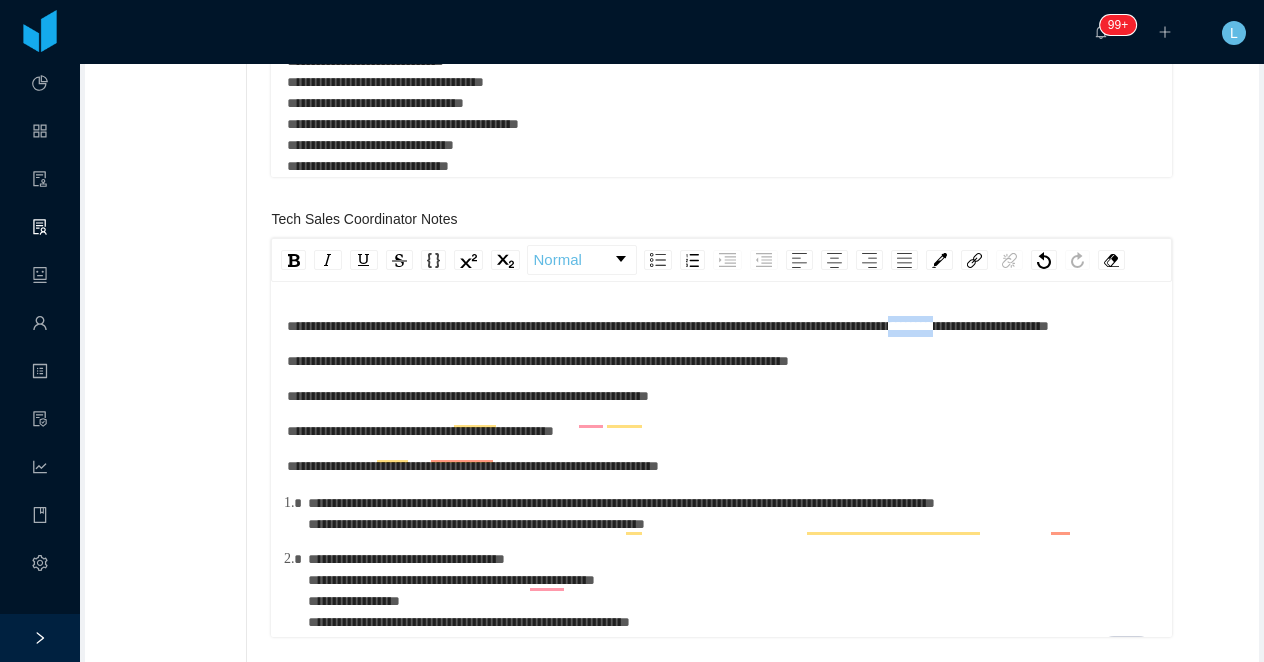 drag, startPoint x: 1060, startPoint y: 326, endPoint x: 1123, endPoint y: 330, distance: 63.126858 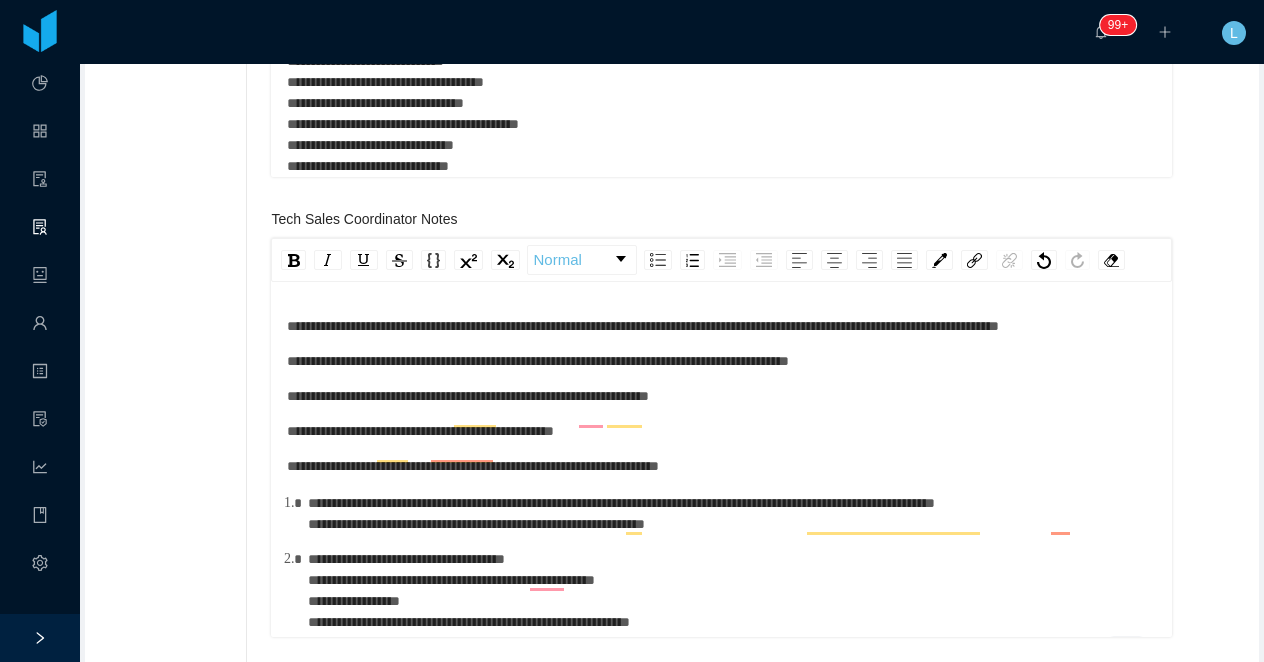 click on "**********" at bounding box center [722, 326] 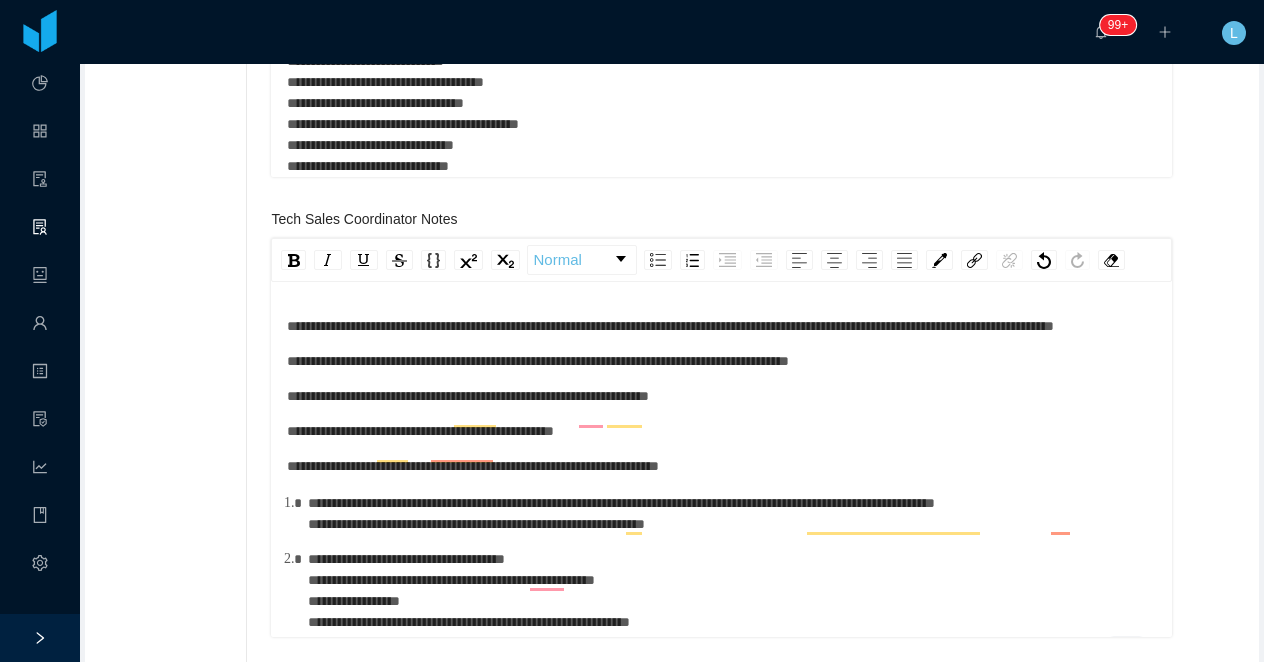 click on "**********" at bounding box center (670, 326) 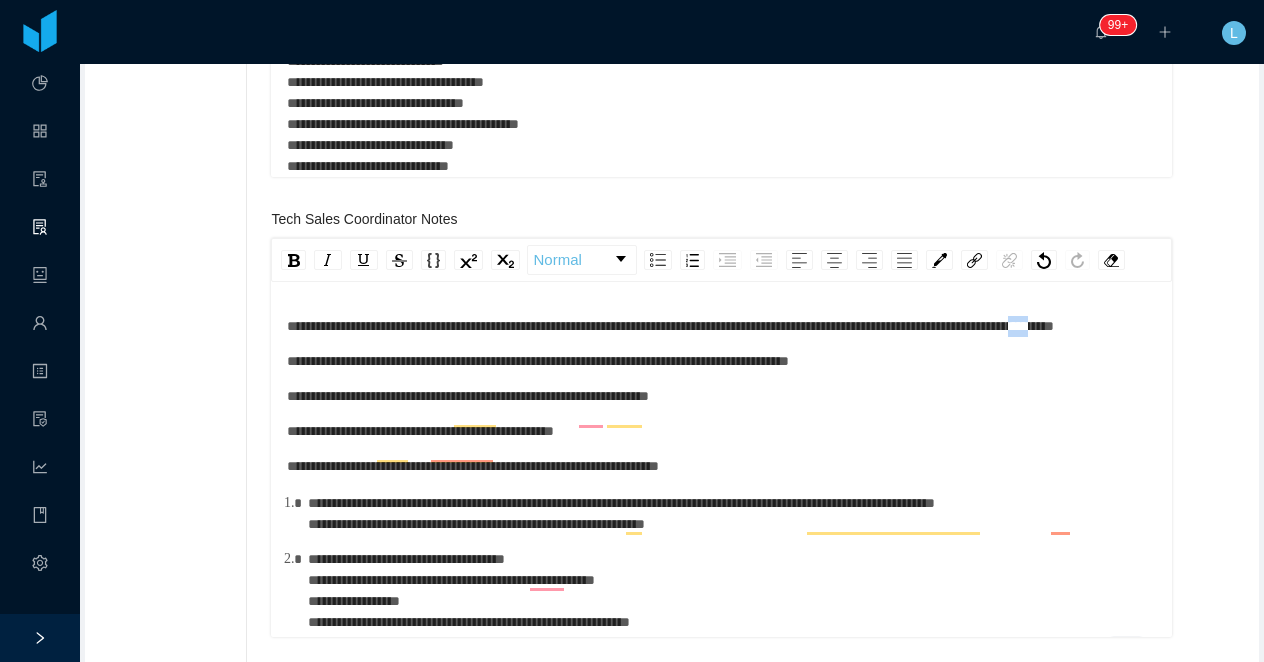 drag, startPoint x: 404, startPoint y: 349, endPoint x: 376, endPoint y: 351, distance: 28.071337 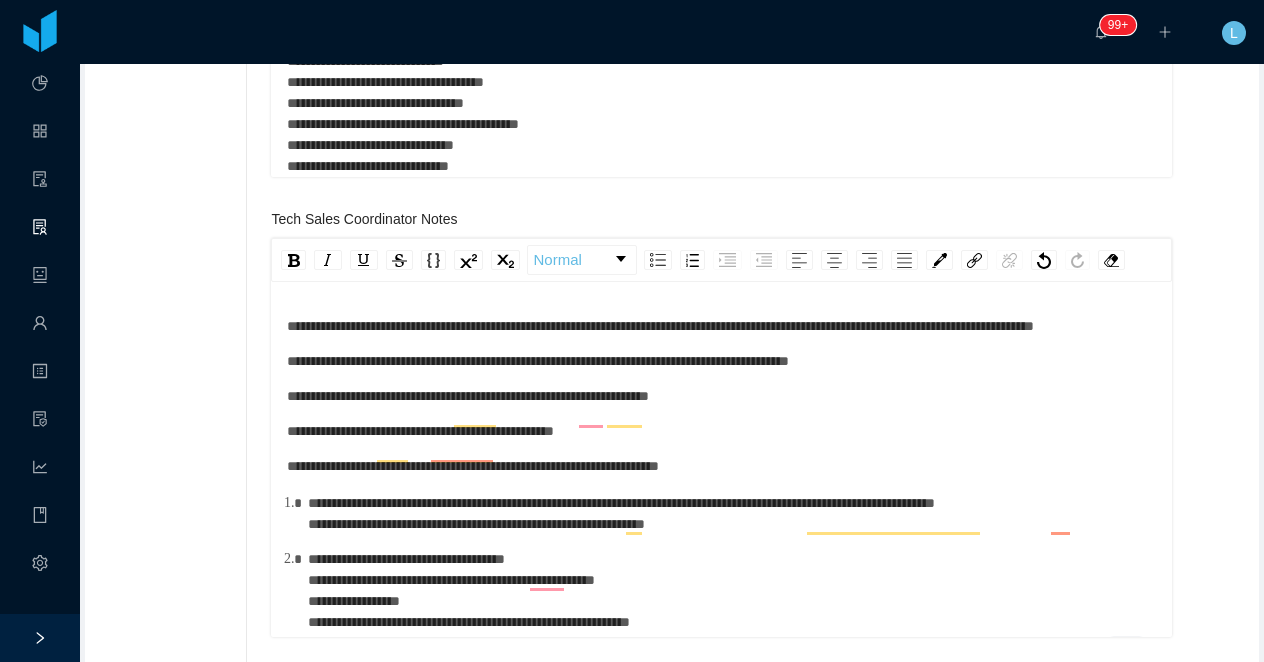 click on "**********" at bounding box center [722, 326] 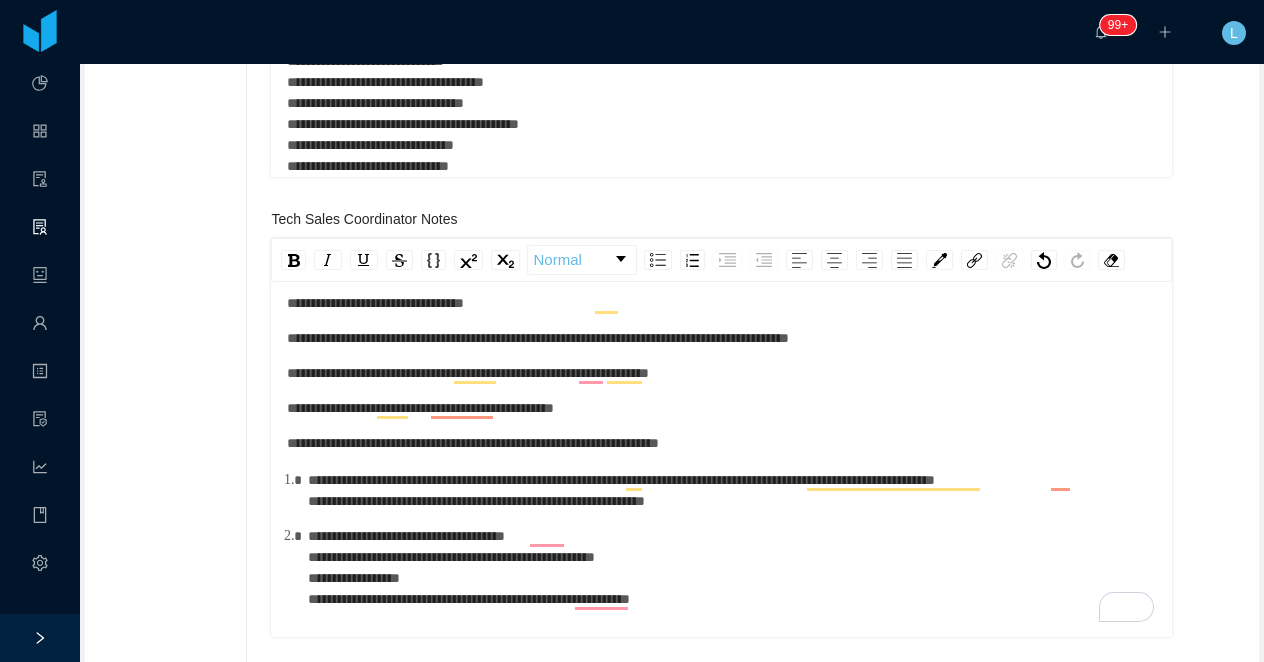 scroll, scrollTop: 0, scrollLeft: 0, axis: both 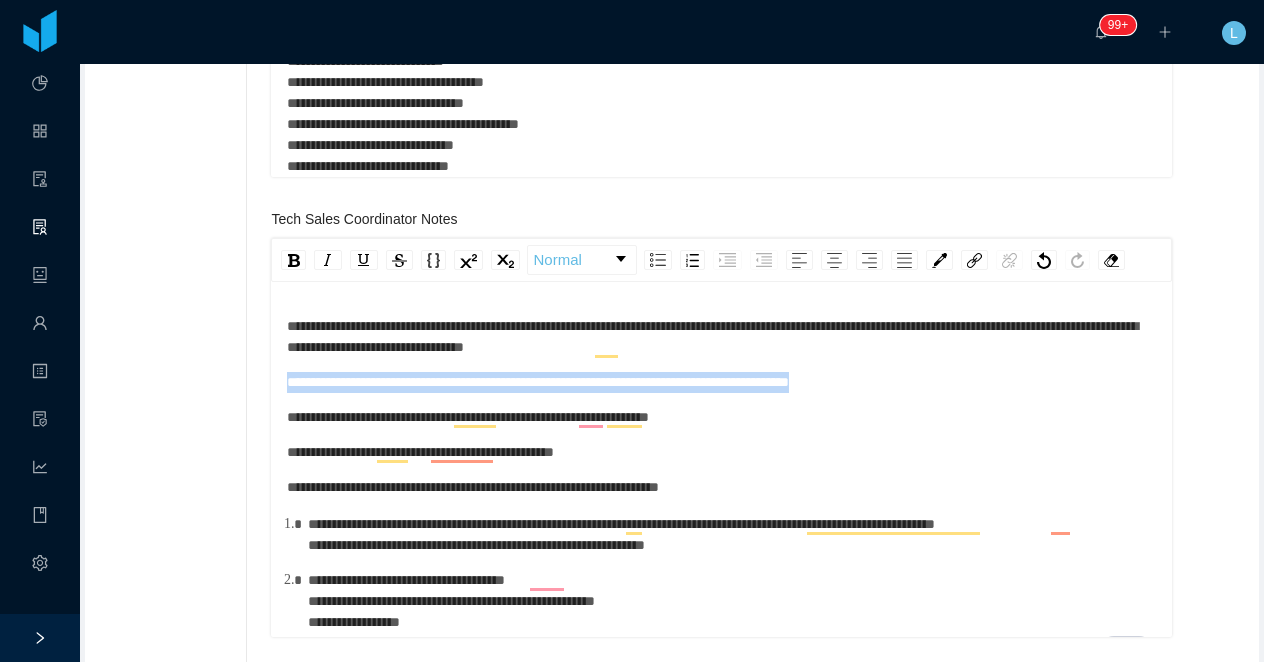 drag, startPoint x: 963, startPoint y: 386, endPoint x: 284, endPoint y: 378, distance: 679.0471 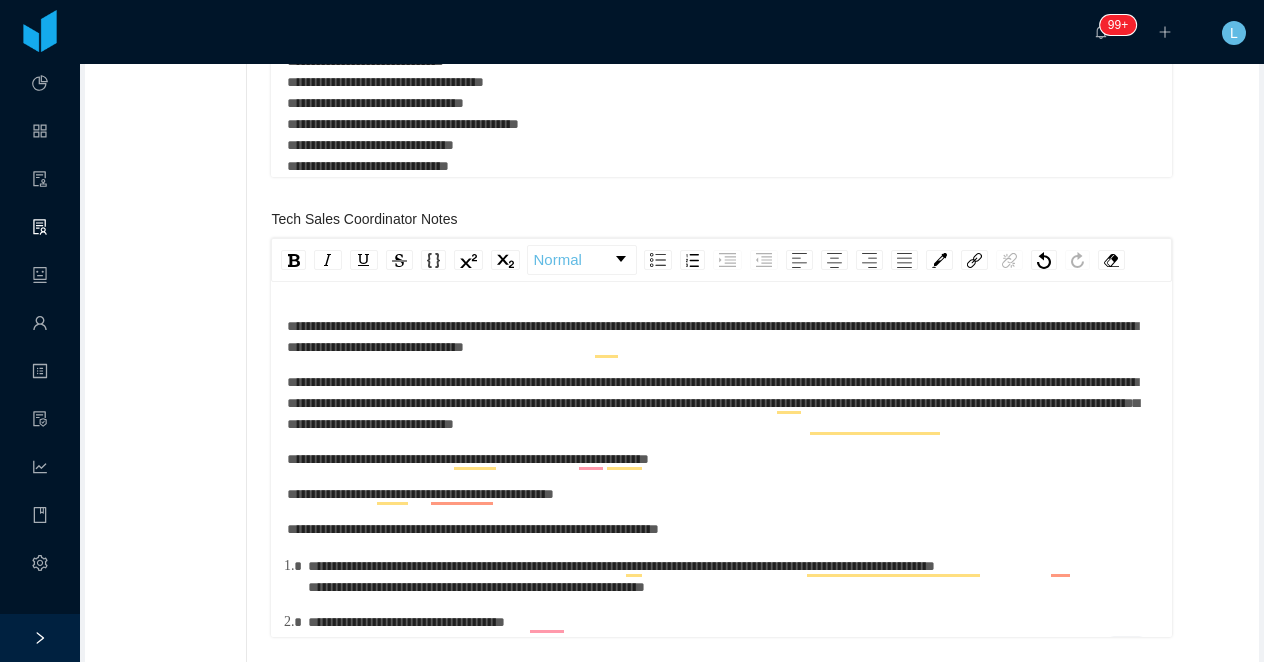 scroll, scrollTop: 16, scrollLeft: 0, axis: vertical 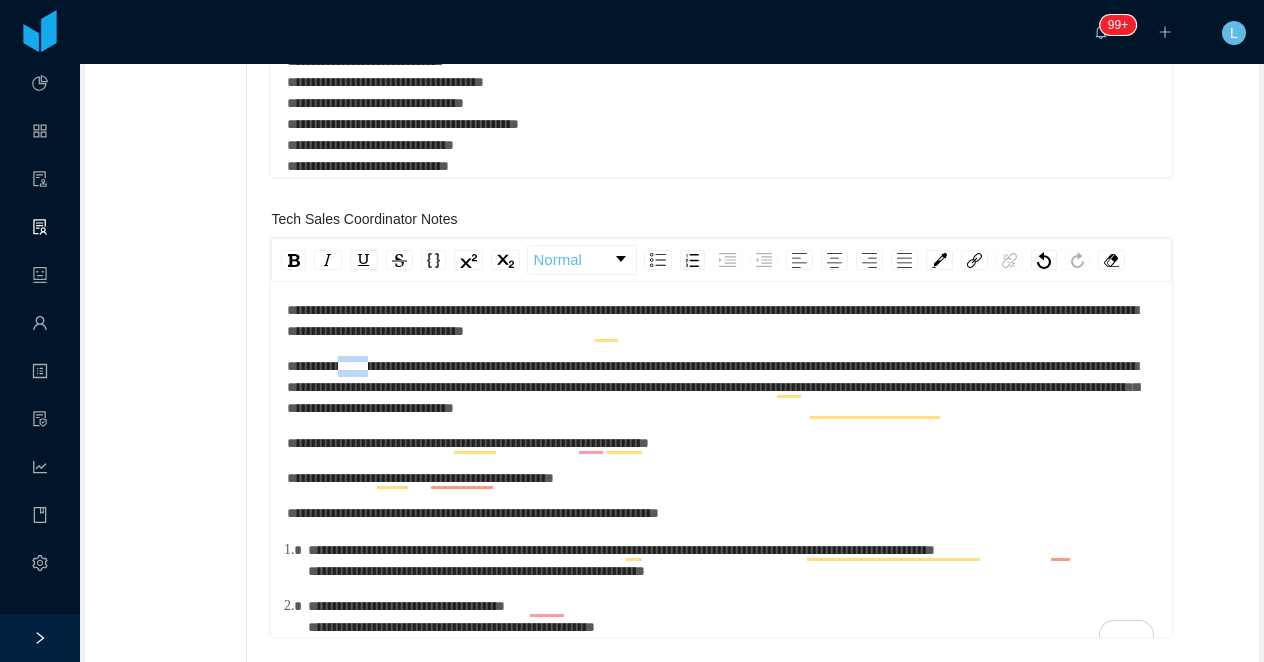 drag, startPoint x: 398, startPoint y: 365, endPoint x: 359, endPoint y: 365, distance: 39 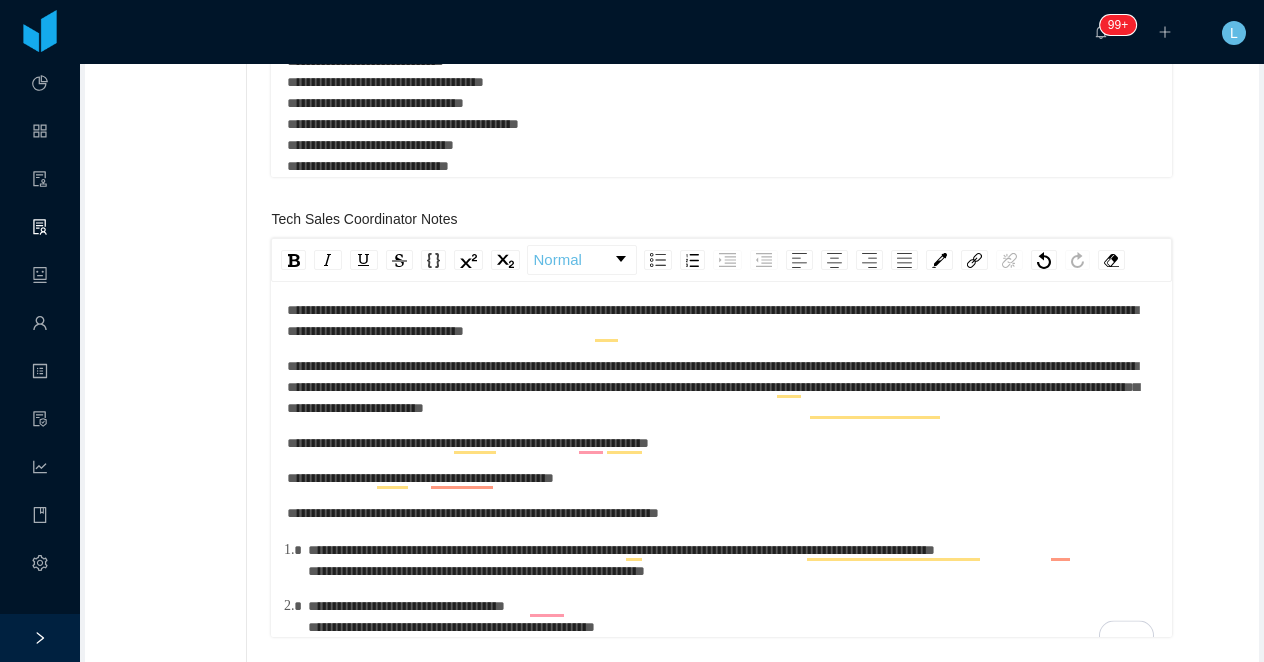 click on "**********" at bounding box center [712, 320] 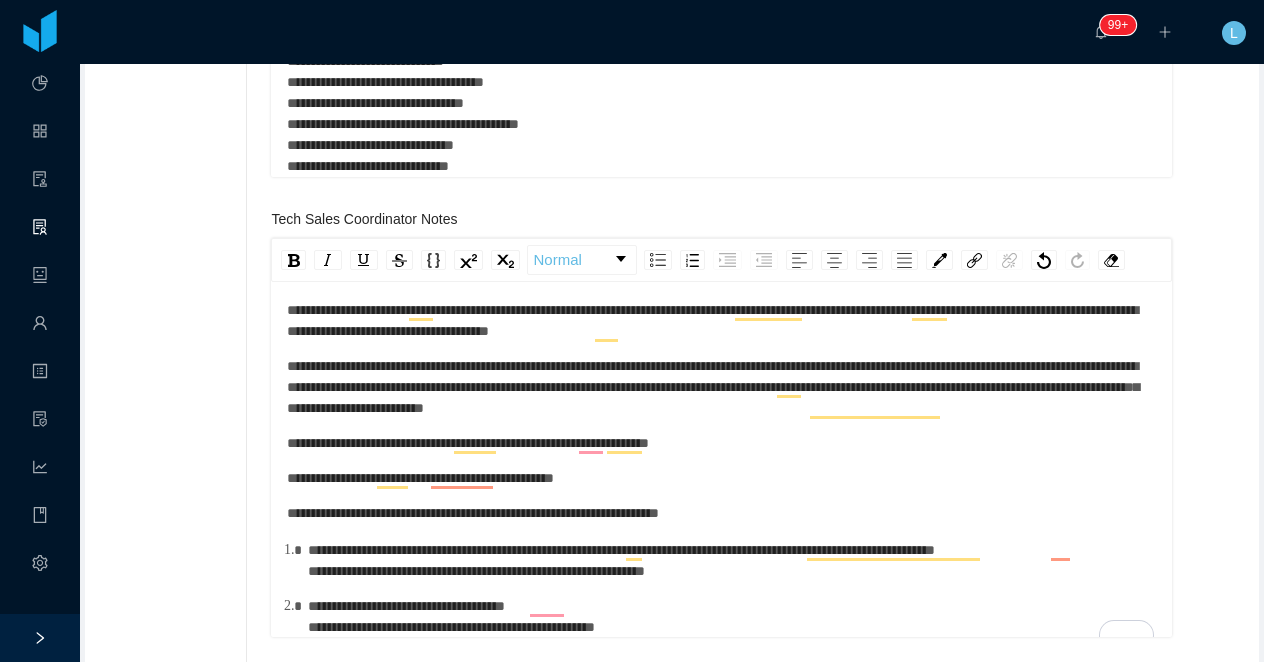 click on "**********" at bounding box center [722, 387] 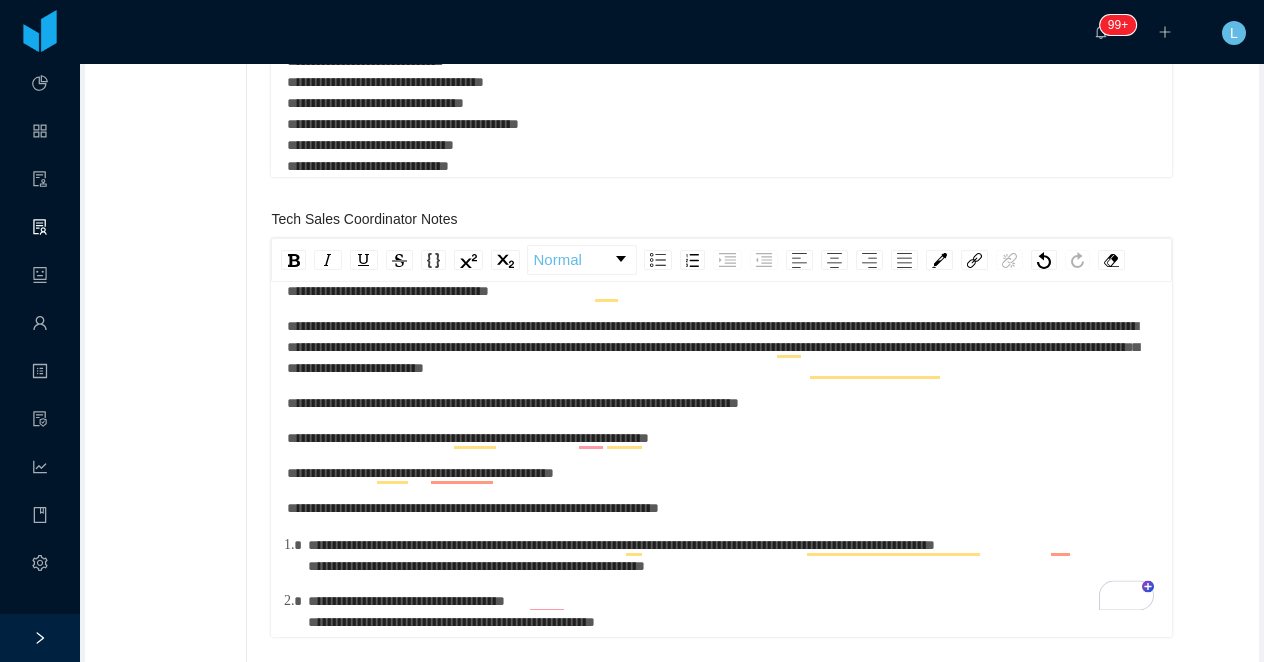 scroll, scrollTop: 94, scrollLeft: 0, axis: vertical 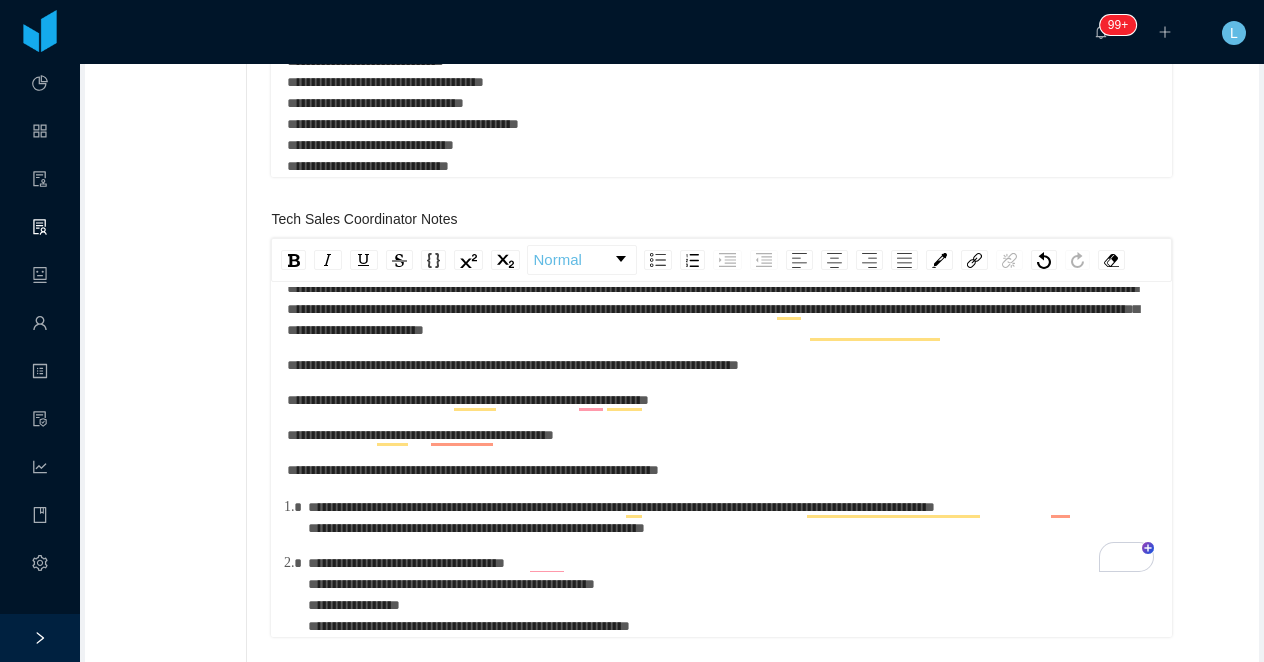 click on "**********" at bounding box center [420, 435] 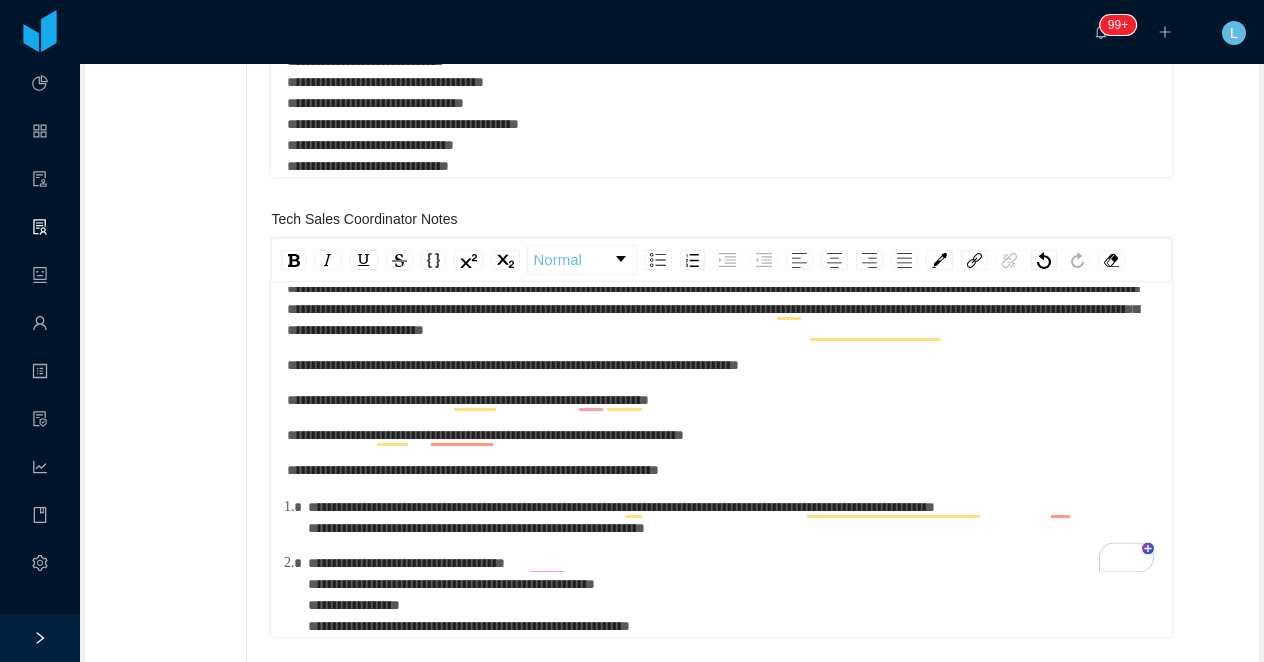 click on "**********" at bounding box center [485, 435] 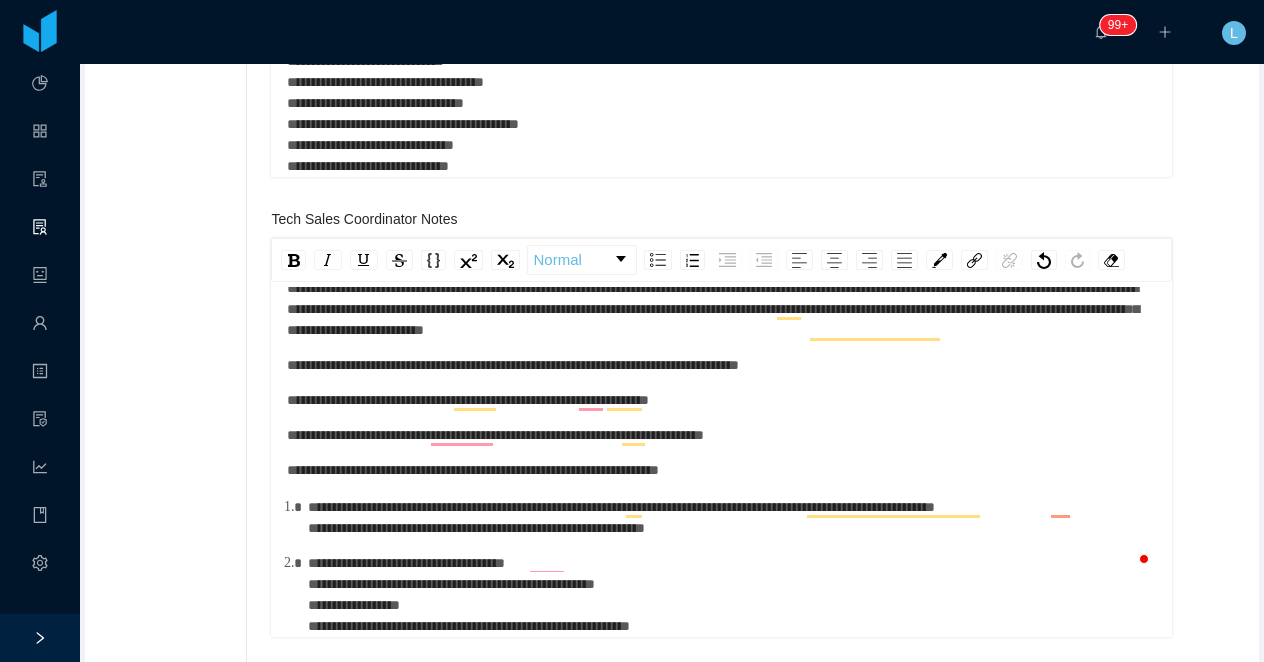 click on "**********" at bounding box center (722, 435) 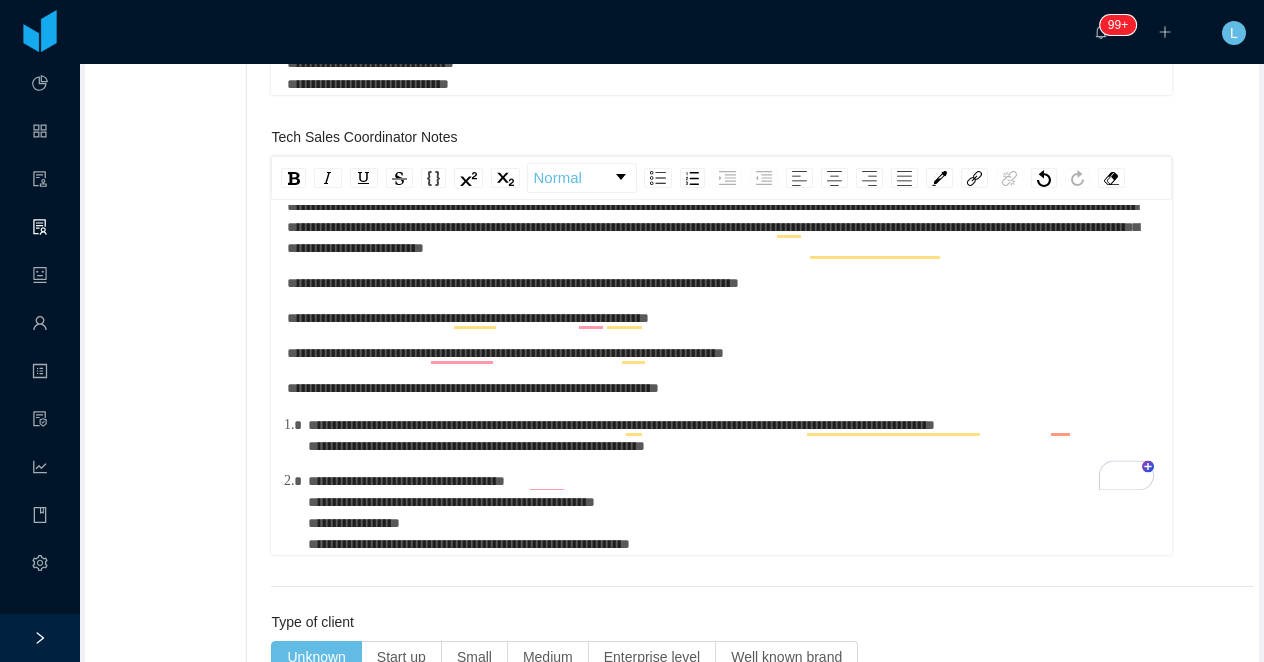 scroll, scrollTop: 1062, scrollLeft: 0, axis: vertical 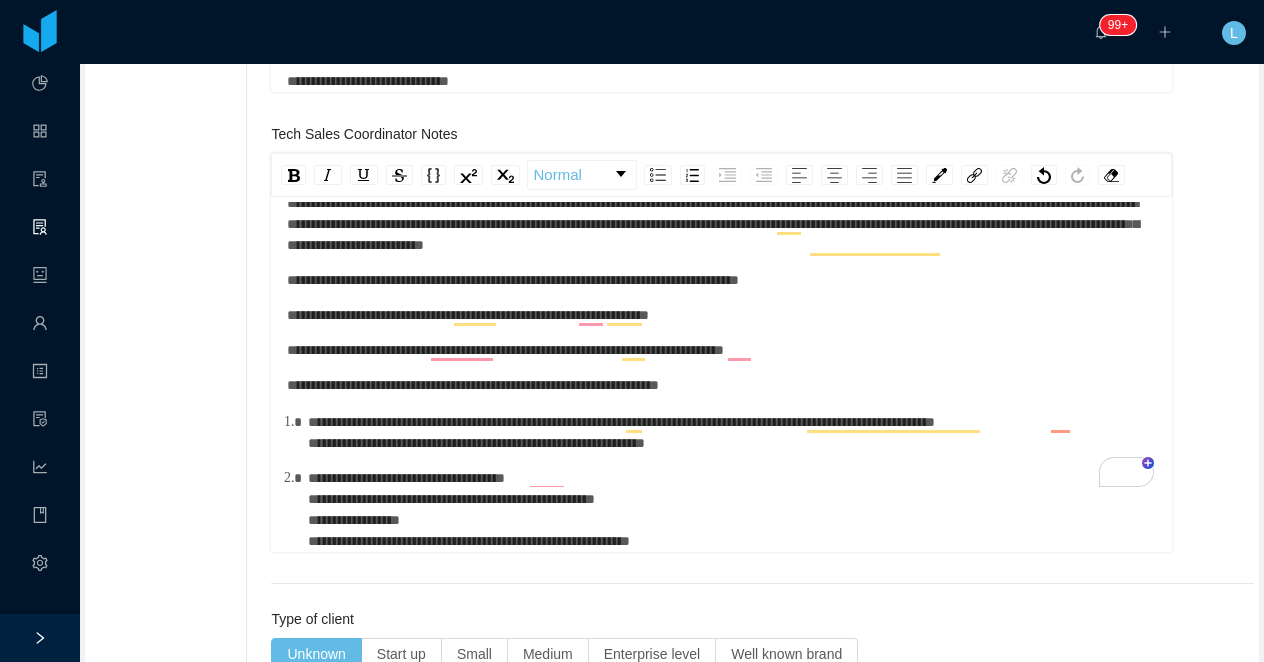 click on "**********" at bounding box center [722, 482] 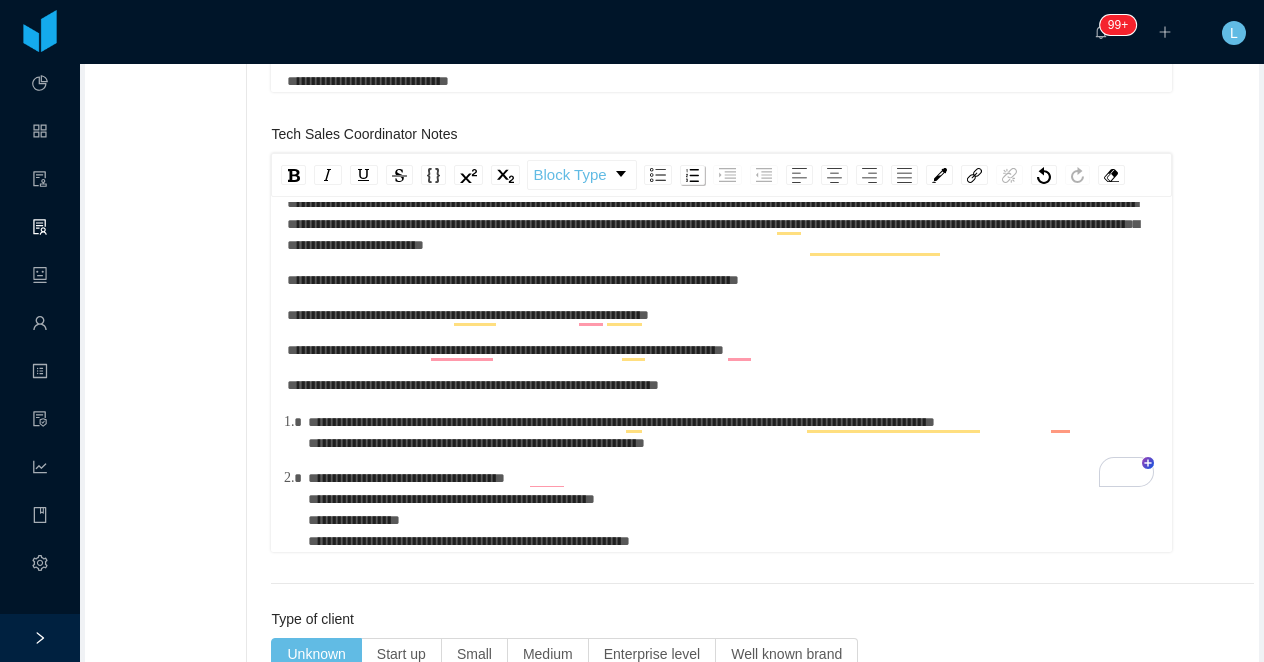 click at bounding box center (692, 175) 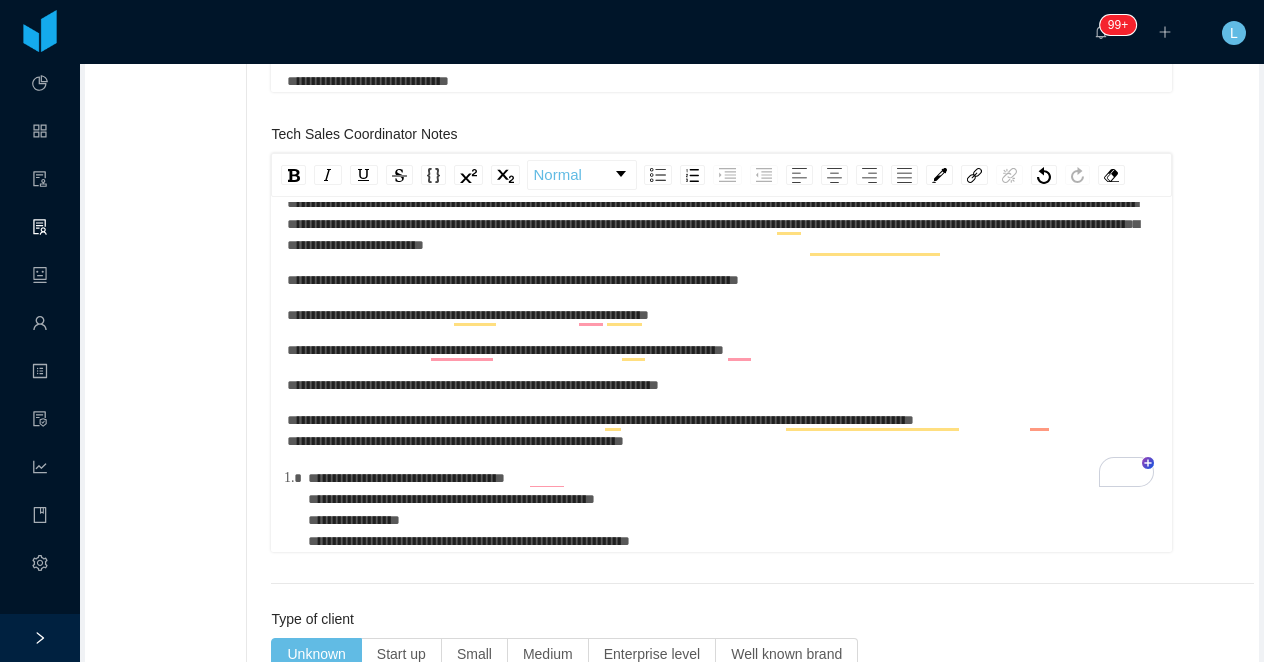 click on "**********" at bounding box center [600, 430] 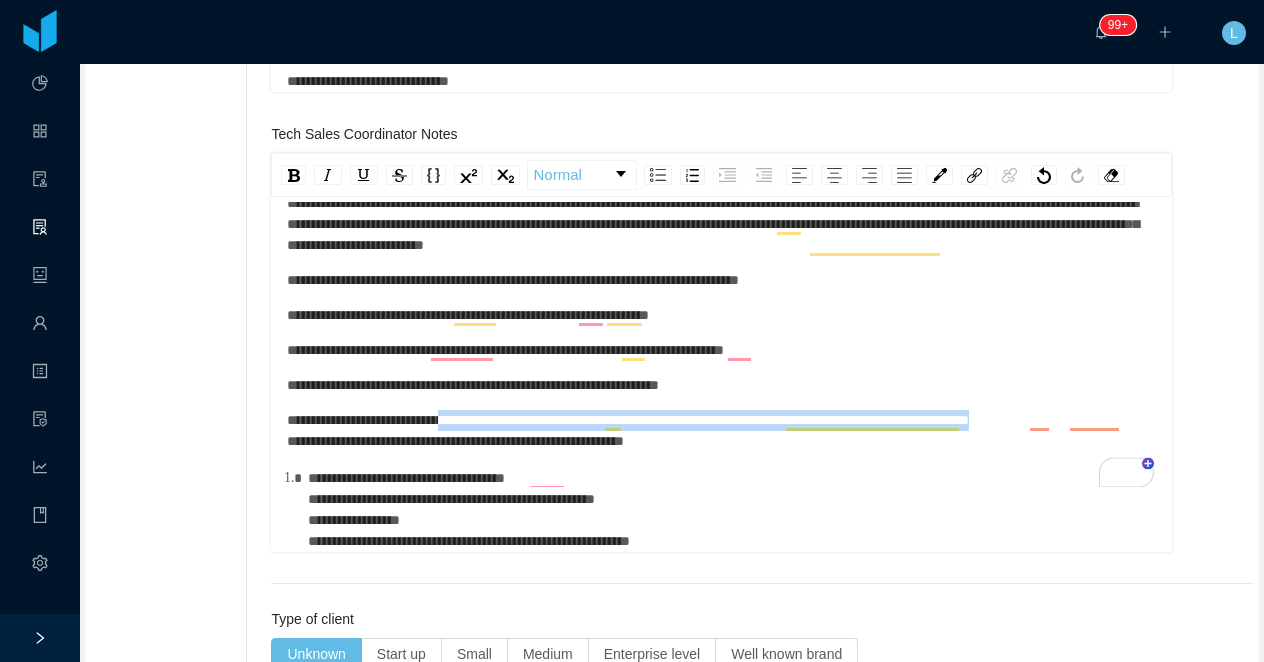 drag, startPoint x: 1145, startPoint y: 418, endPoint x: 470, endPoint y: 413, distance: 675.0185 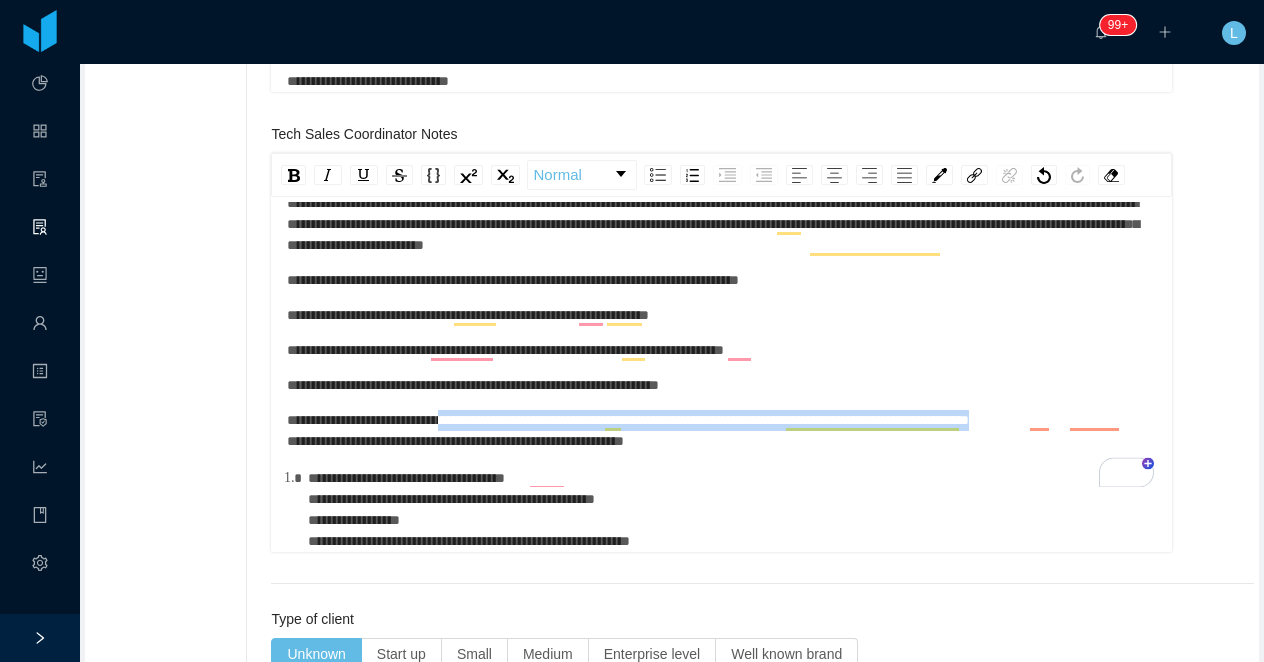 click on "**********" at bounding box center [722, 431] 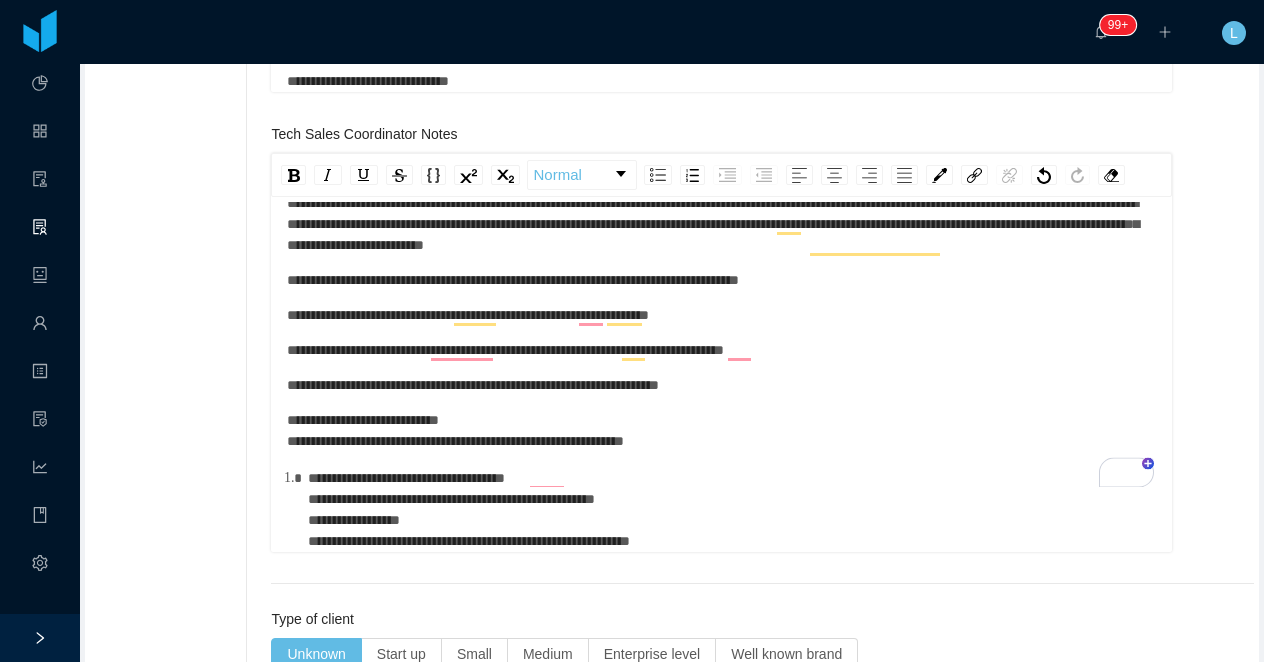click on "**********" at bounding box center (455, 430) 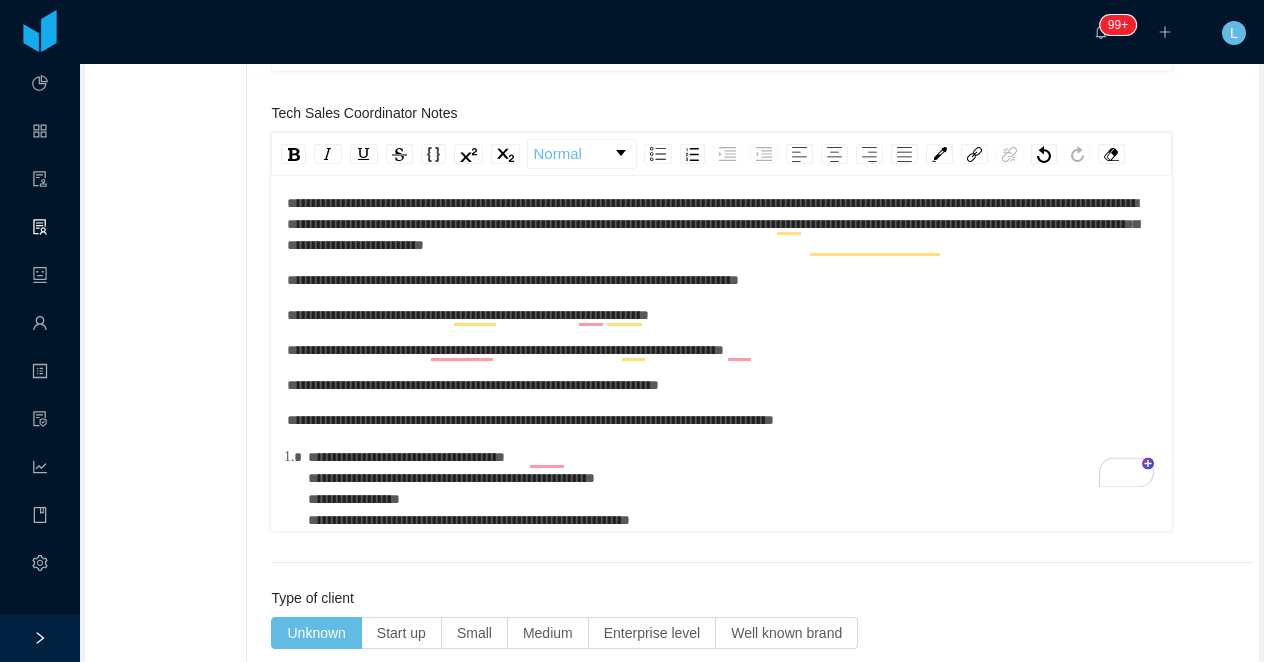 click on "**********" at bounding box center [530, 420] 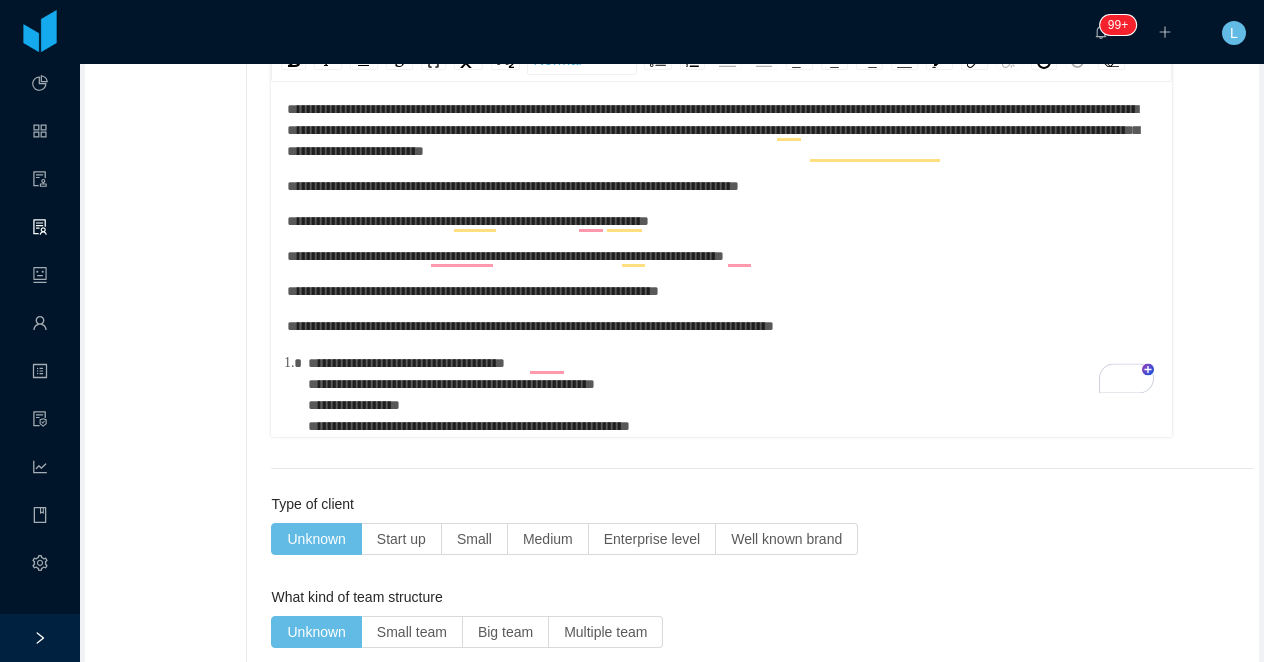 scroll, scrollTop: 1178, scrollLeft: 0, axis: vertical 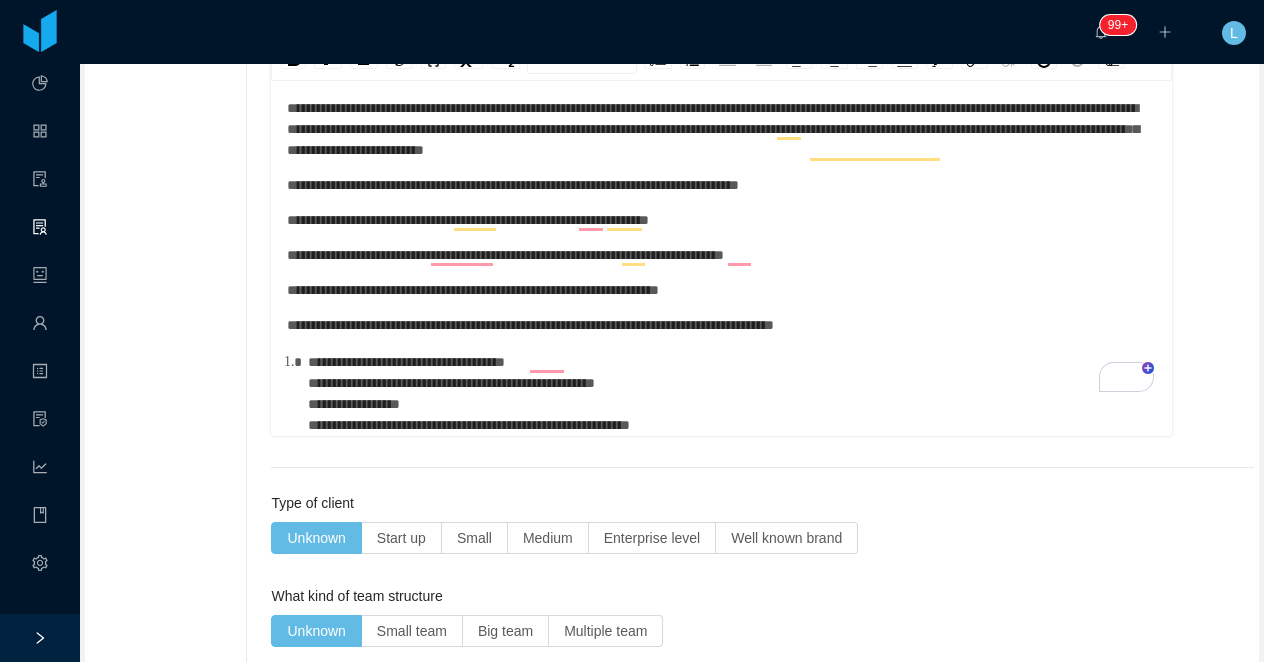 click on "**********" at bounding box center [530, 325] 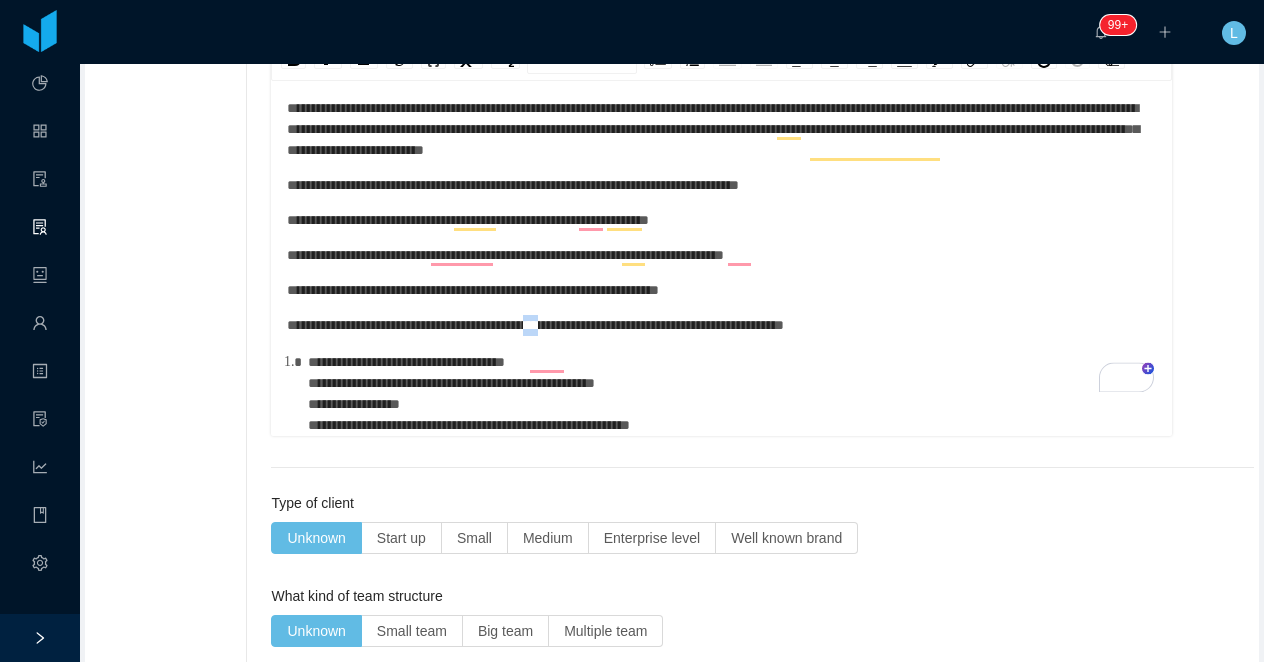 drag, startPoint x: 619, startPoint y: 324, endPoint x: 595, endPoint y: 325, distance: 24.020824 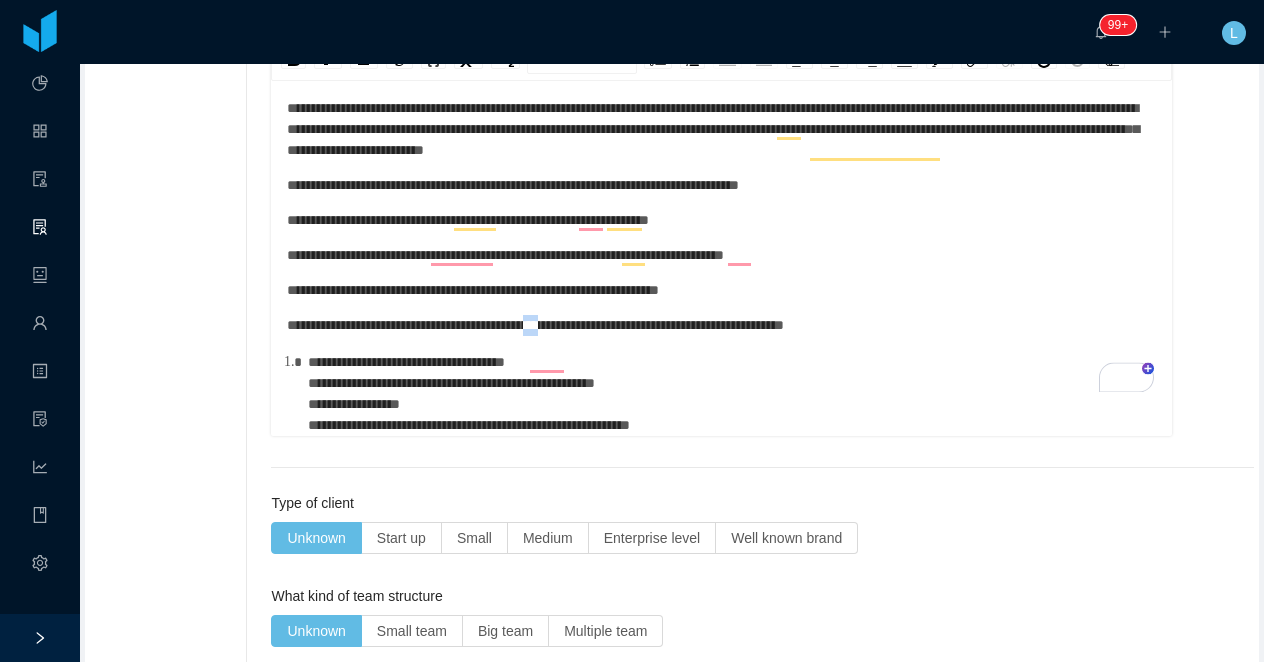 click on "**********" at bounding box center [535, 325] 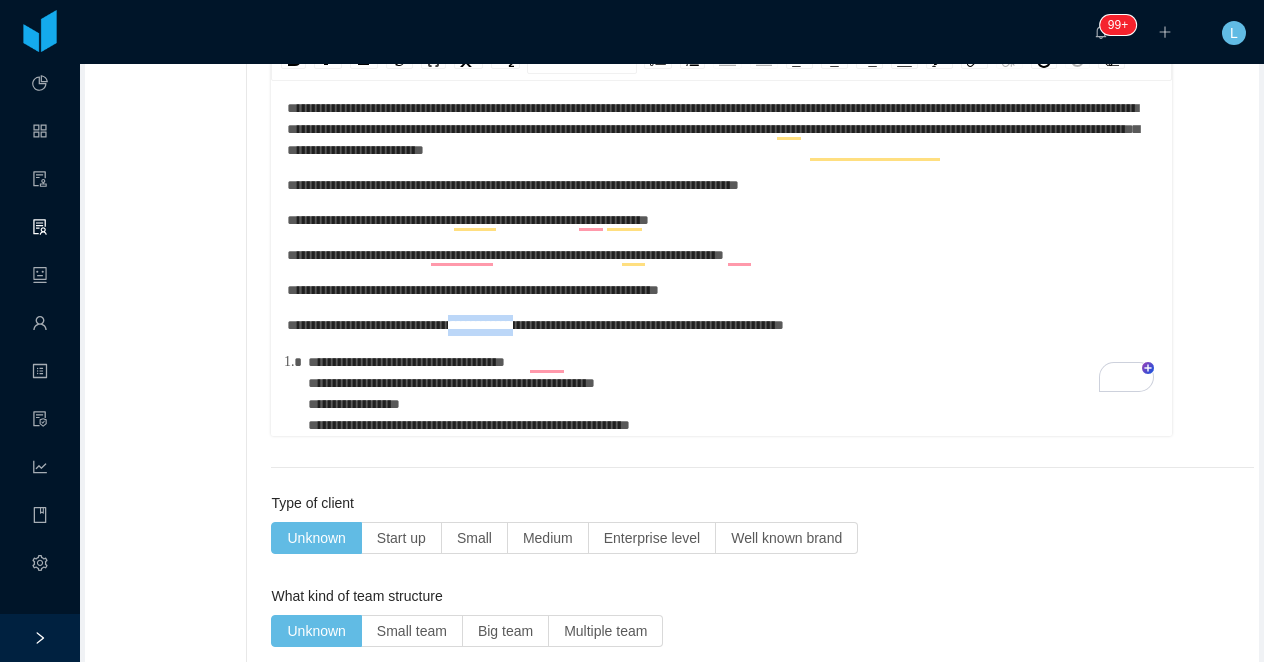 drag, startPoint x: 584, startPoint y: 321, endPoint x: 479, endPoint y: 322, distance: 105.00476 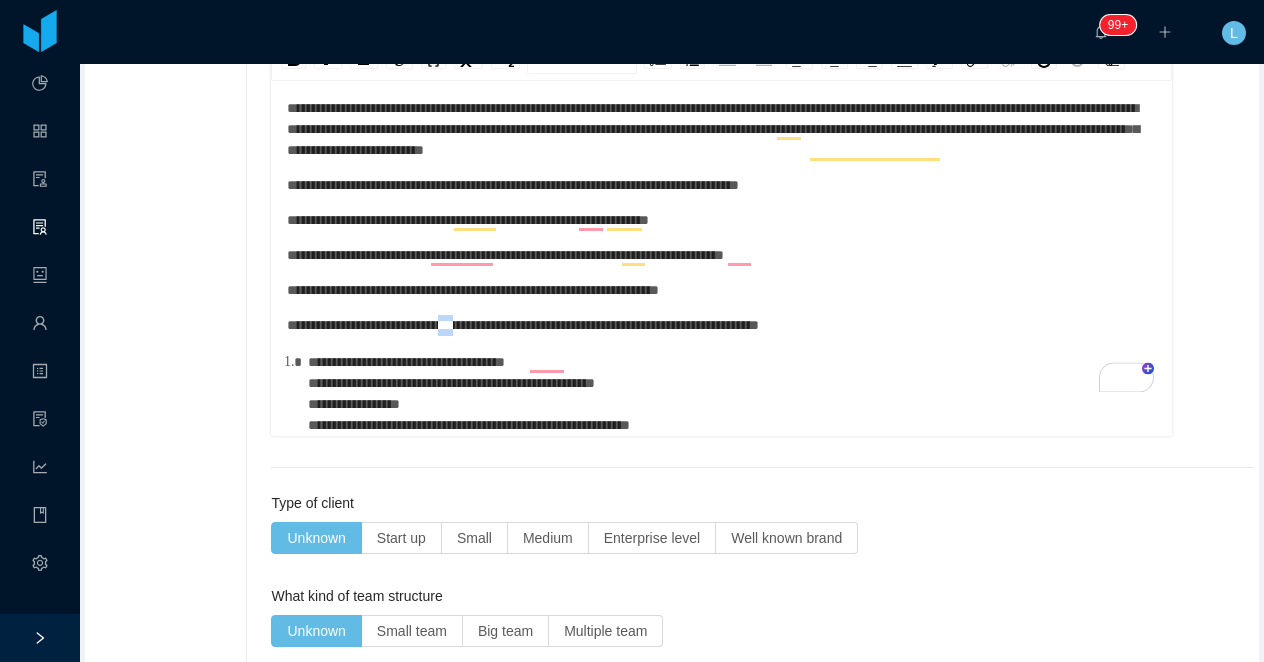 drag, startPoint x: 484, startPoint y: 323, endPoint x: 469, endPoint y: 323, distance: 15 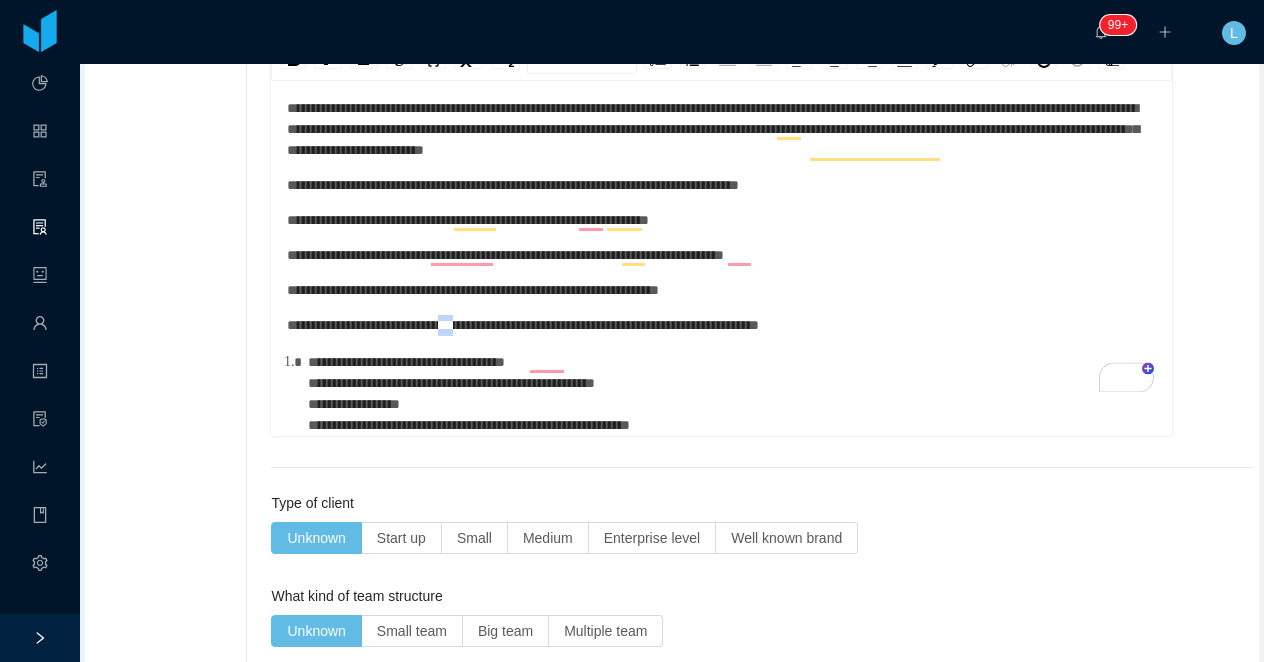 click on "**********" at bounding box center (523, 325) 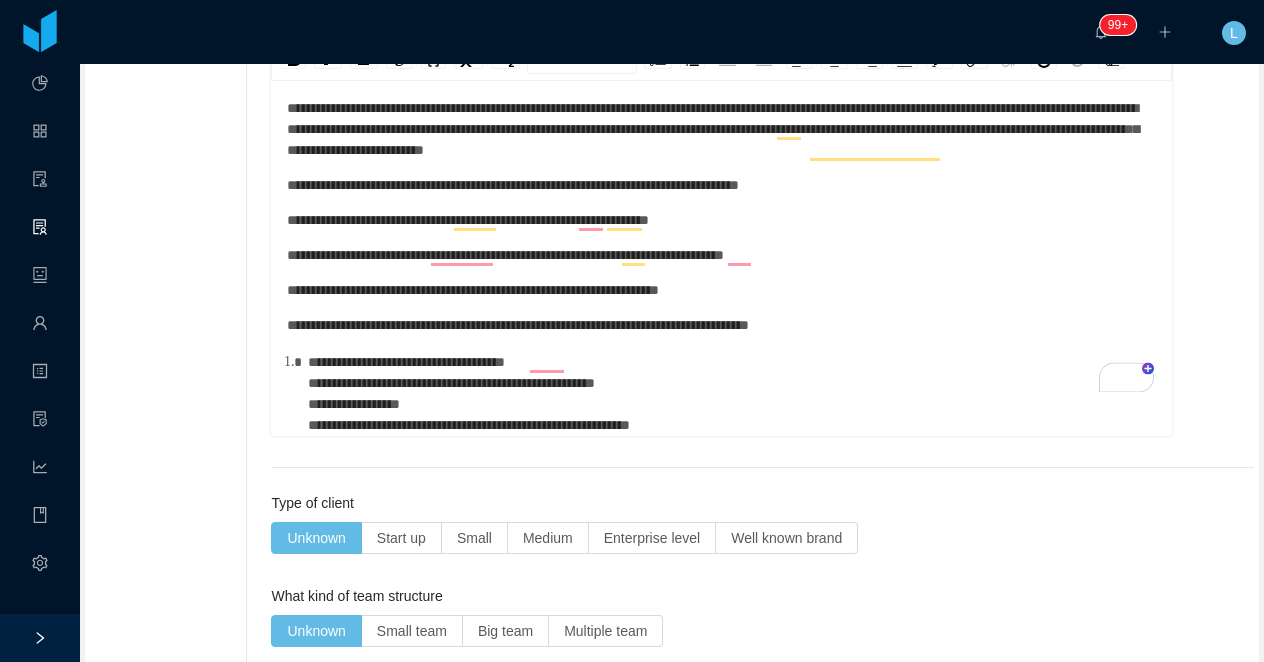click on "**********" at bounding box center [518, 325] 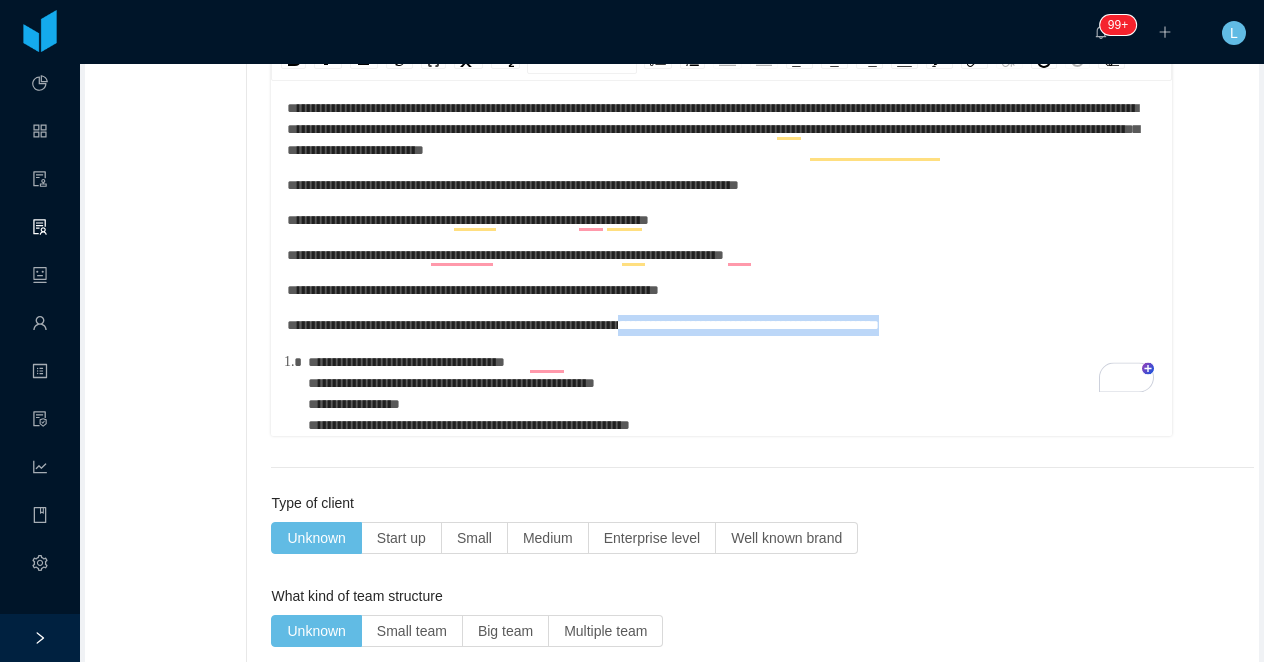 drag, startPoint x: 1116, startPoint y: 319, endPoint x: 699, endPoint y: 326, distance: 417.05875 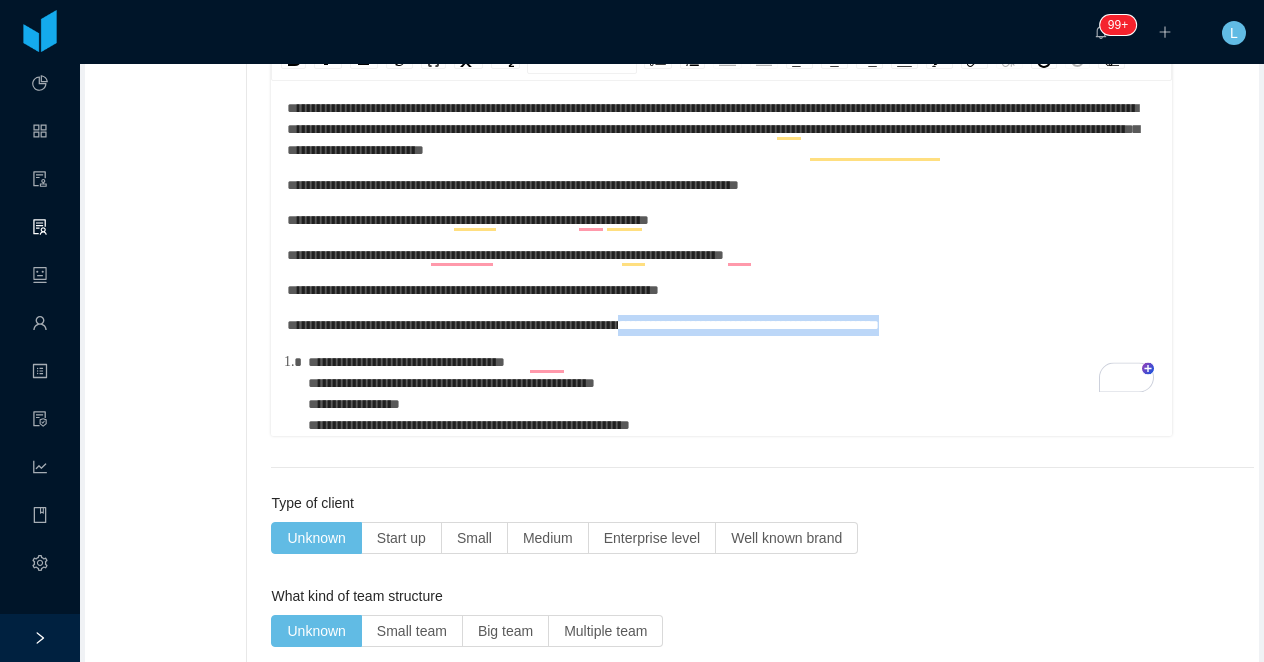 click on "**********" at bounding box center [722, 325] 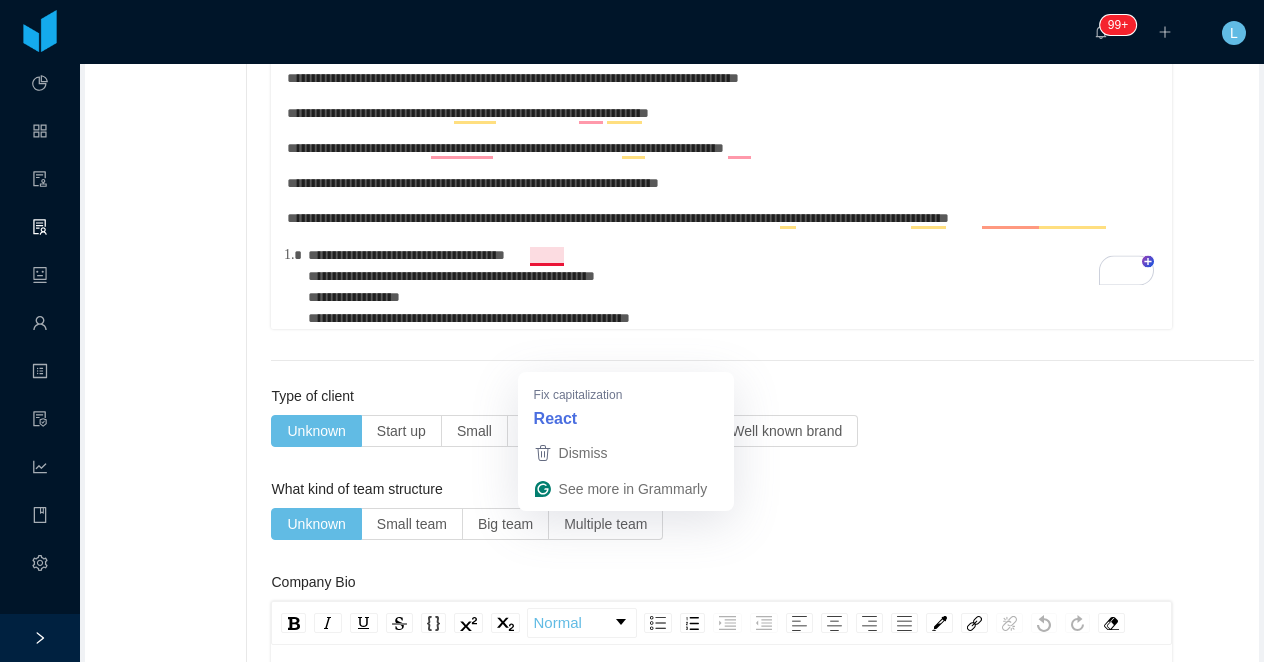 scroll, scrollTop: 1296, scrollLeft: 0, axis: vertical 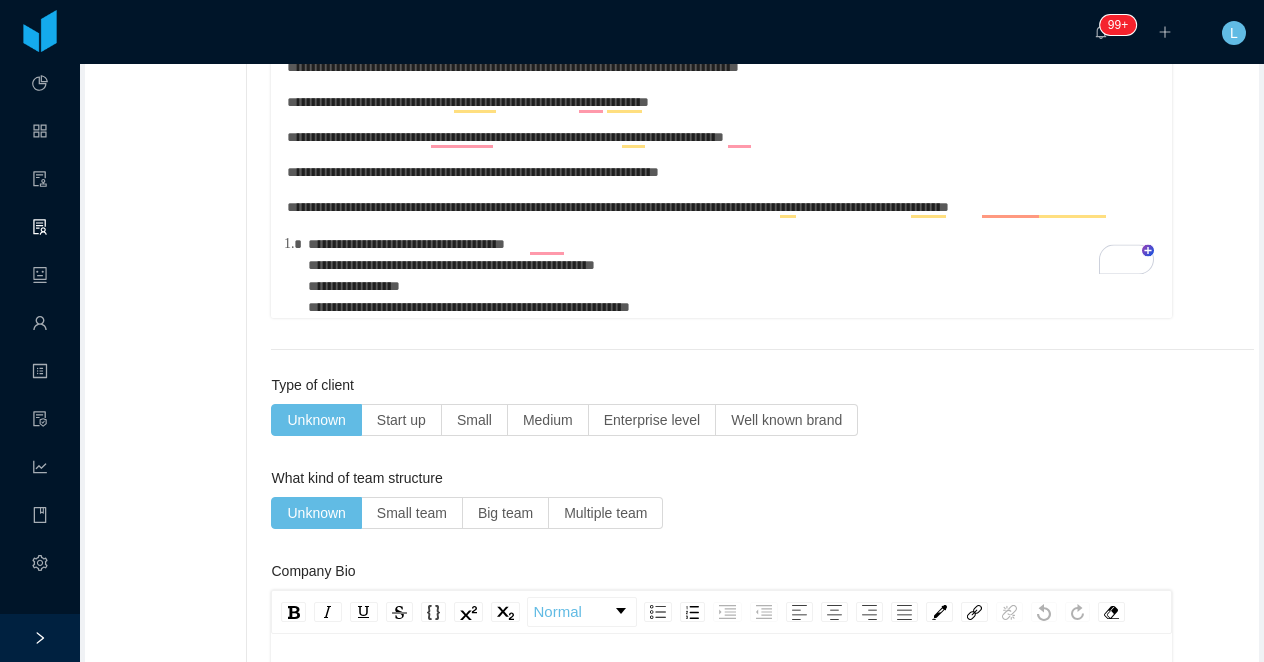 click on "**********" at bounding box center [722, 276] 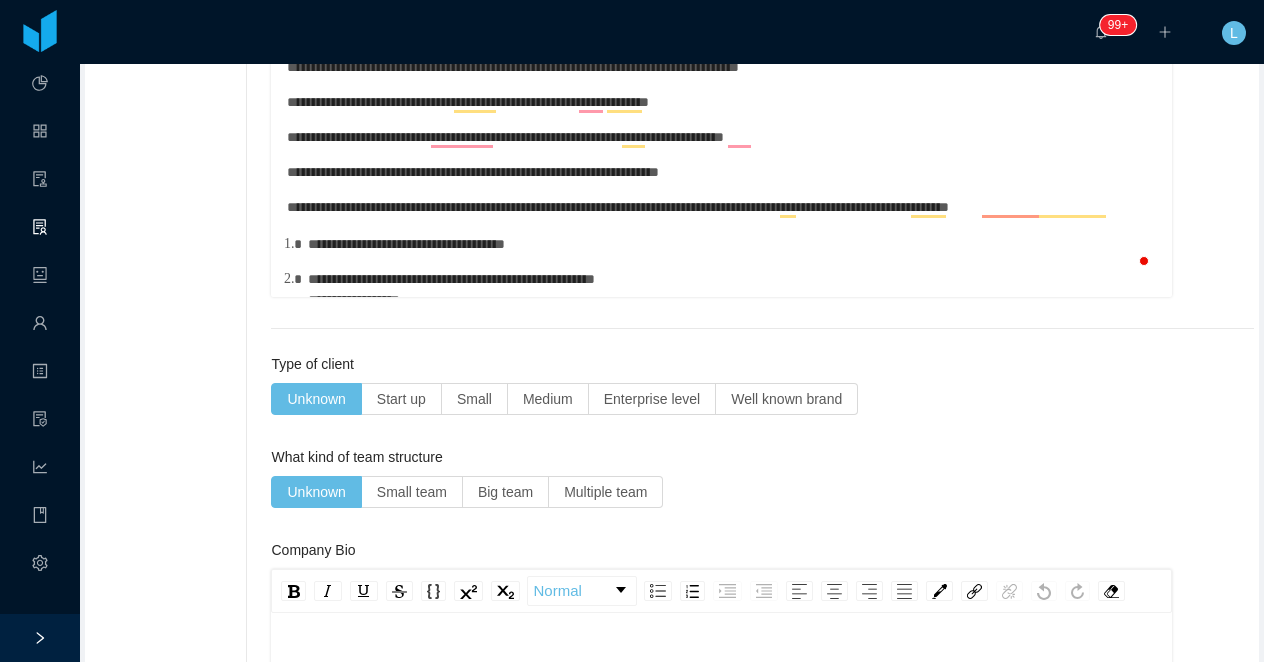scroll, scrollTop: 73, scrollLeft: 0, axis: vertical 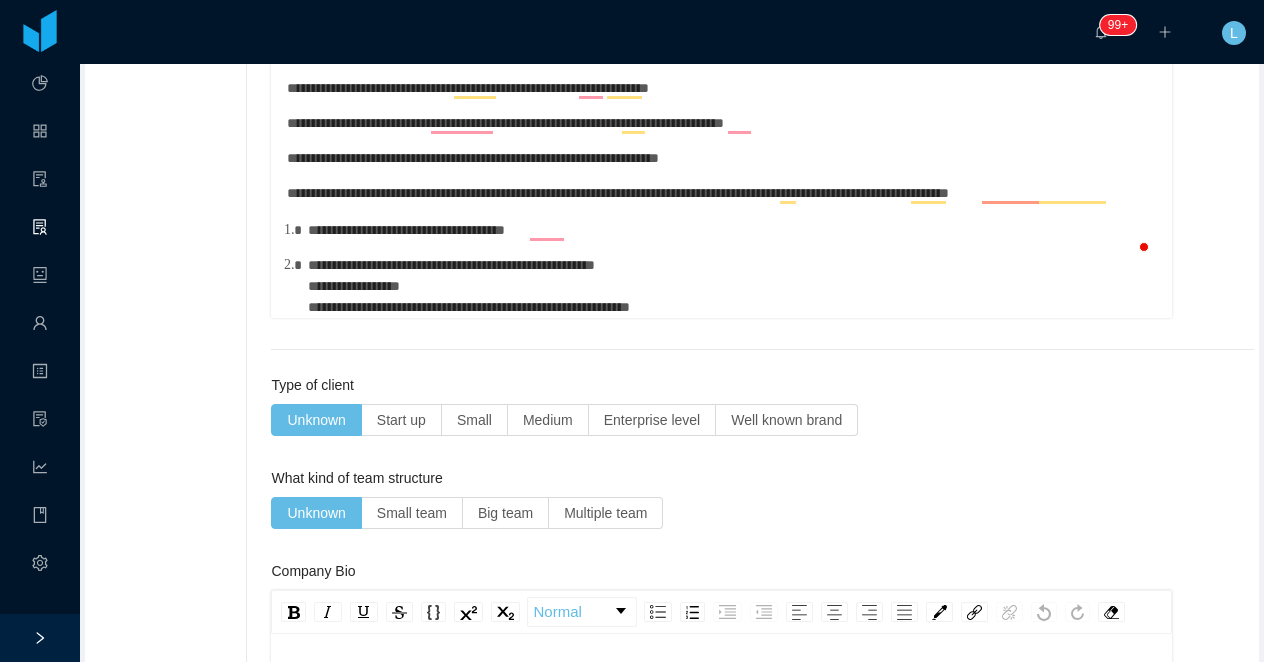 click on "**********" at bounding box center (722, 269) 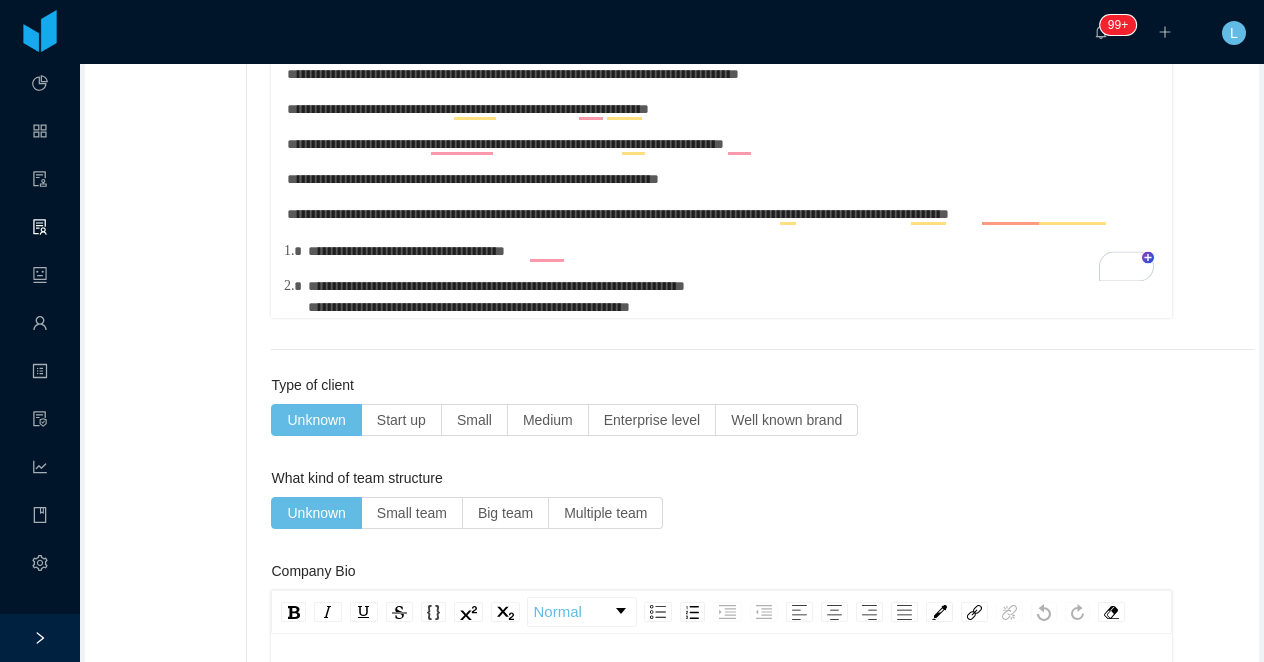scroll, scrollTop: 66, scrollLeft: 0, axis: vertical 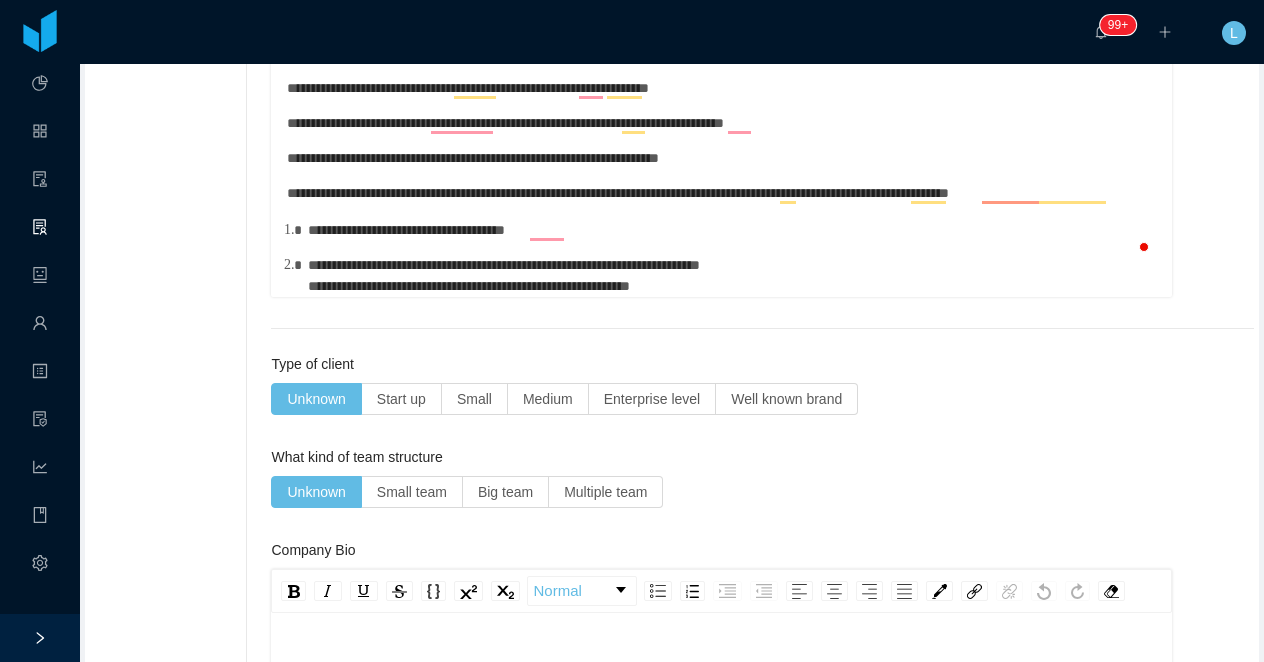 click on "**********" at bounding box center [504, 275] 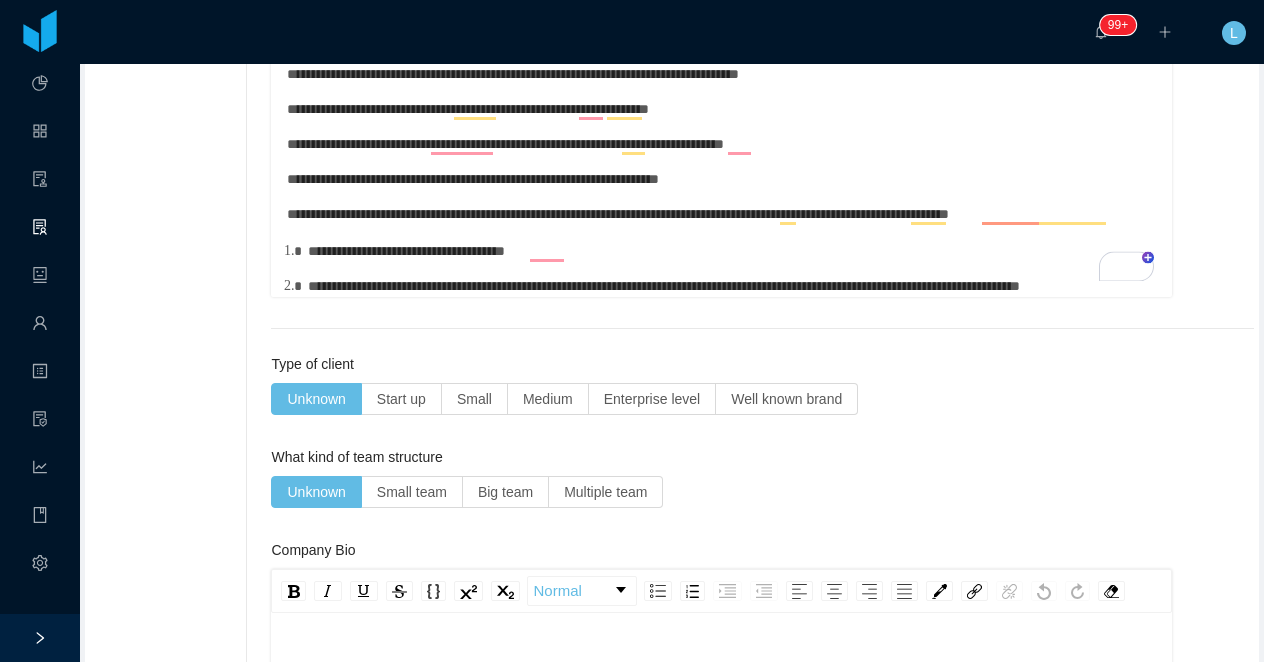 scroll, scrollTop: 80, scrollLeft: 0, axis: vertical 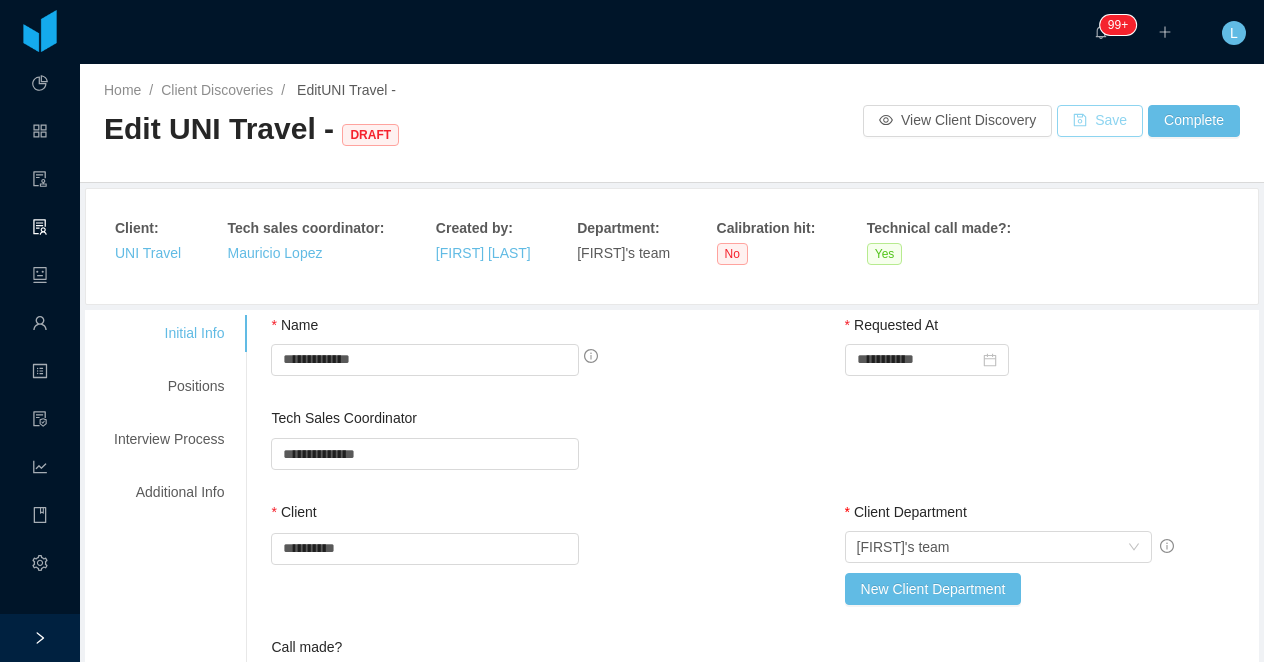 click on "Save" at bounding box center [1100, 121] 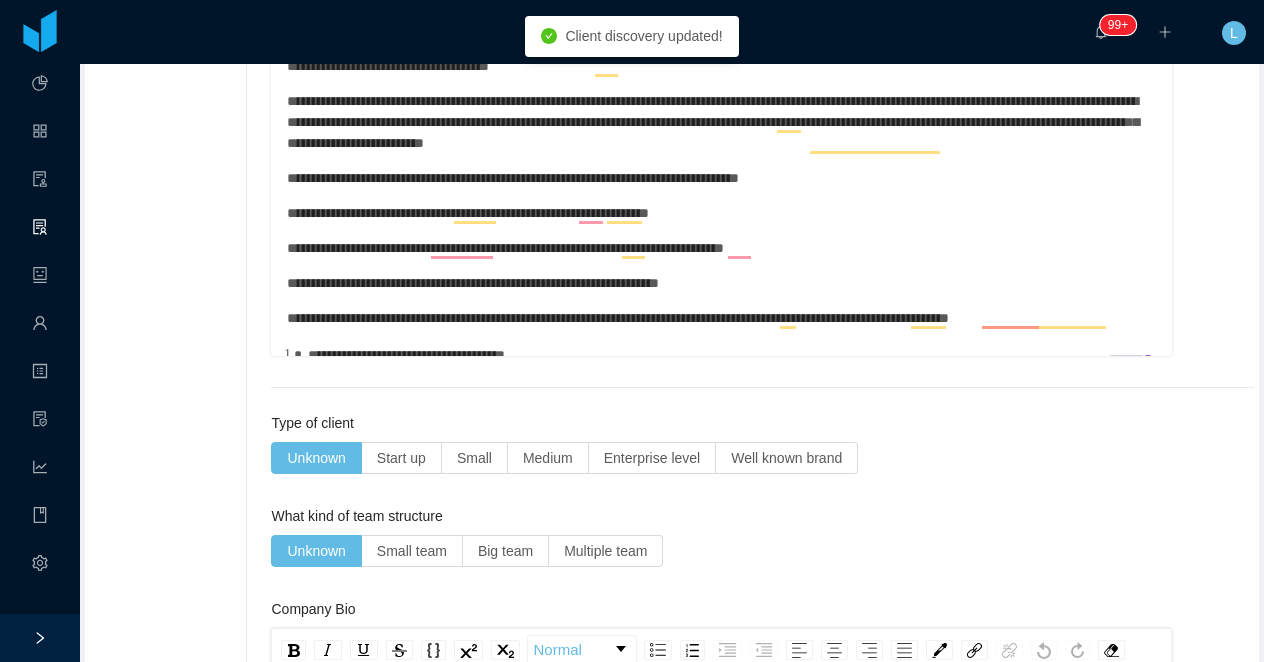 scroll, scrollTop: 1261, scrollLeft: 0, axis: vertical 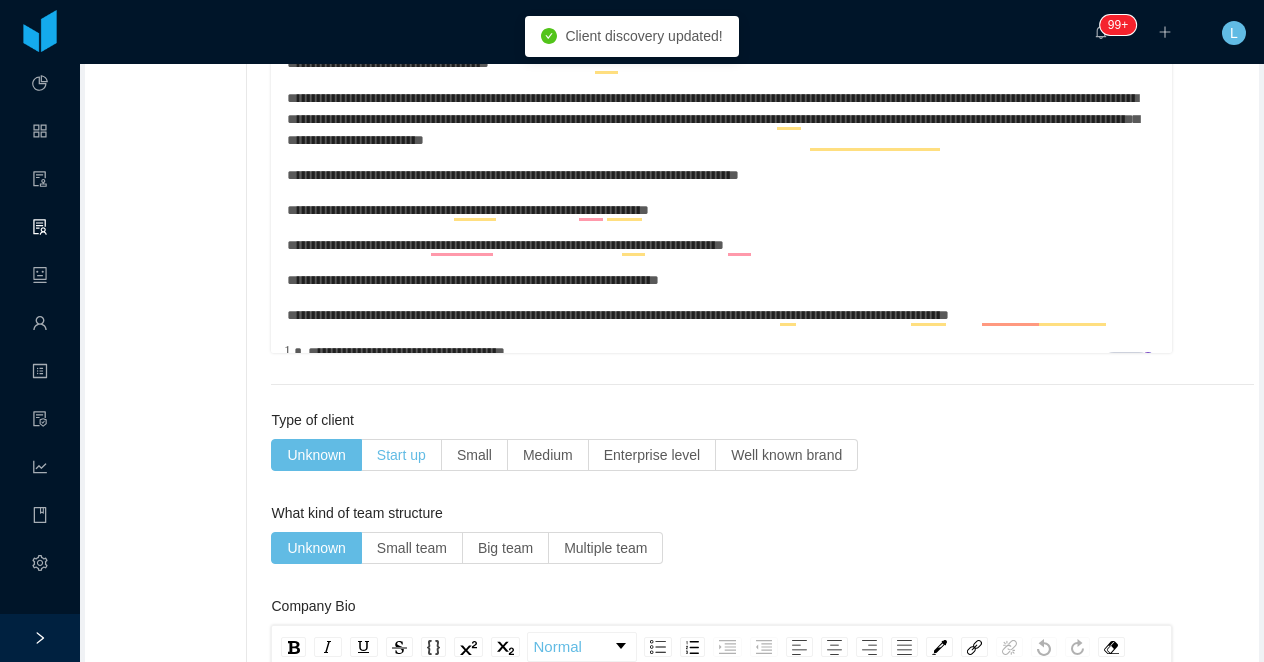 click on "Start up" at bounding box center (401, 455) 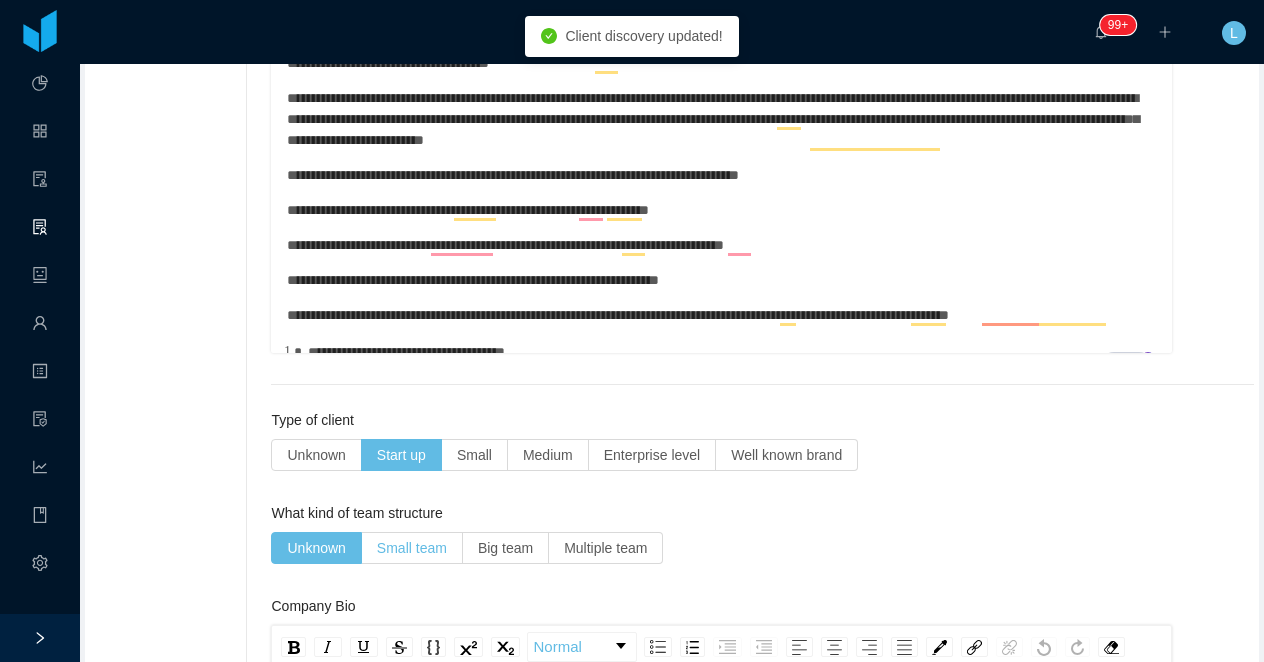 click on "Small team" at bounding box center [412, 548] 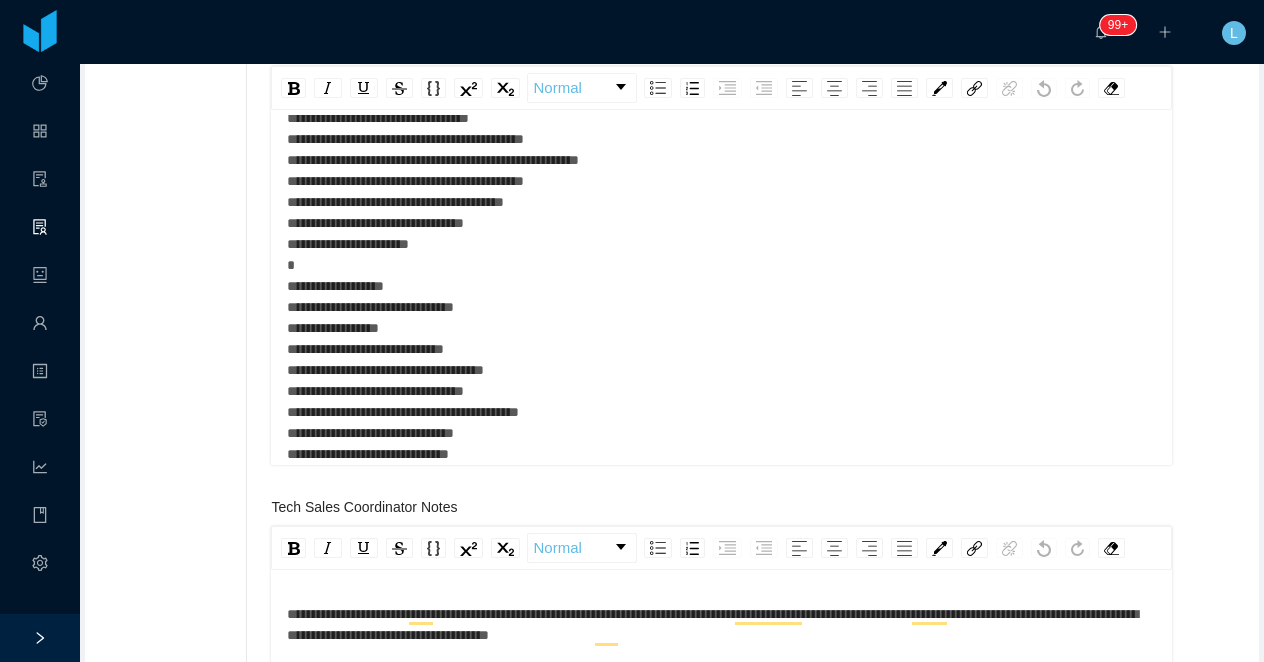 scroll, scrollTop: 855, scrollLeft: 0, axis: vertical 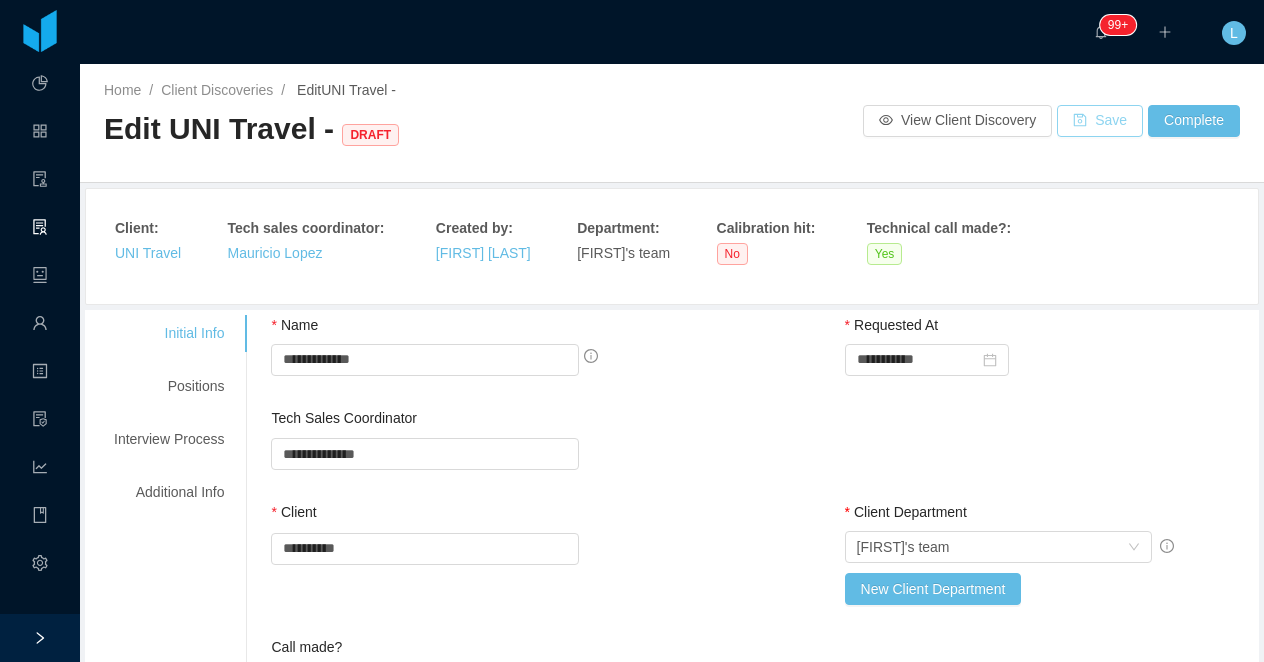 click on "Save" at bounding box center (1100, 121) 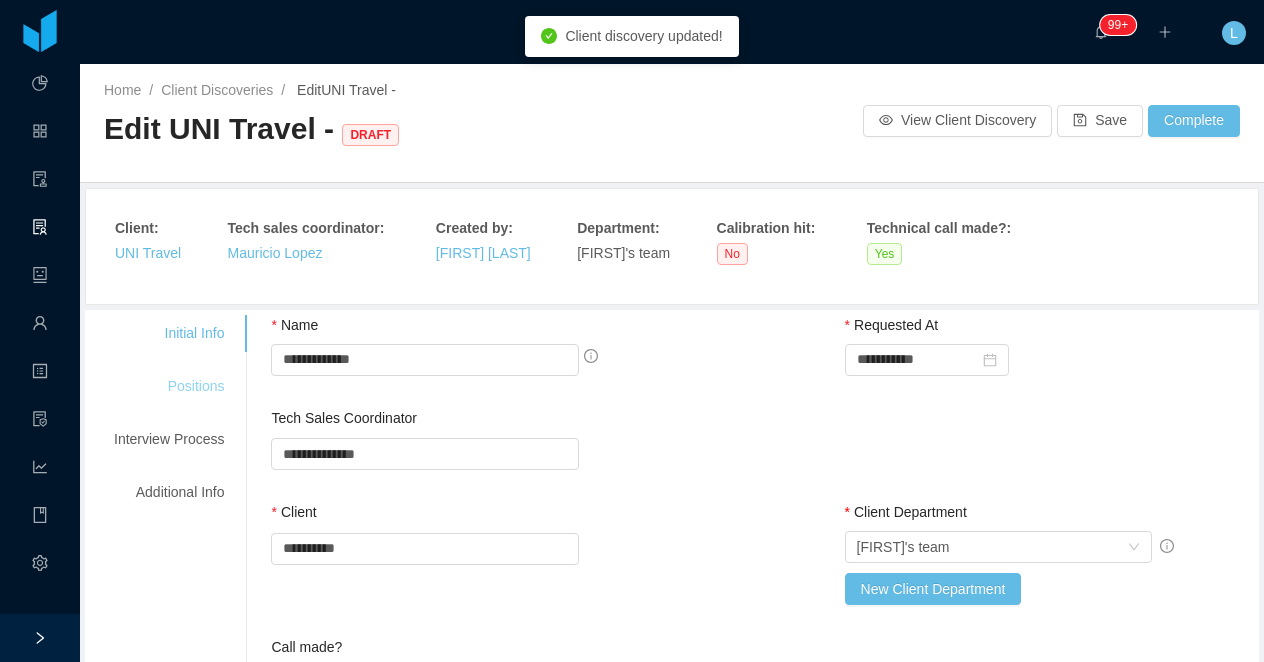 click on "Positions" at bounding box center (169, 386) 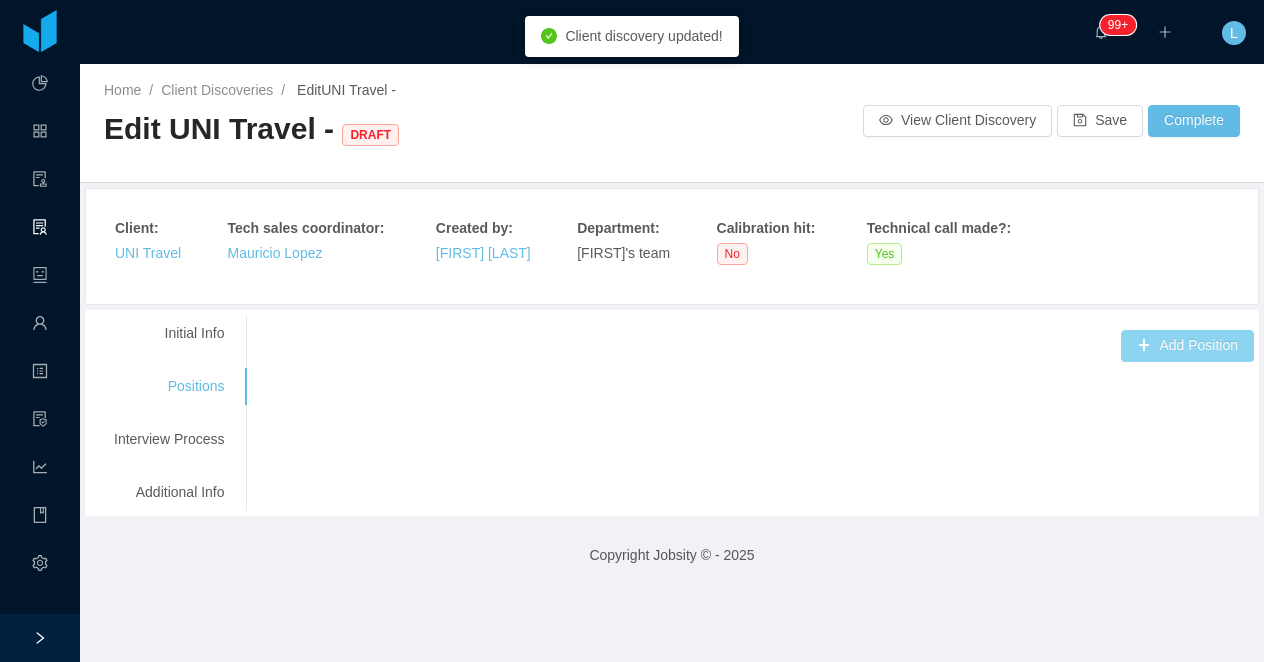 click on "Add Position" at bounding box center [1187, 346] 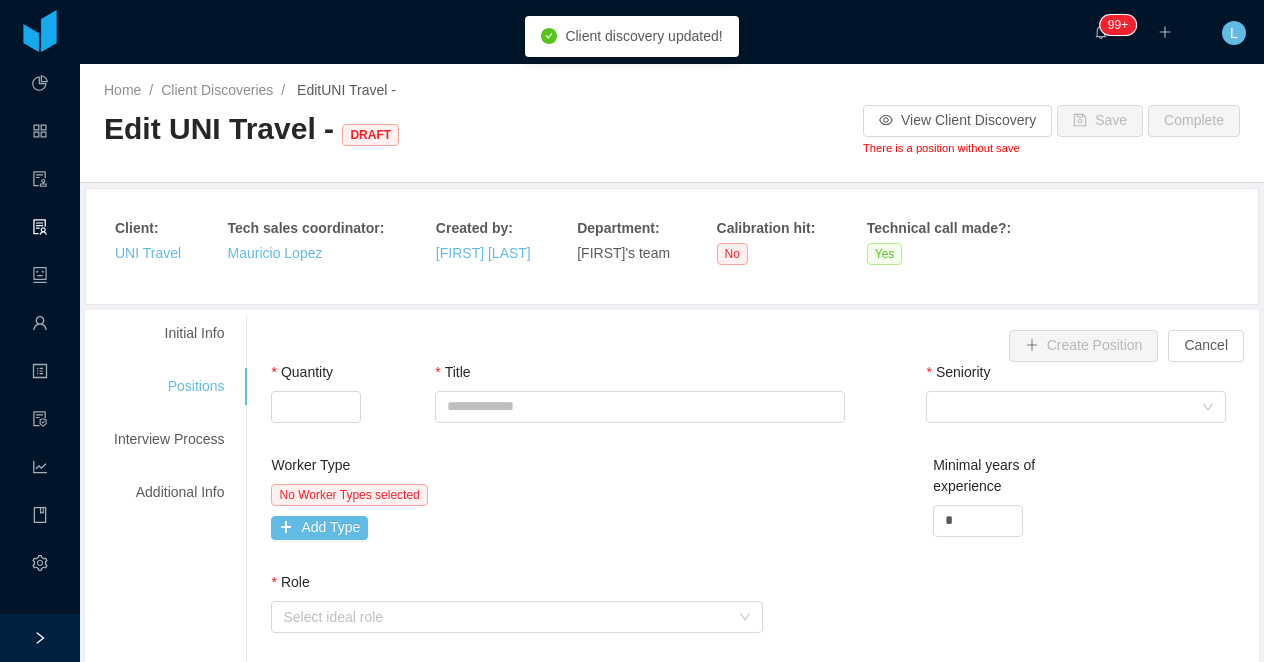type 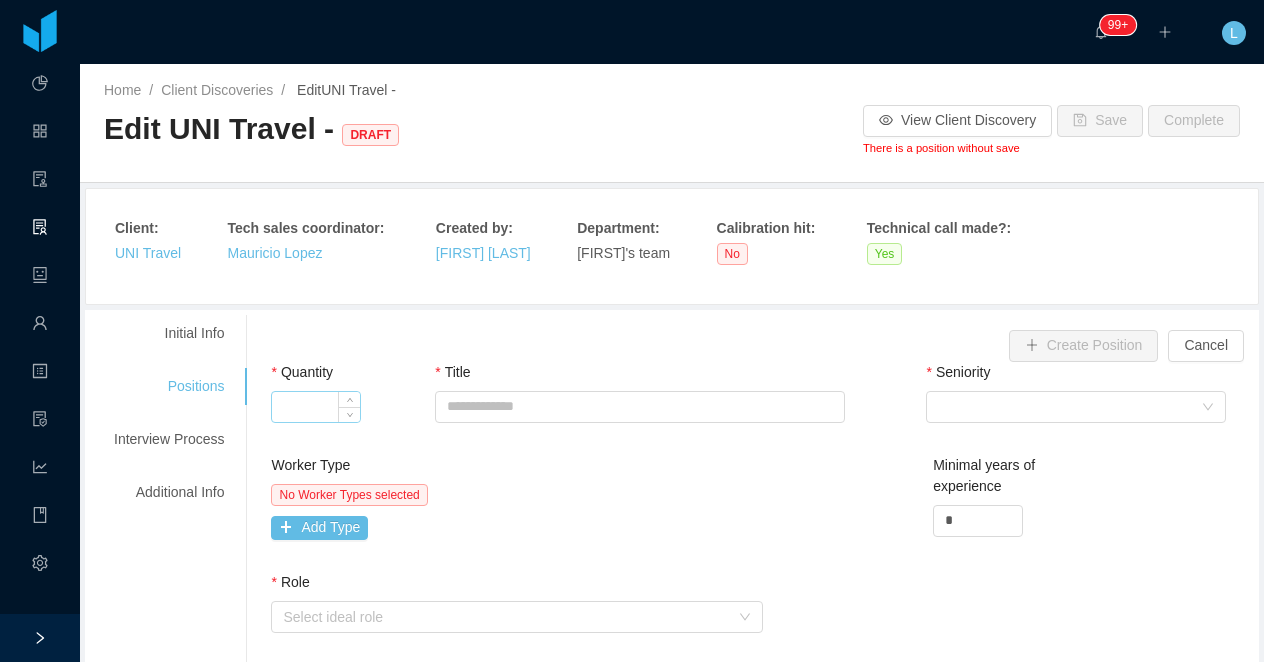 click on "Quantity" at bounding box center [316, 407] 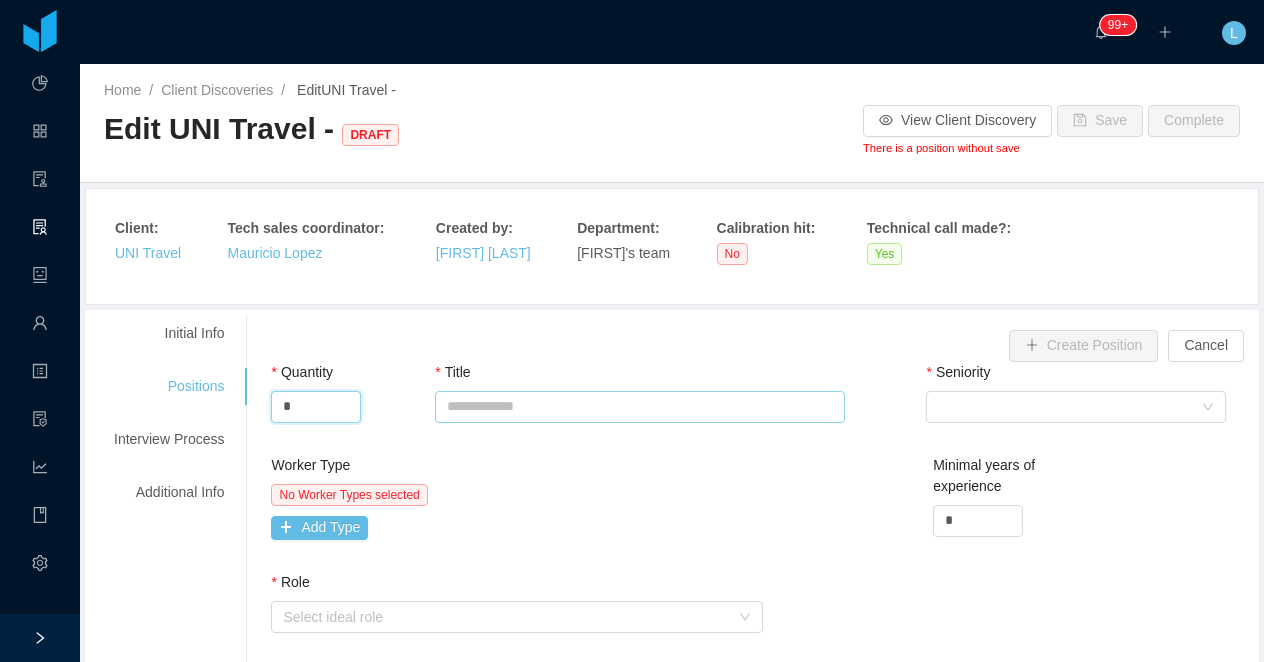 type on "*" 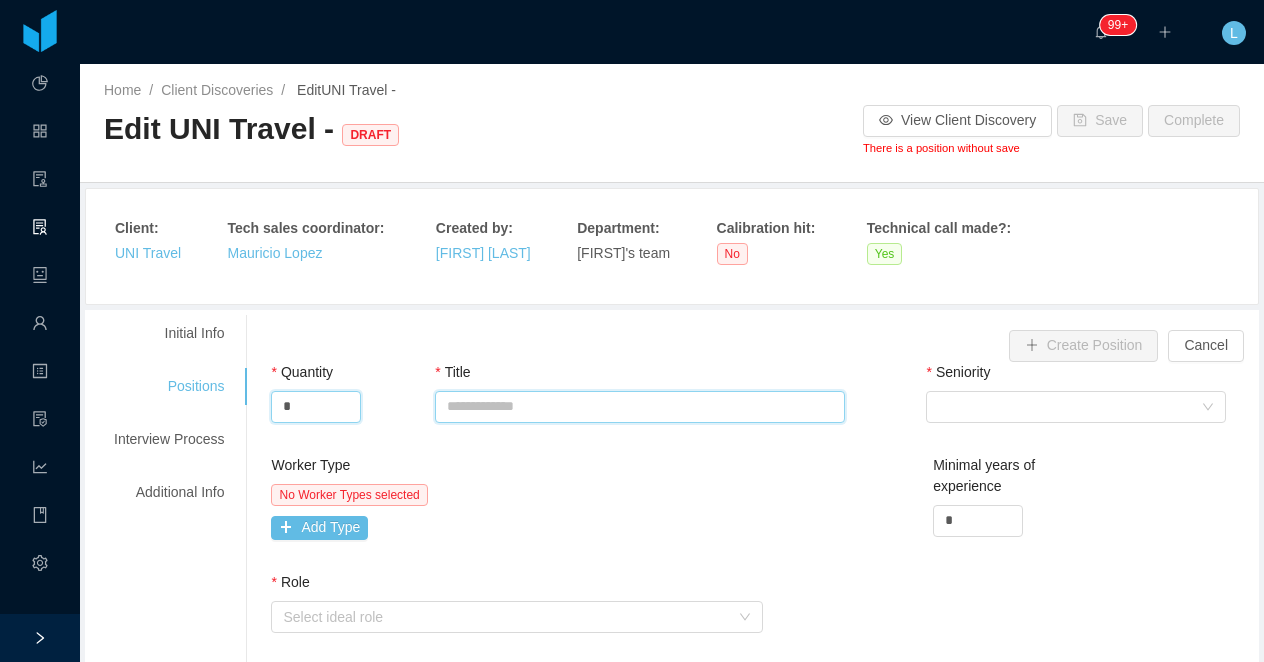 click on "Title" at bounding box center (639, 407) 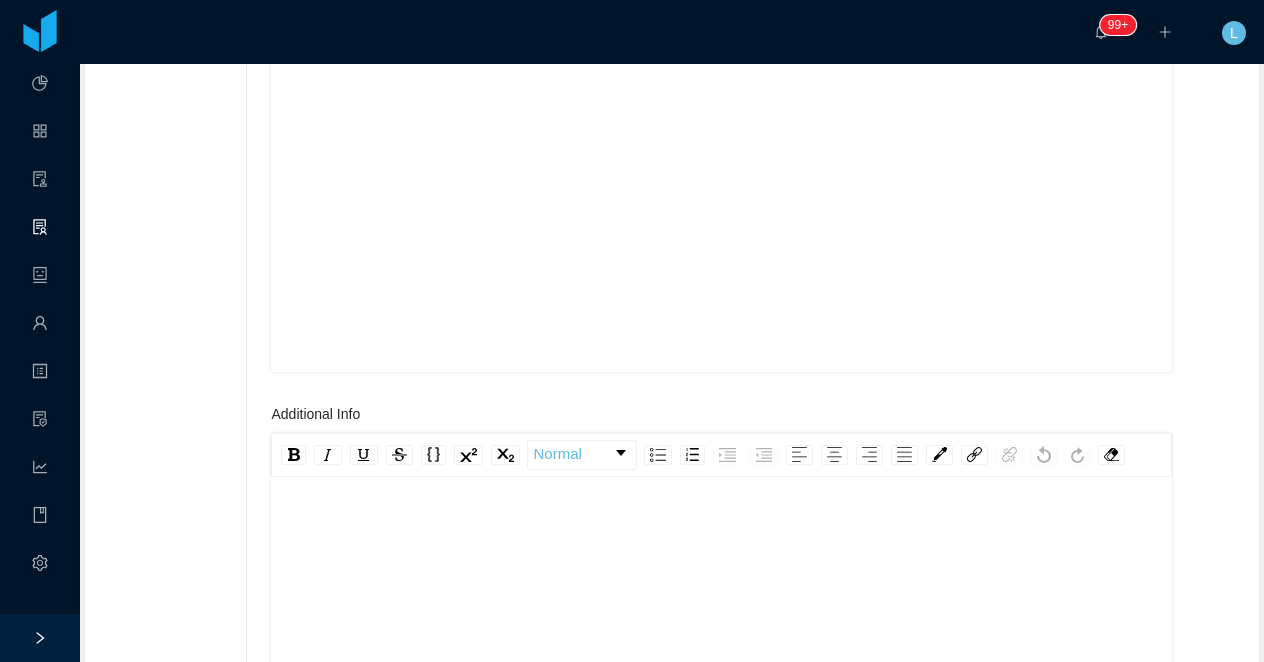scroll, scrollTop: 1891, scrollLeft: 0, axis: vertical 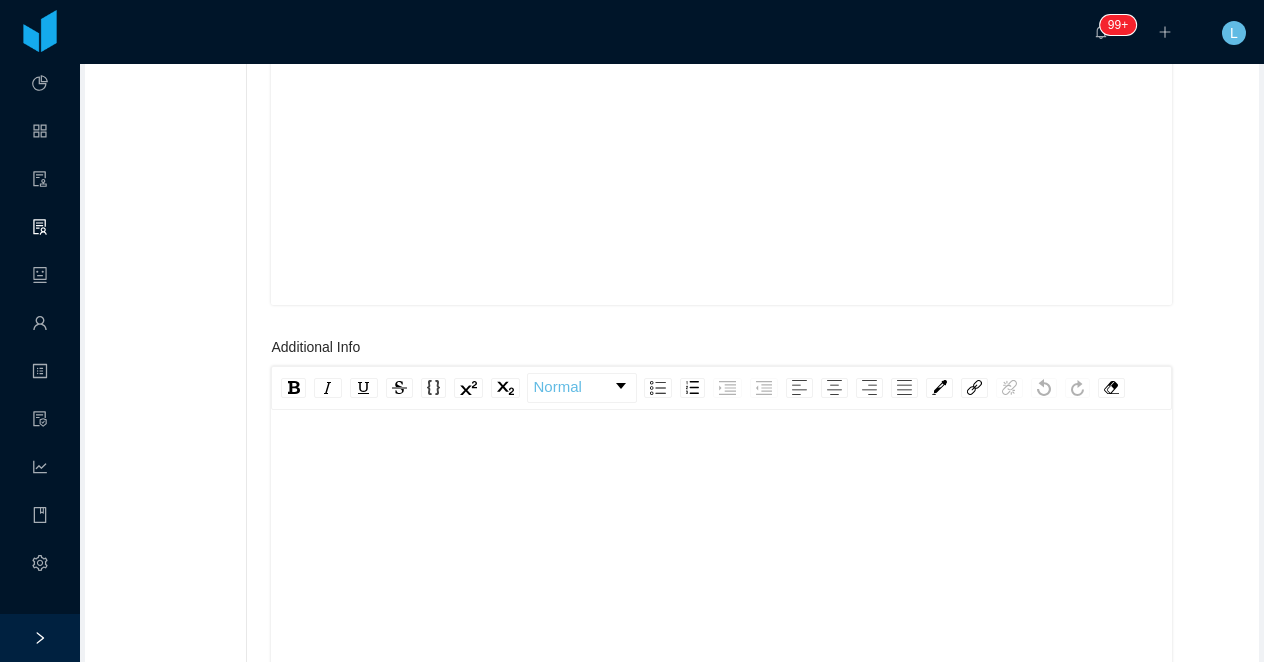 click at bounding box center (722, 619) 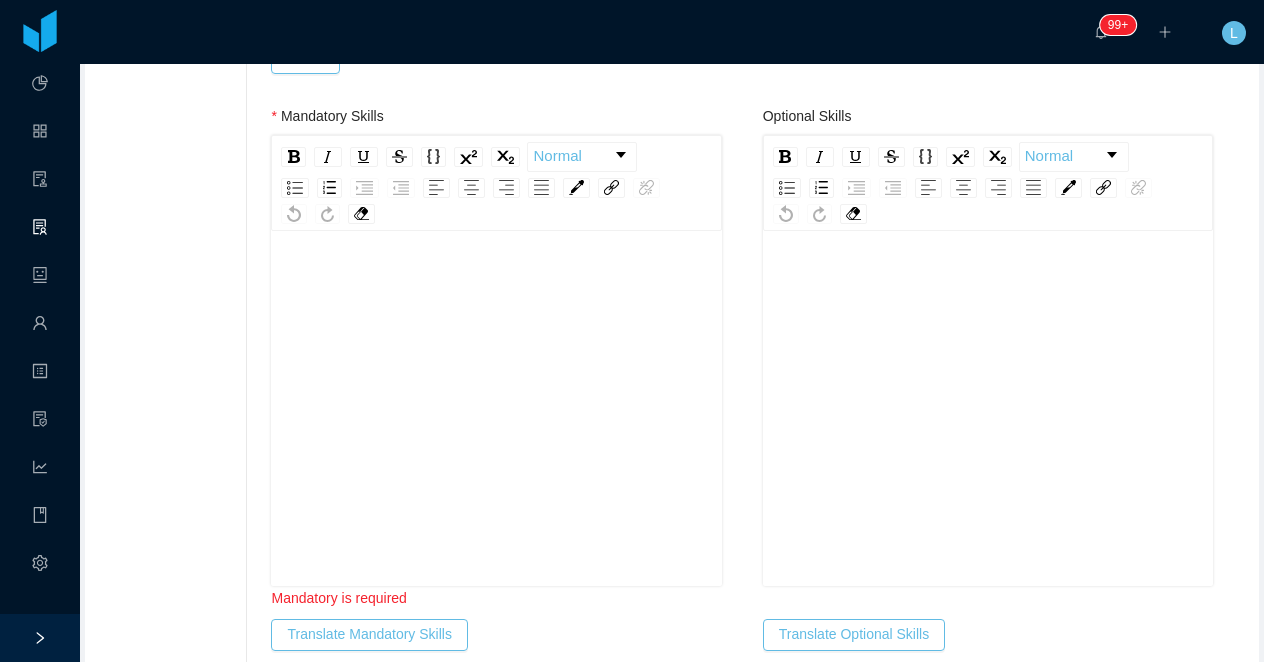 scroll, scrollTop: 644, scrollLeft: 0, axis: vertical 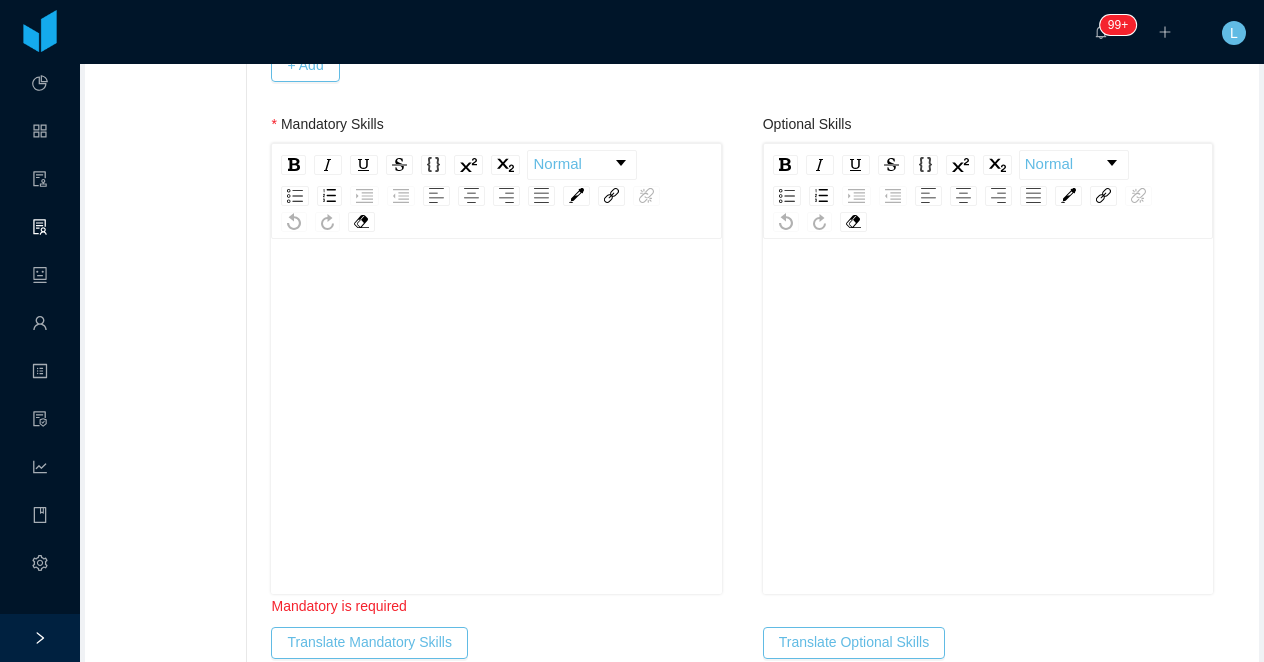 click at bounding box center [496, 448] 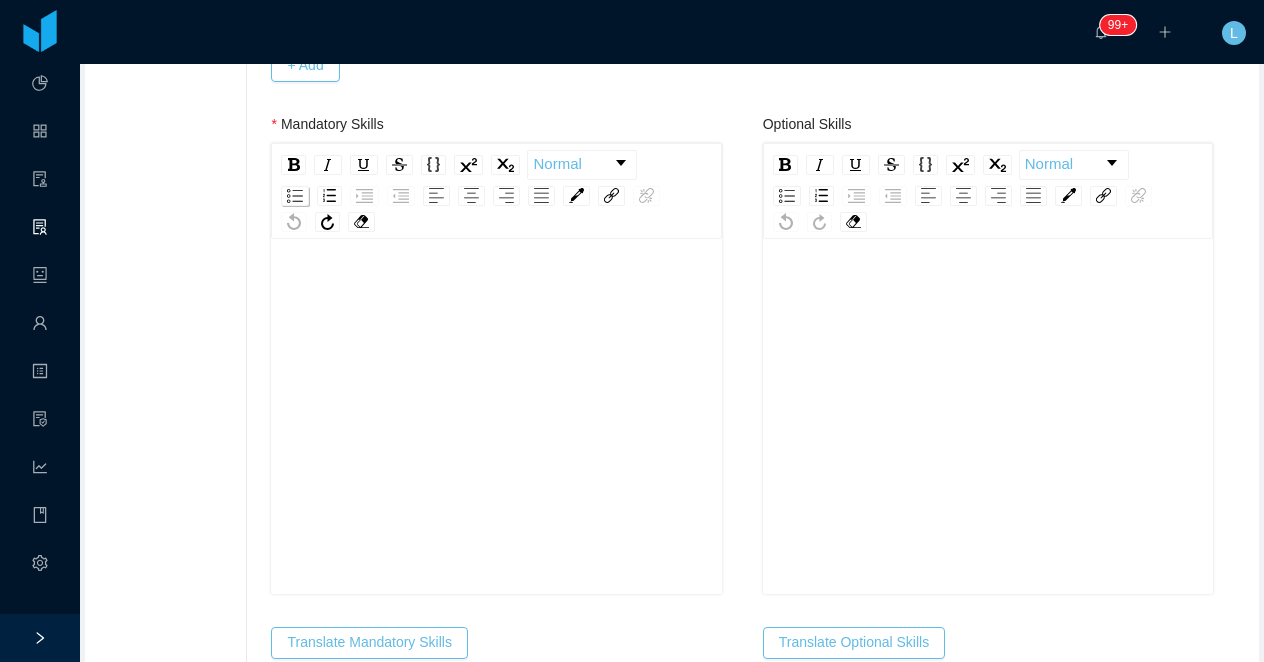 click at bounding box center (295, 196) 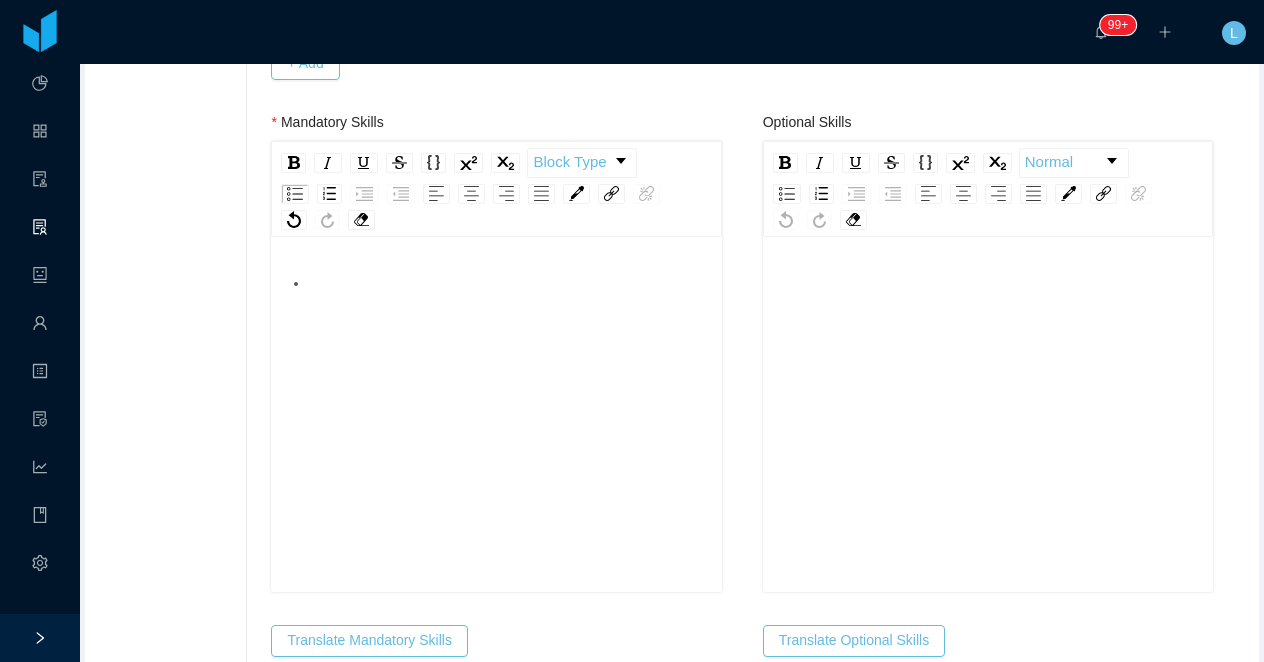 scroll, scrollTop: 644, scrollLeft: 0, axis: vertical 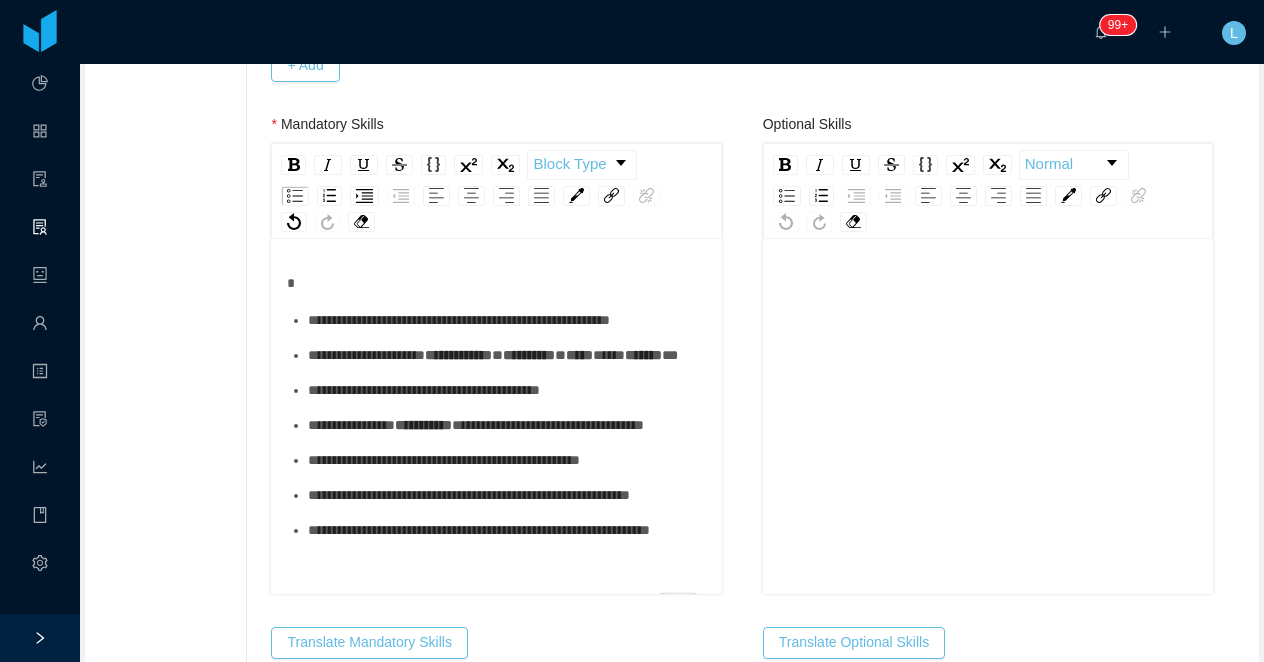 click on "**********" at bounding box center (459, 320) 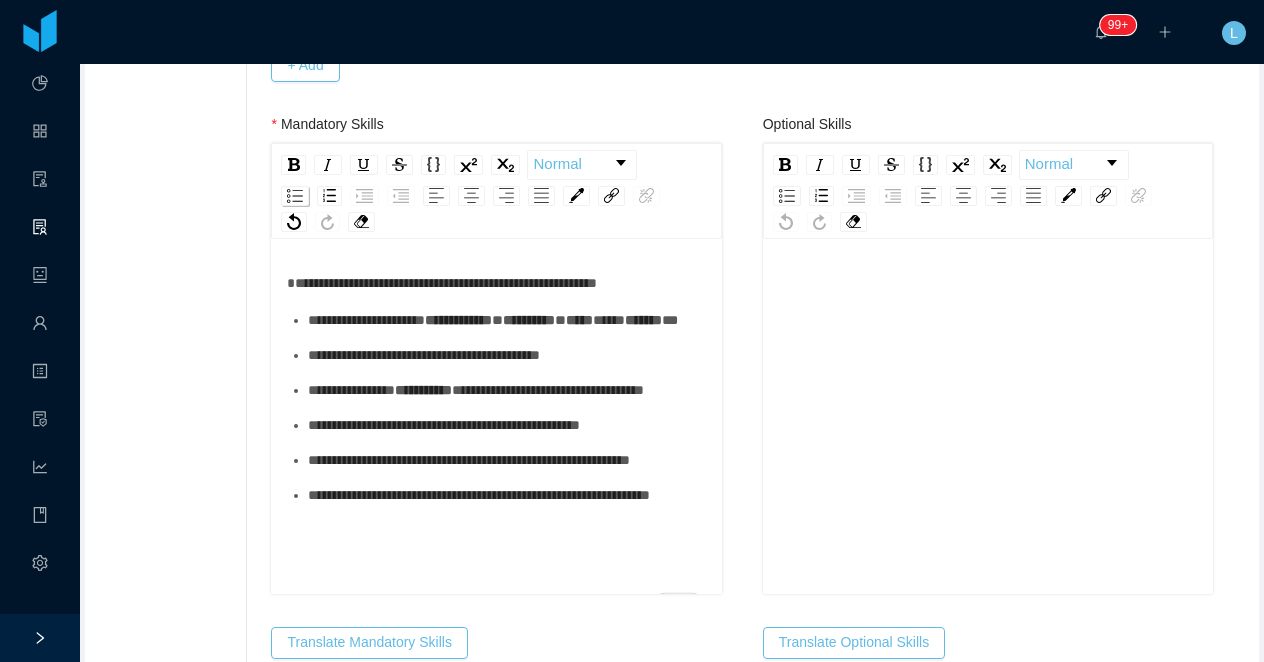 click at bounding box center [295, 196] 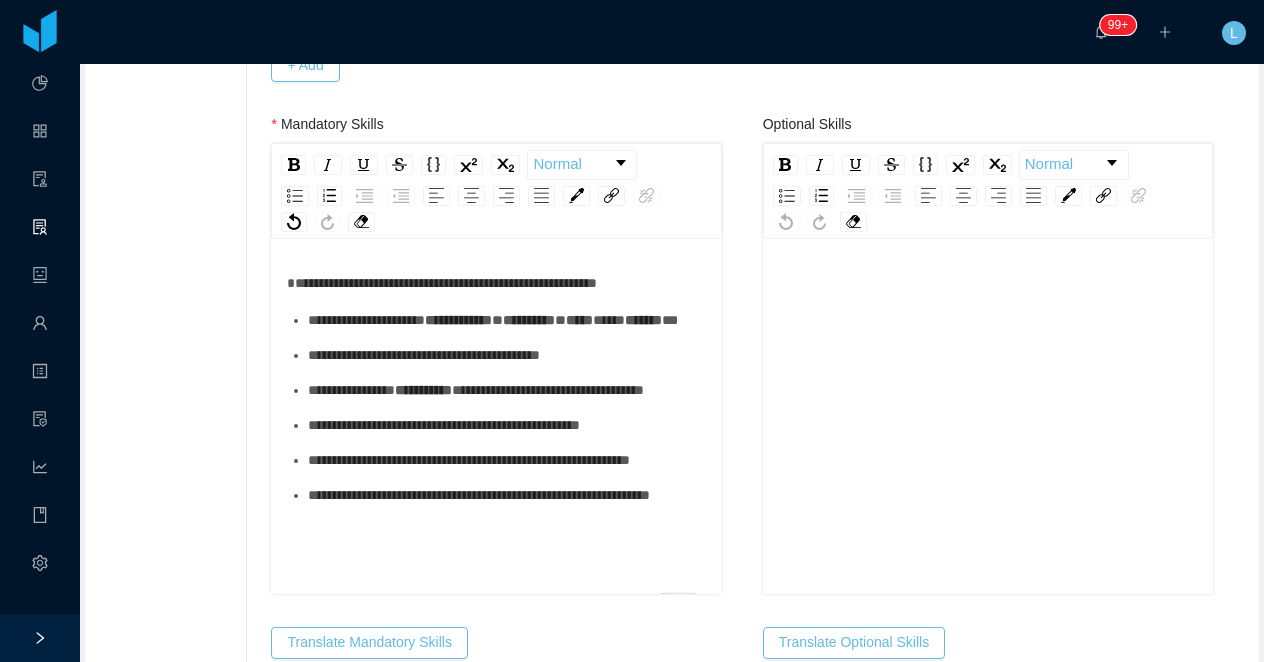 scroll, scrollTop: 646, scrollLeft: 0, axis: vertical 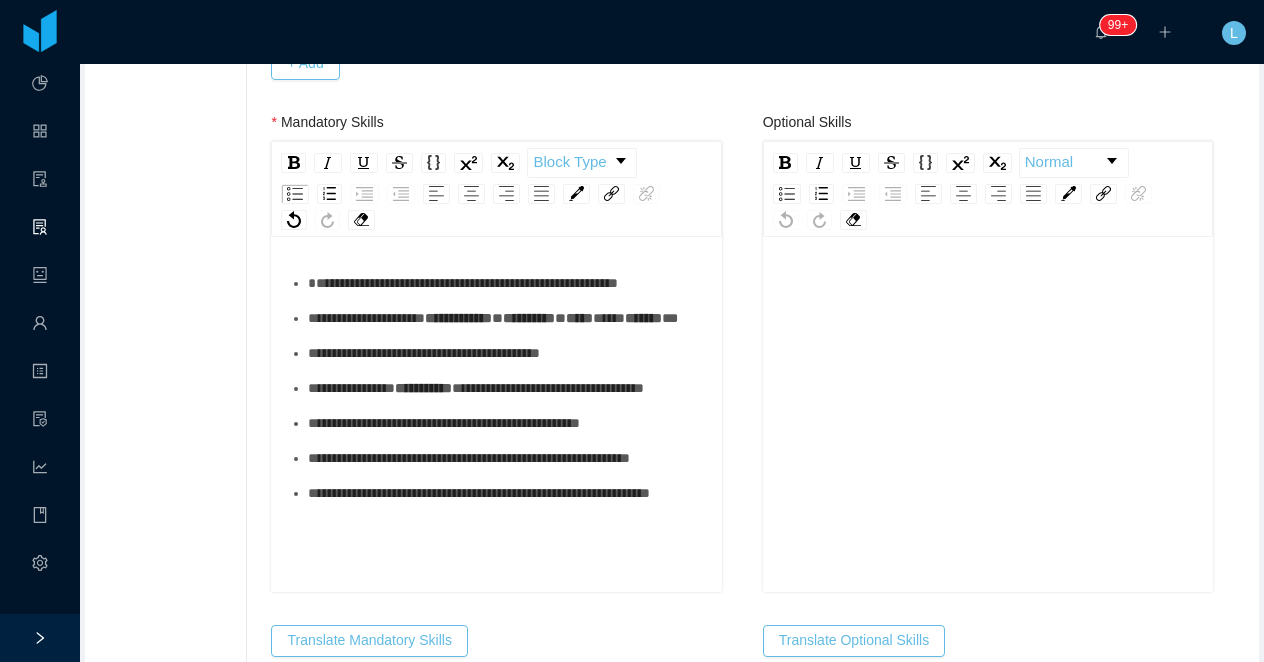 click on "**********" at bounding box center [496, 388] 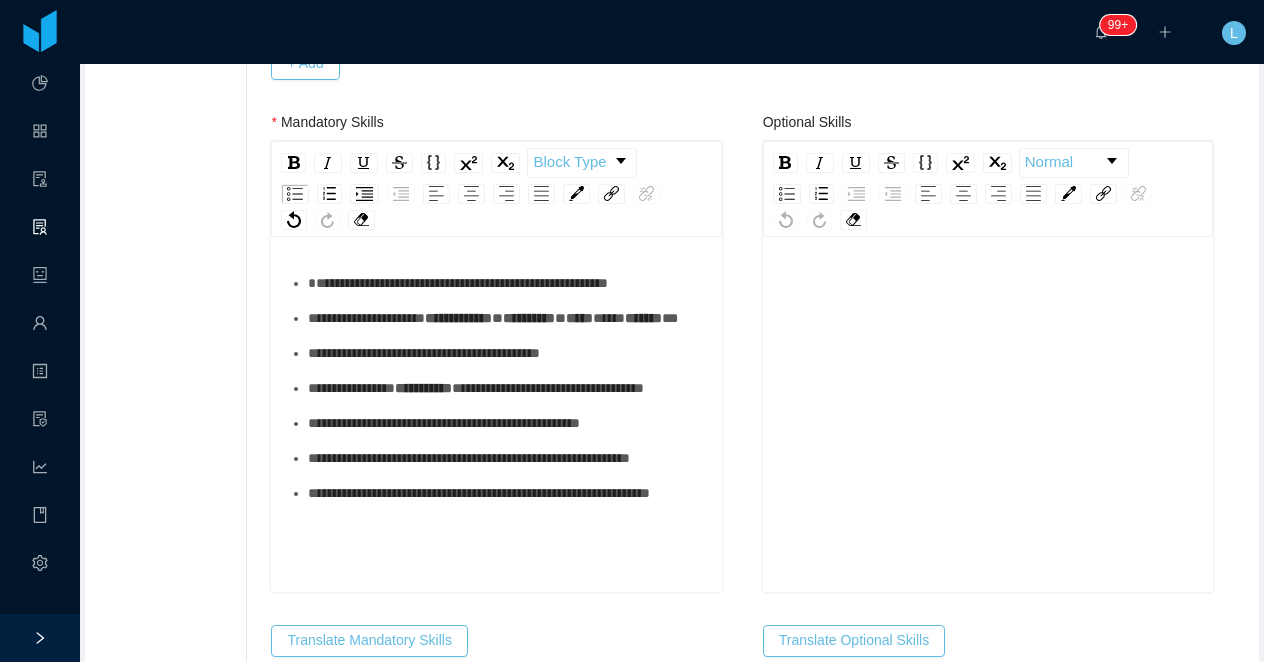 click on "**********" at bounding box center (496, 388) 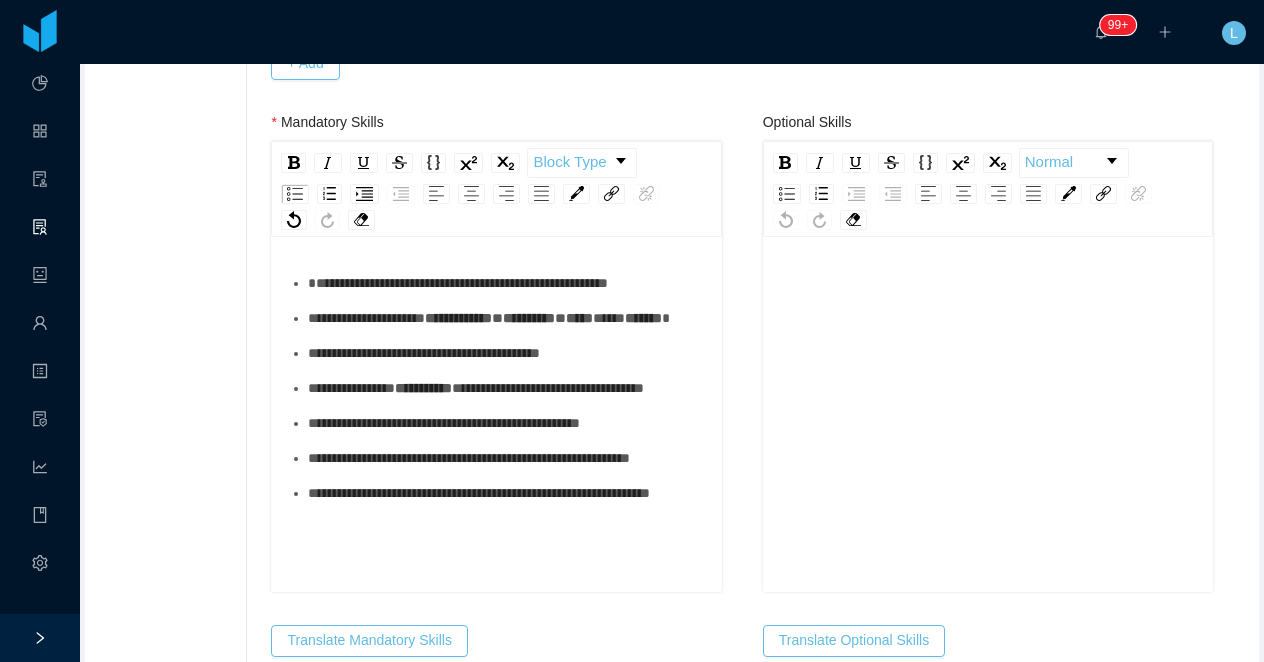 click on "**********" at bounding box center (507, 353) 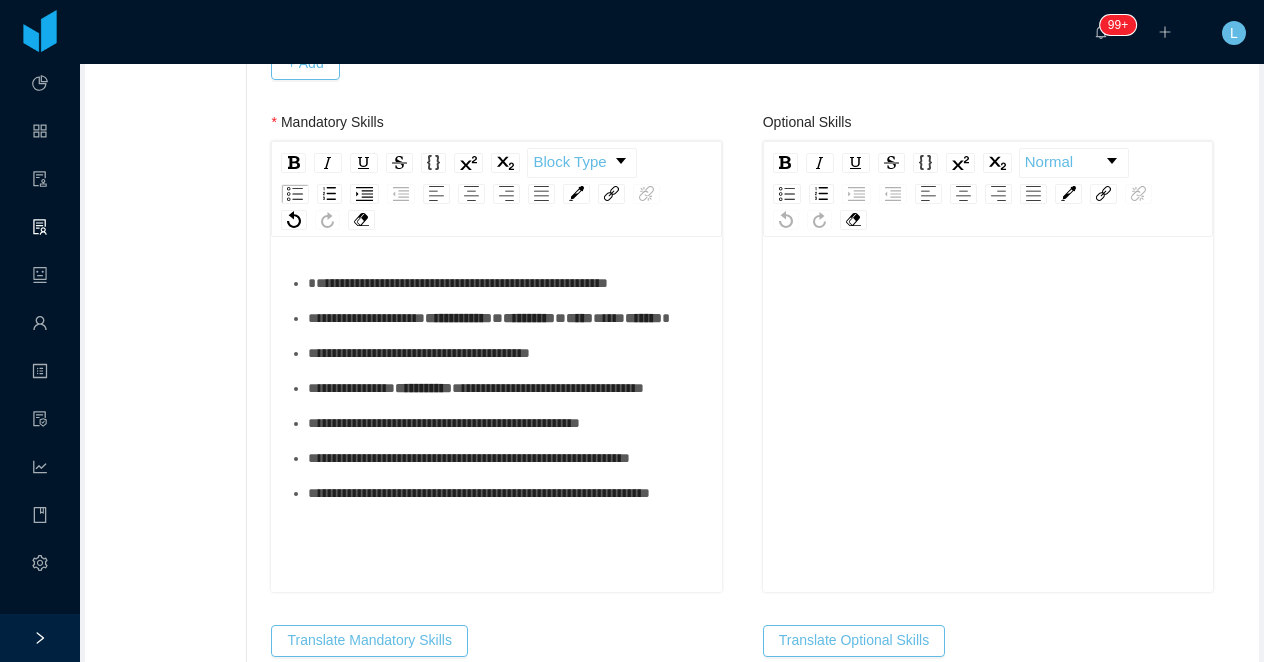 click on "**********" at bounding box center [496, 388] 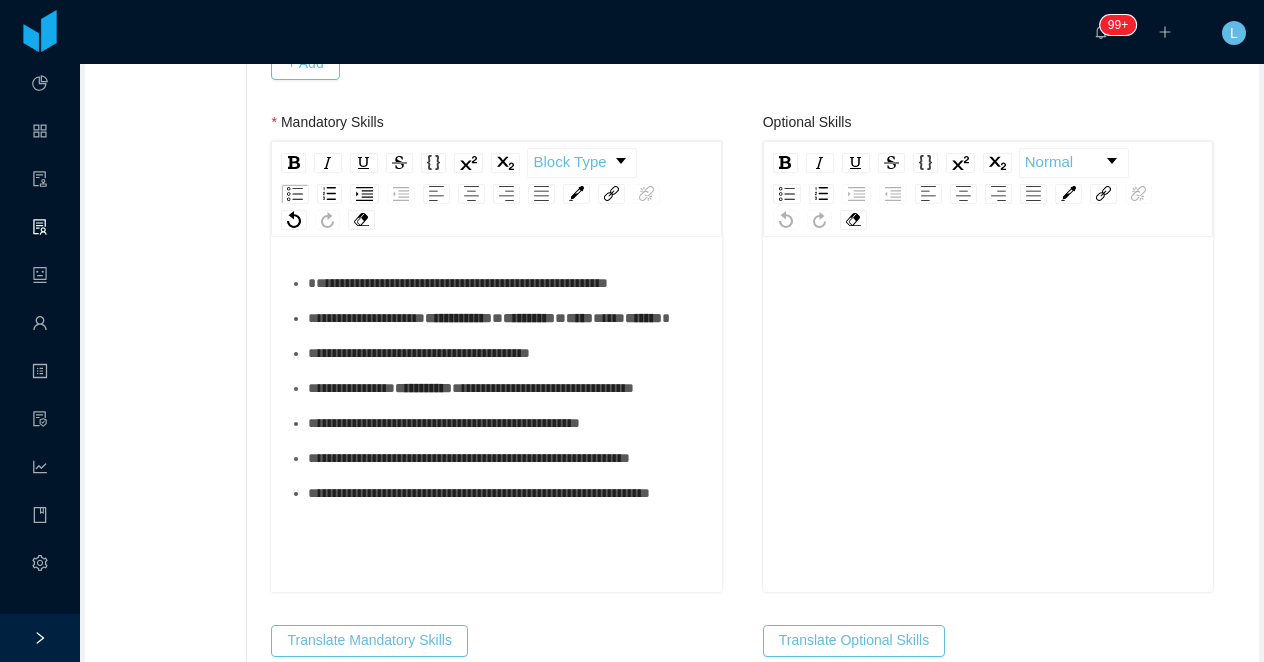 click on "**********" at bounding box center [507, 423] 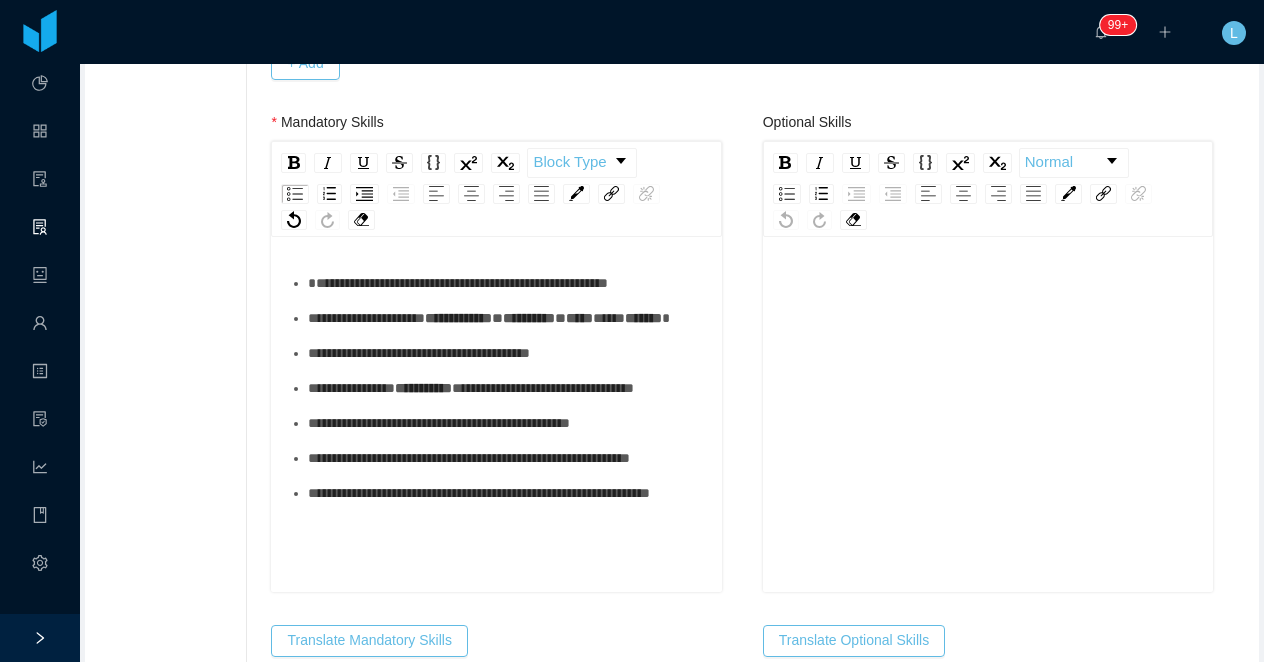 click on "**********" at bounding box center (507, 458) 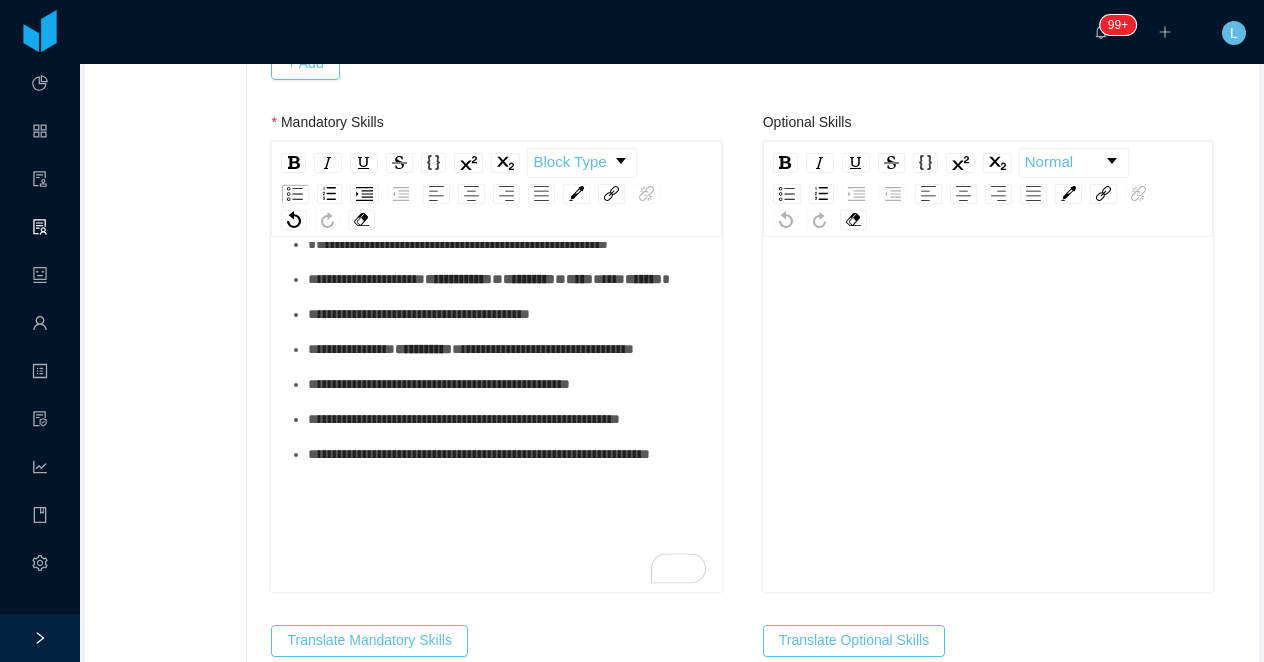 scroll, scrollTop: 46, scrollLeft: 0, axis: vertical 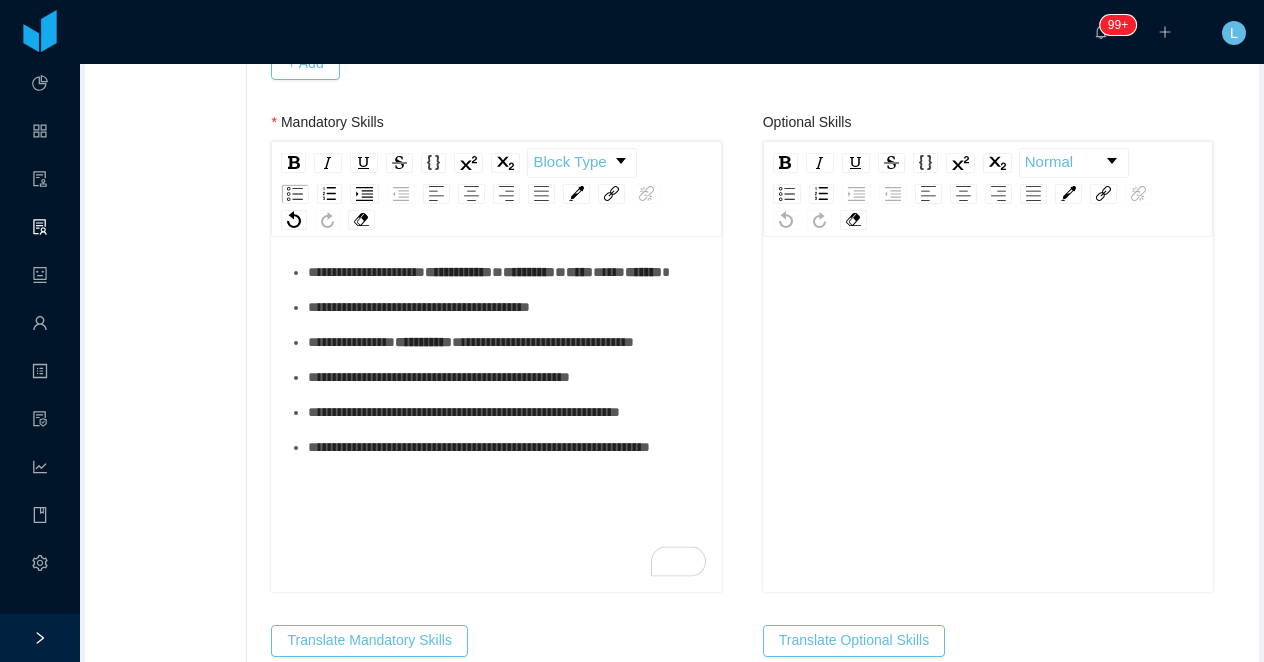 click on "**********" at bounding box center (543, 342) 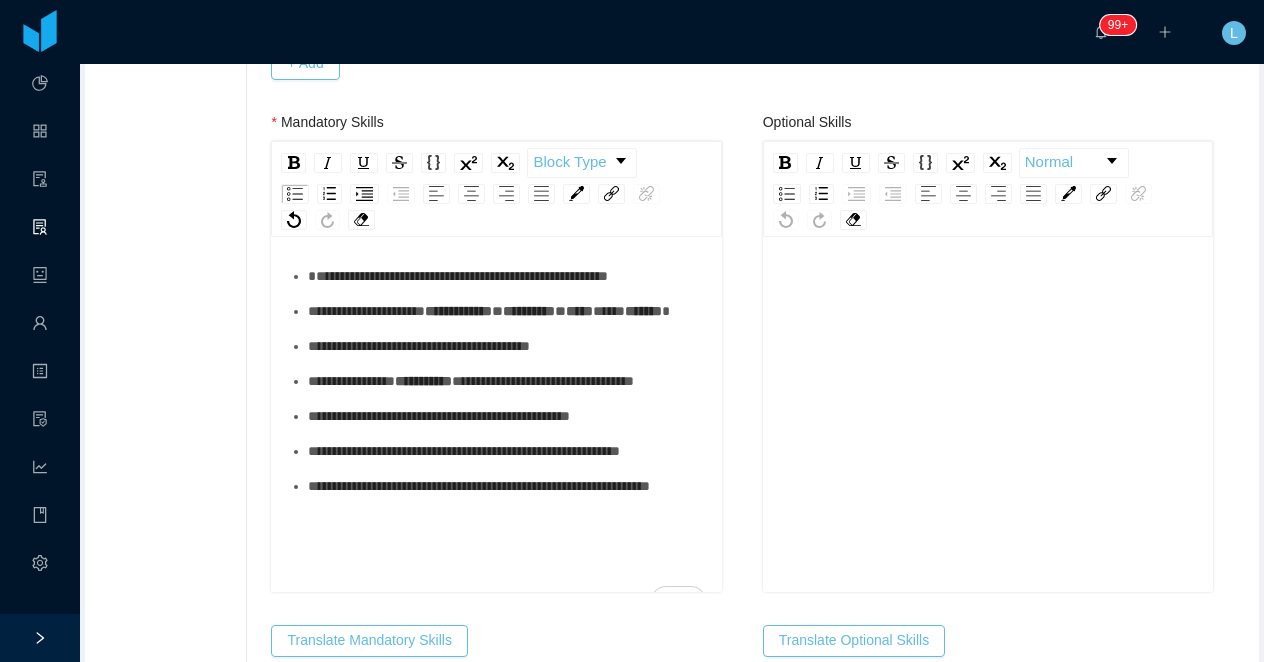 scroll, scrollTop: 0, scrollLeft: 0, axis: both 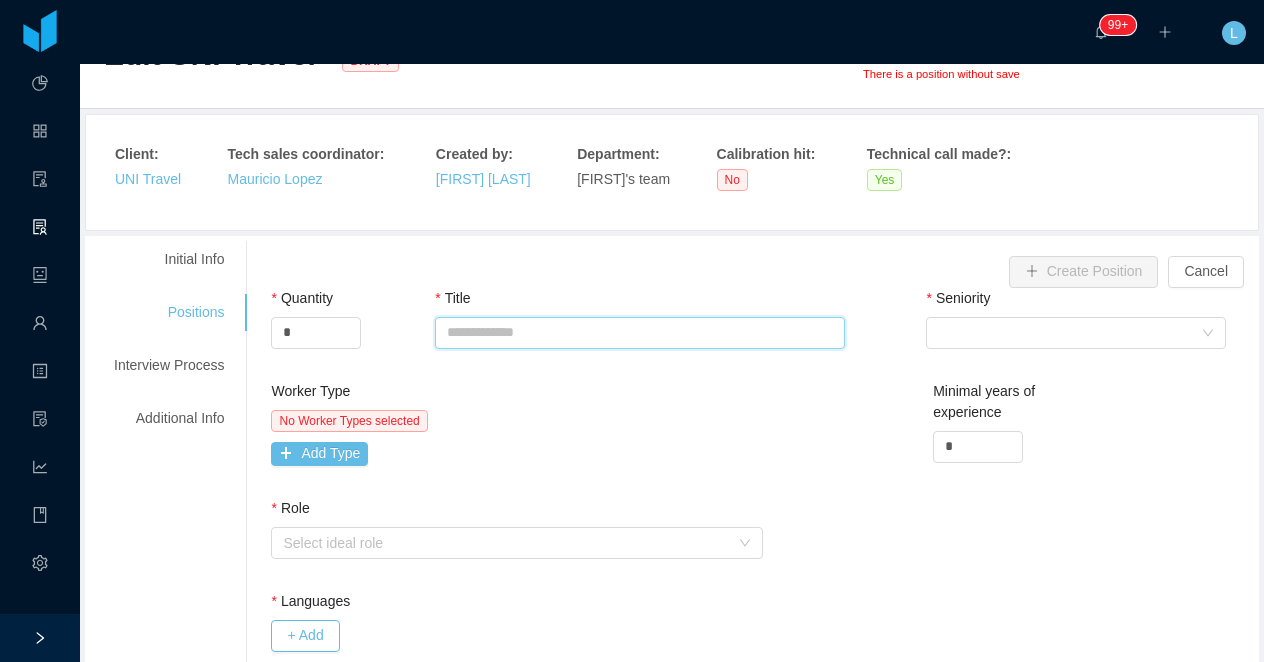 click on "Title" at bounding box center (639, 333) 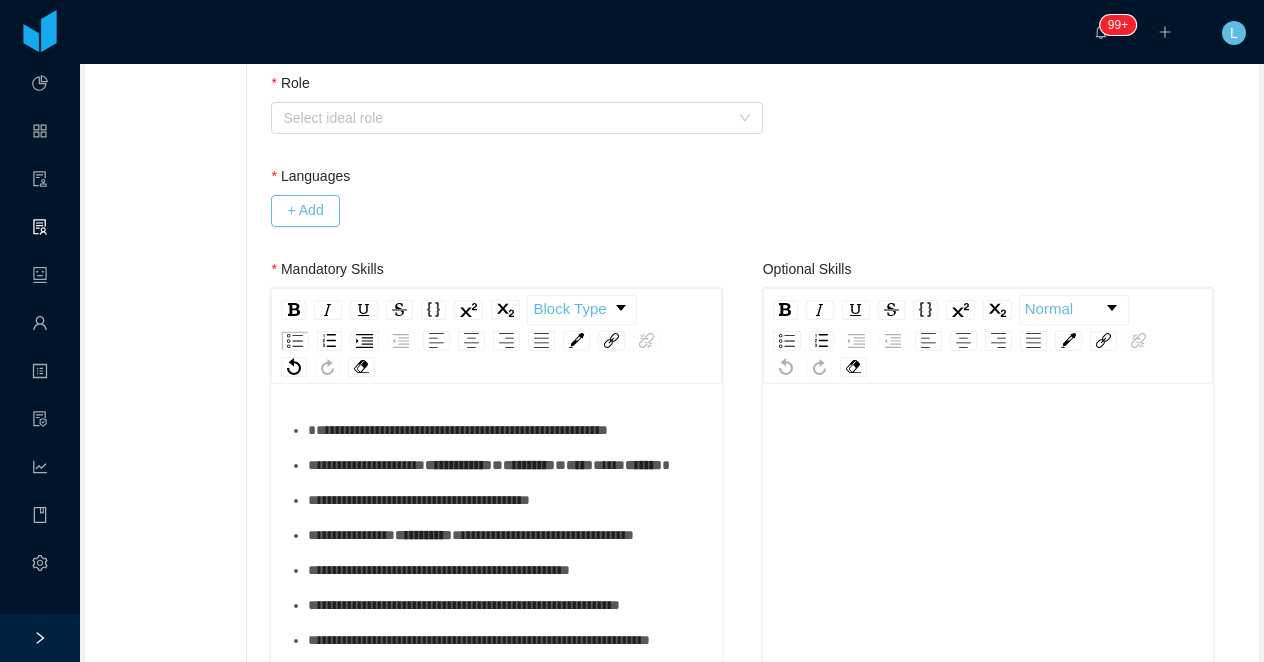 scroll, scrollTop: 539, scrollLeft: 0, axis: vertical 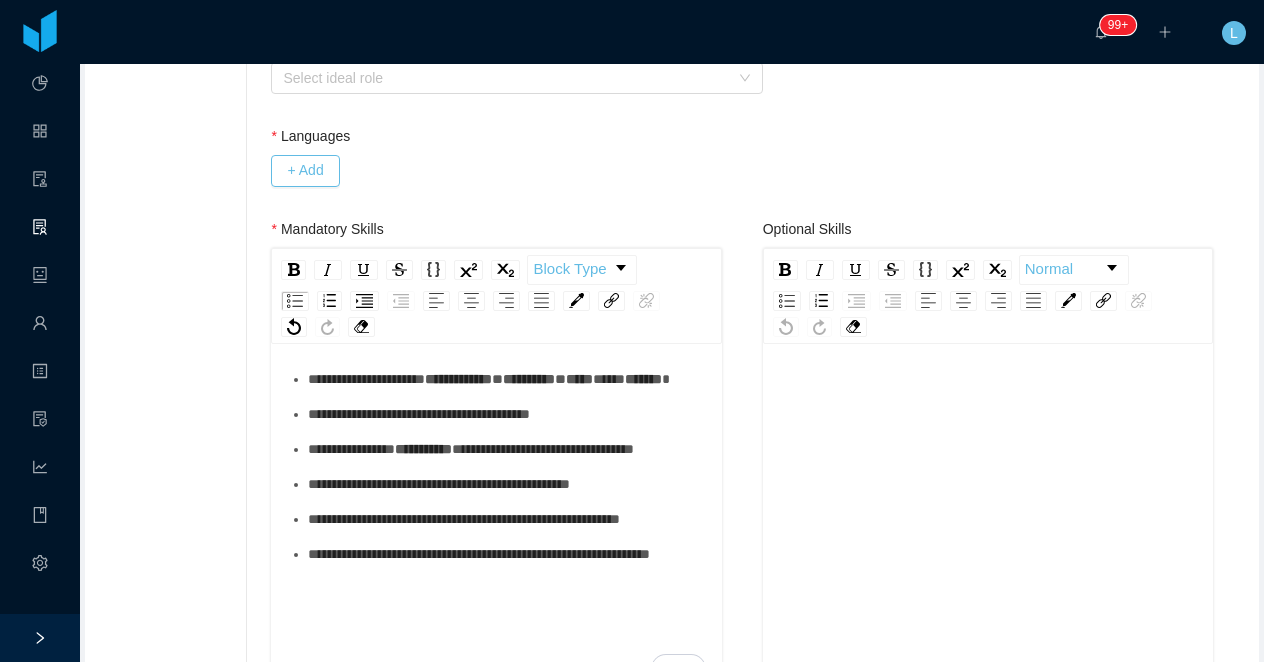 type on "**********" 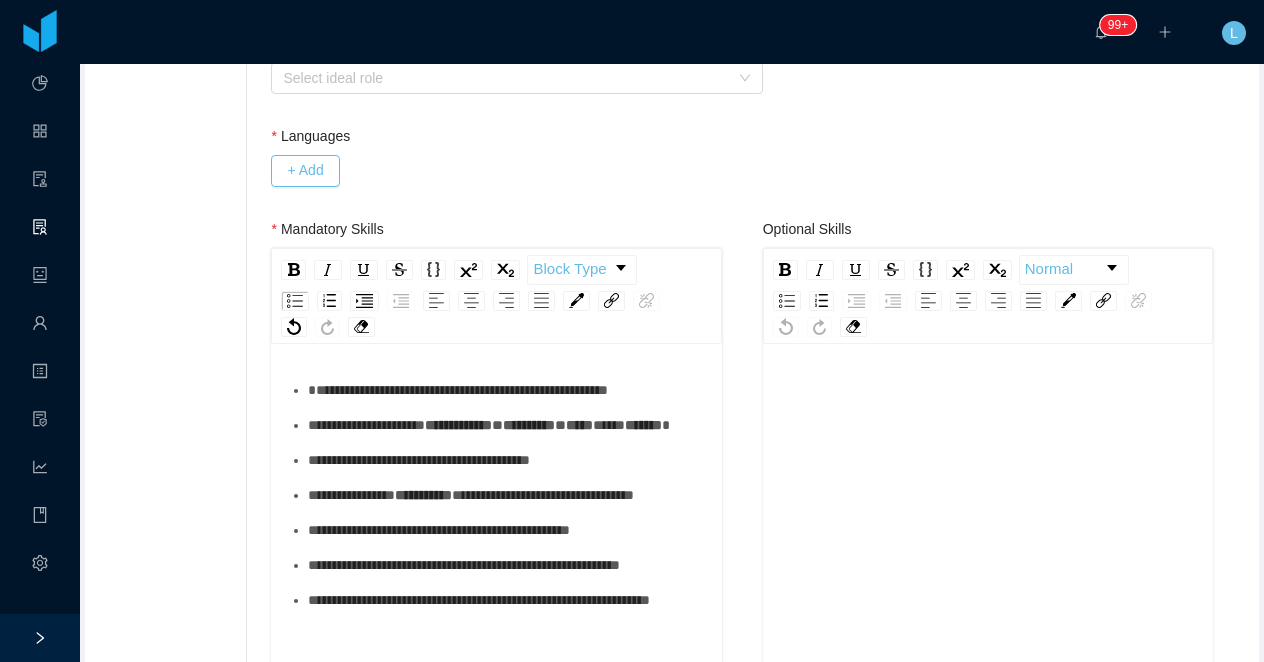click on "**********" at bounding box center [507, 460] 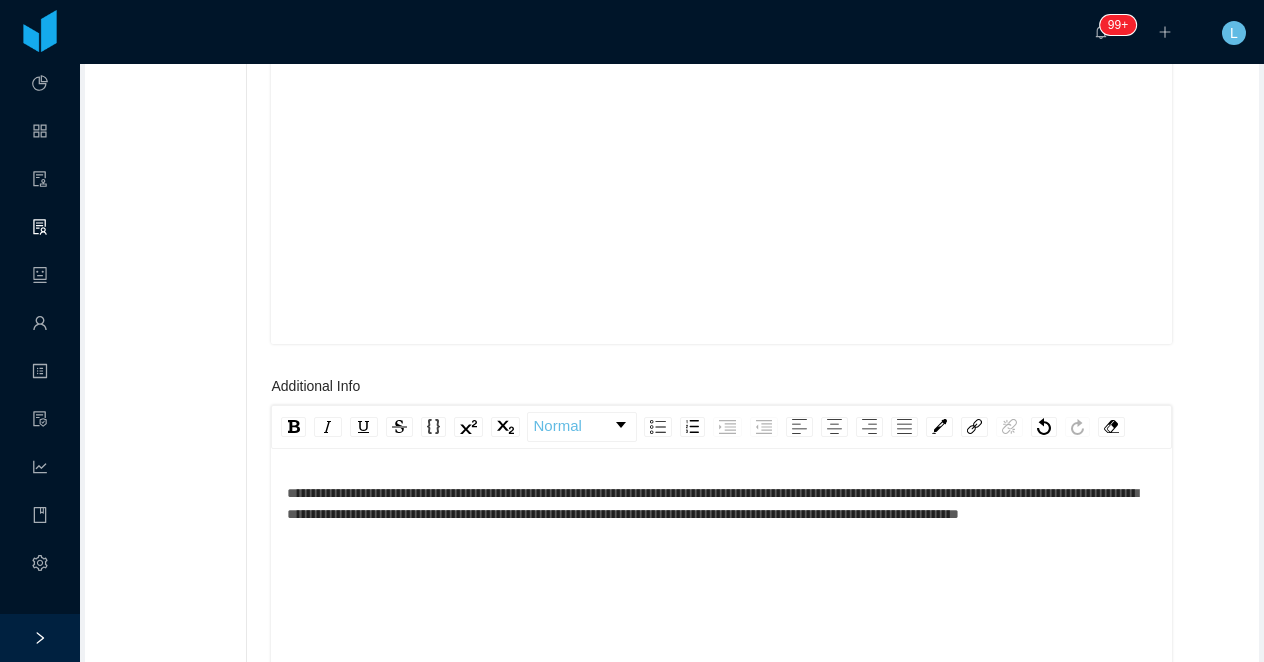scroll, scrollTop: 2009, scrollLeft: 0, axis: vertical 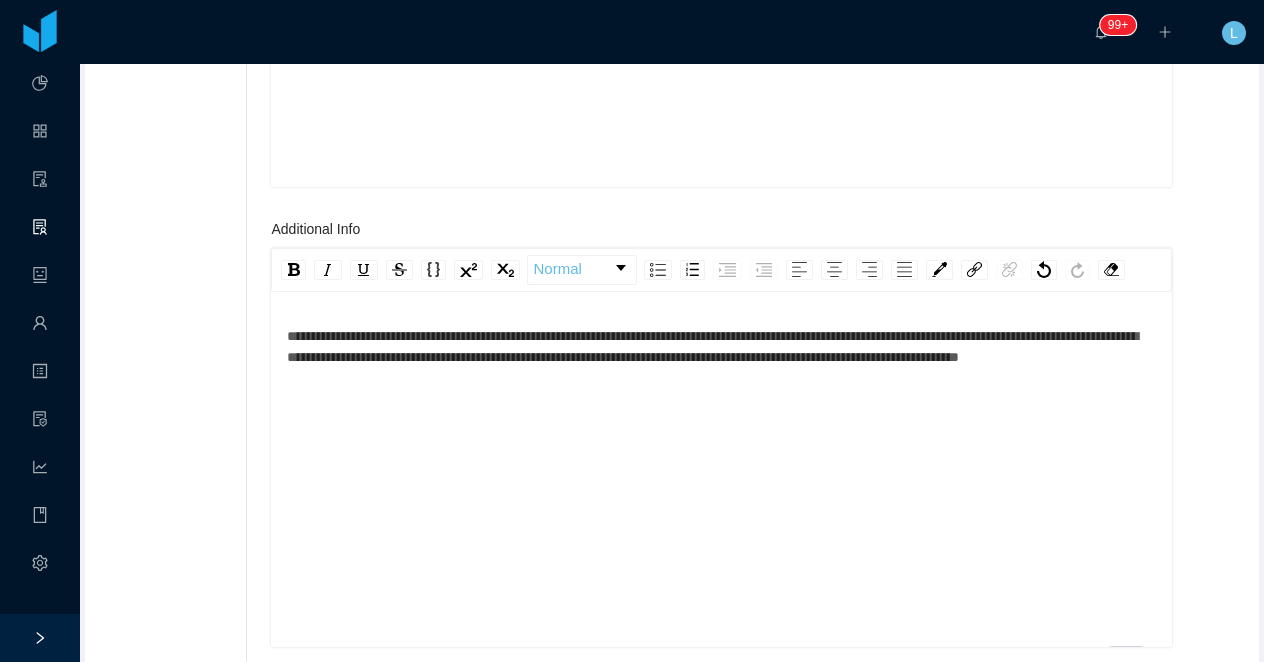 click on "**********" at bounding box center [712, 346] 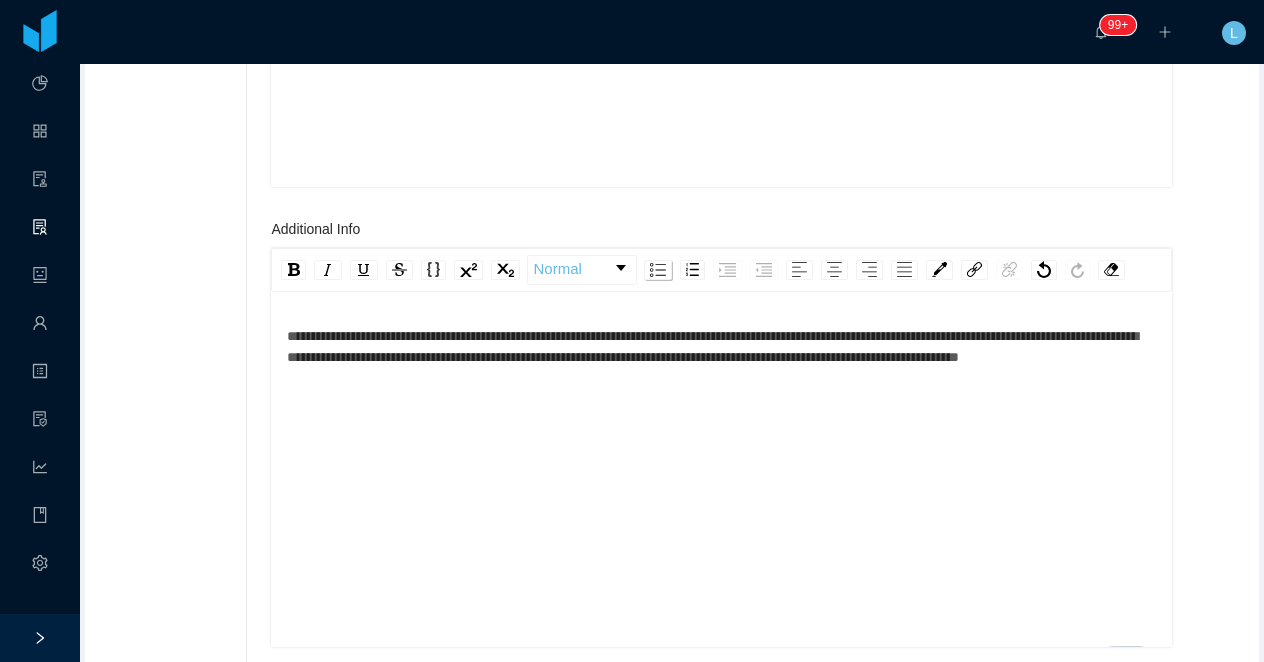 click at bounding box center (658, 270) 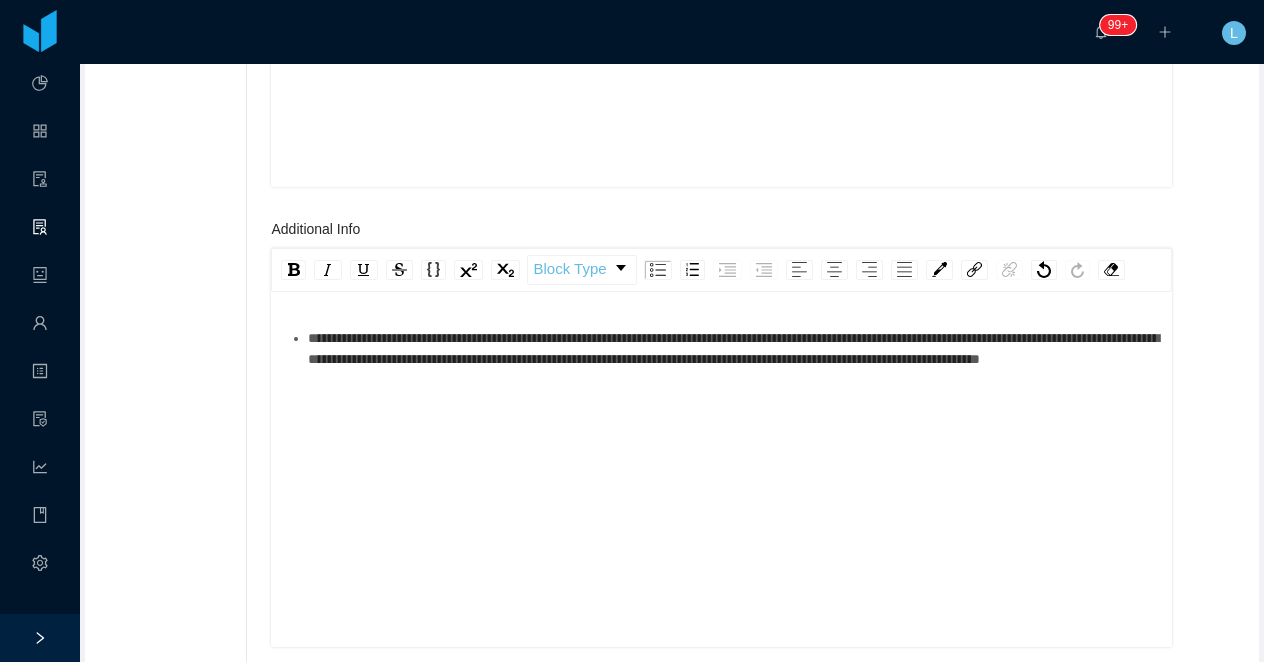 scroll, scrollTop: 2011, scrollLeft: 0, axis: vertical 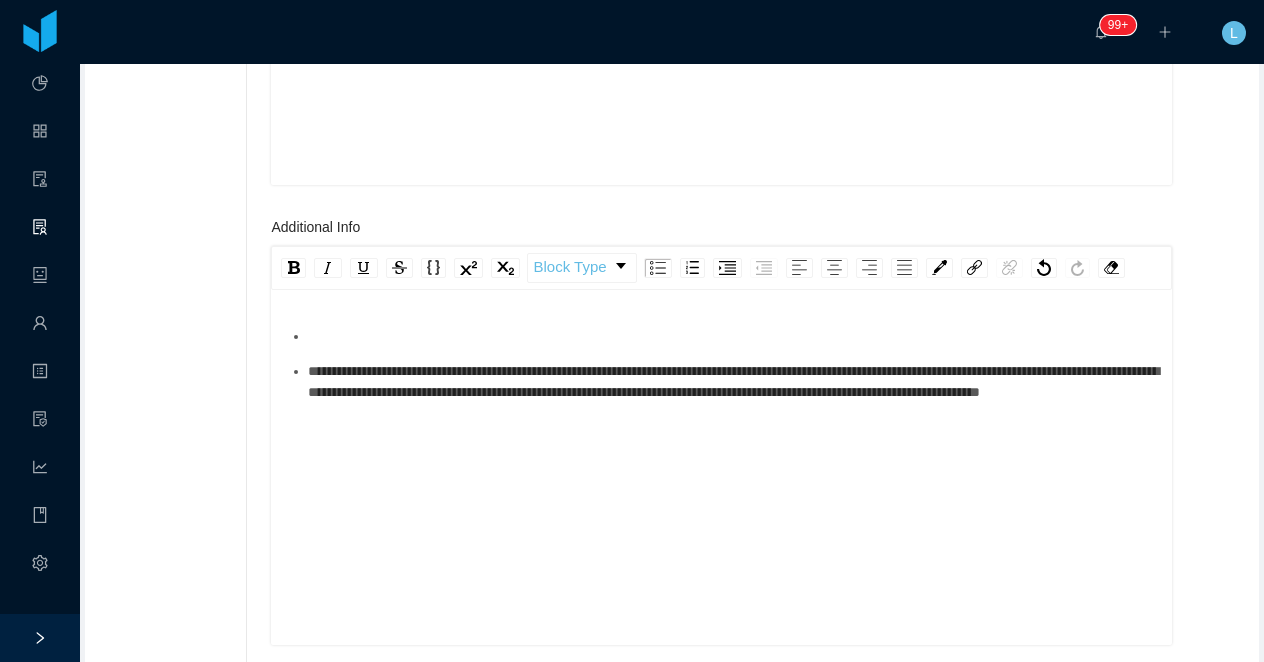 click at bounding box center (732, 336) 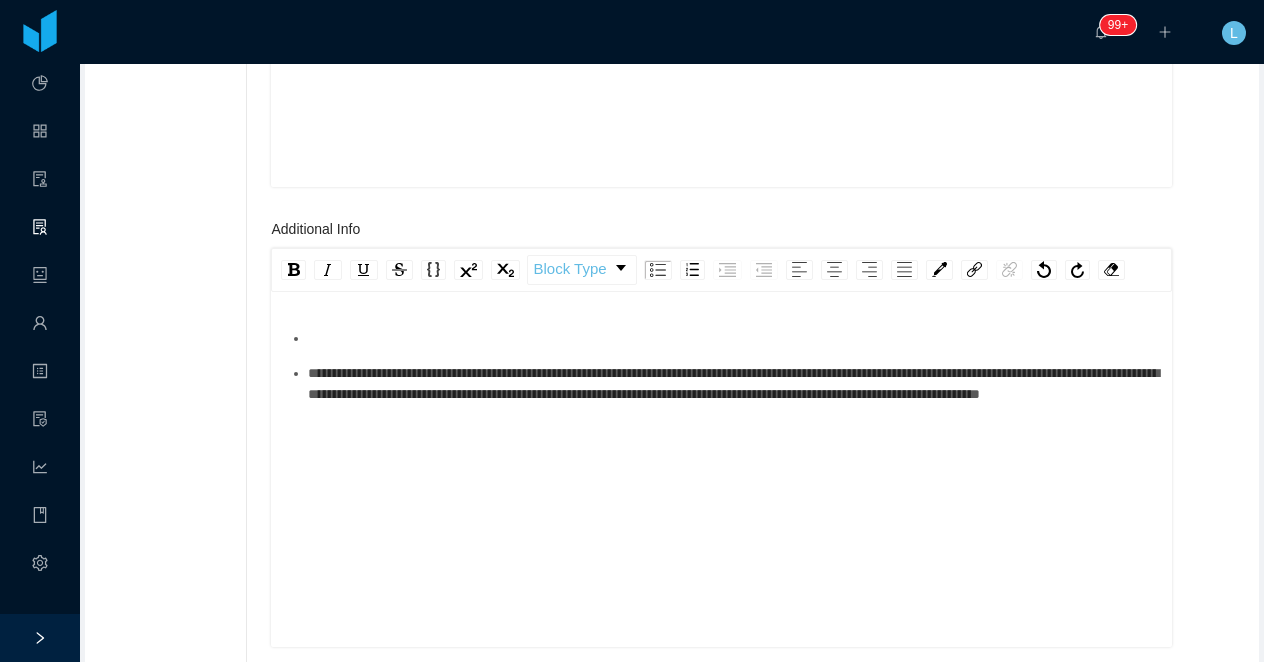 scroll, scrollTop: 2011, scrollLeft: 0, axis: vertical 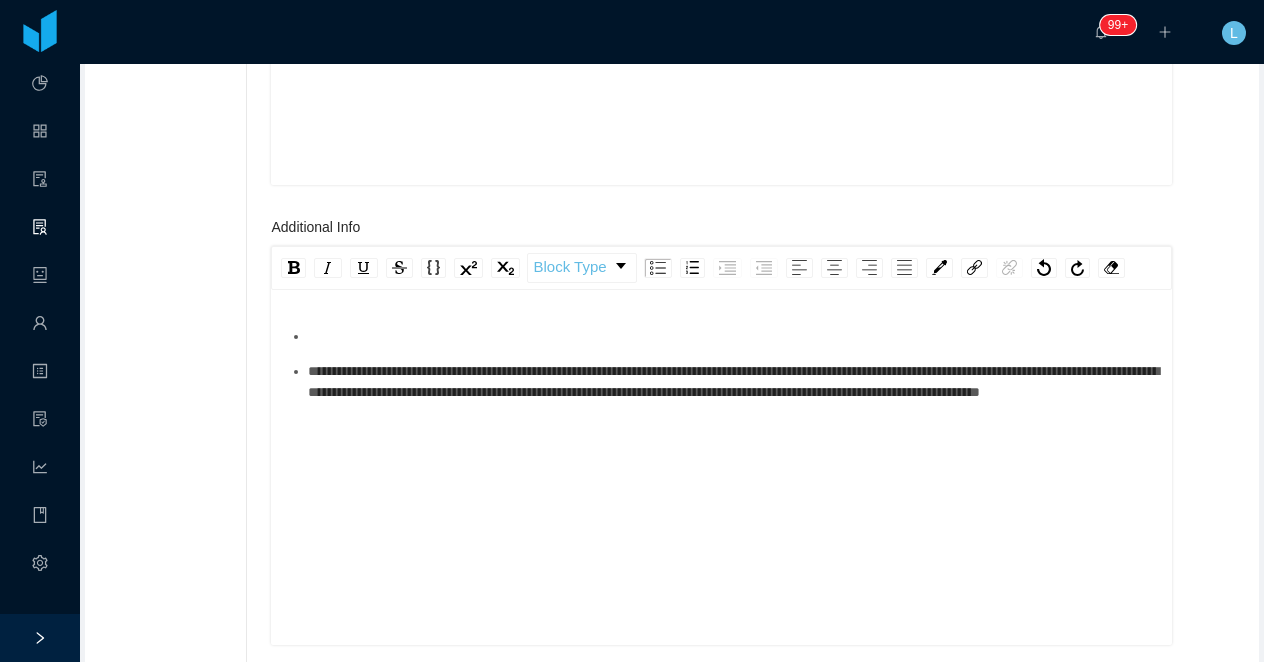 paste 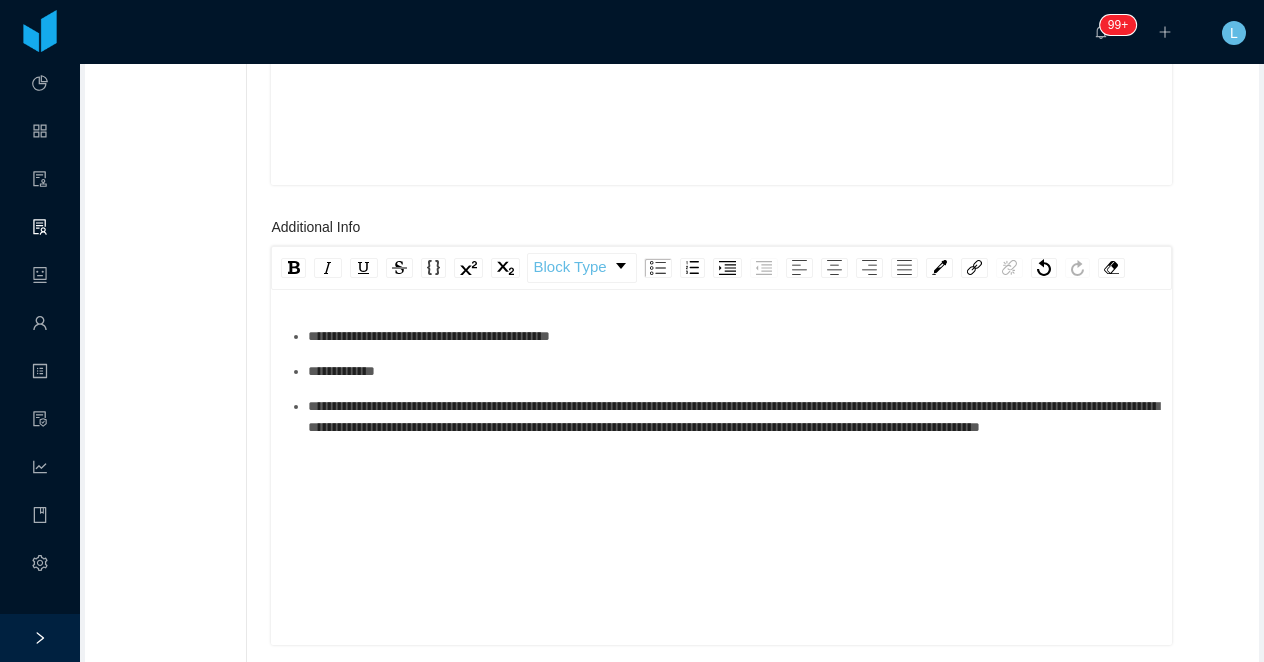 click on "**********" at bounding box center (341, 371) 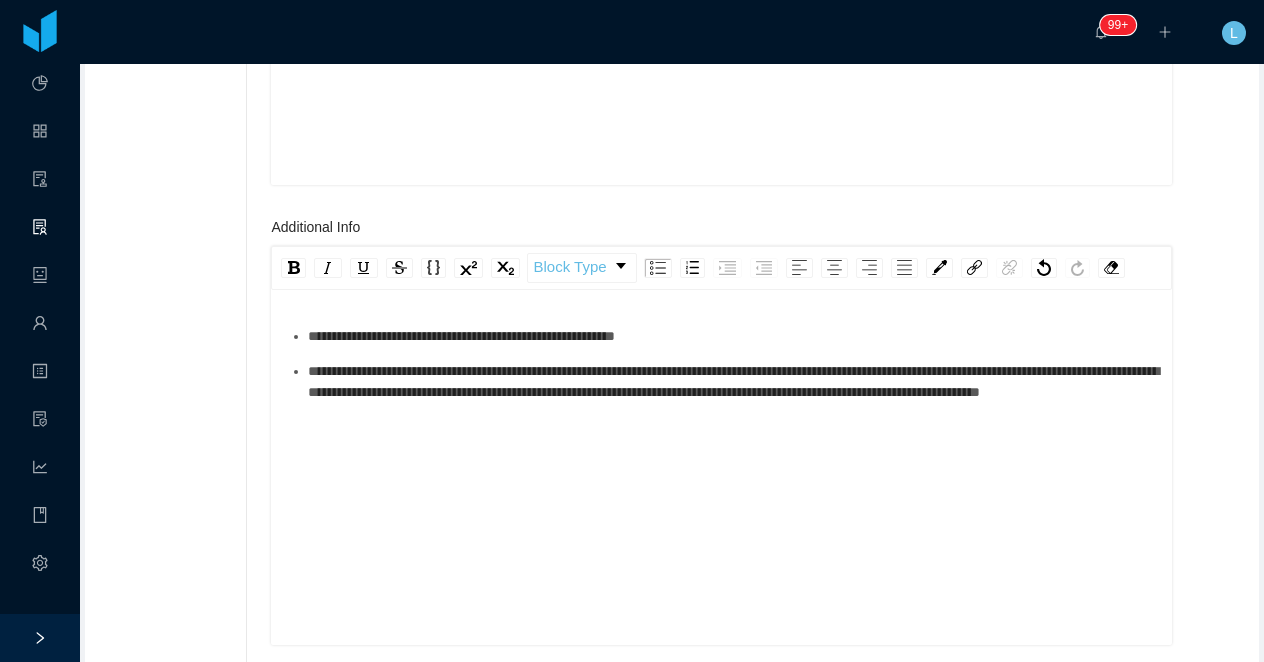 type 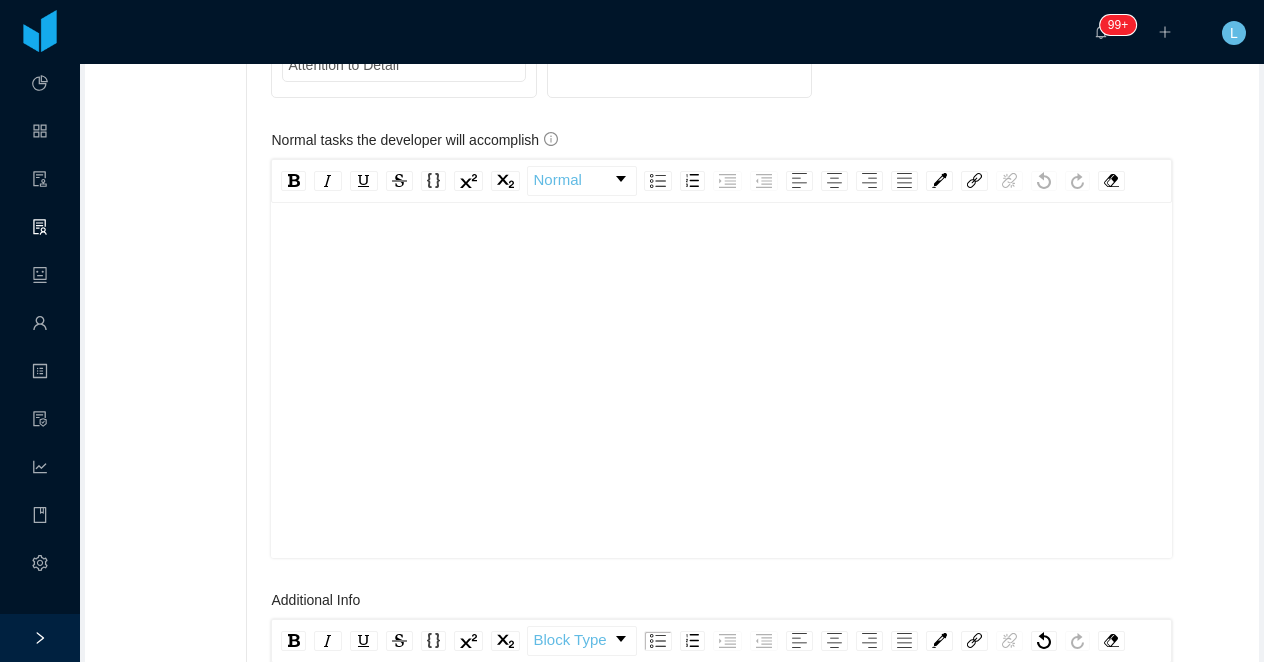 scroll, scrollTop: 1619, scrollLeft: 0, axis: vertical 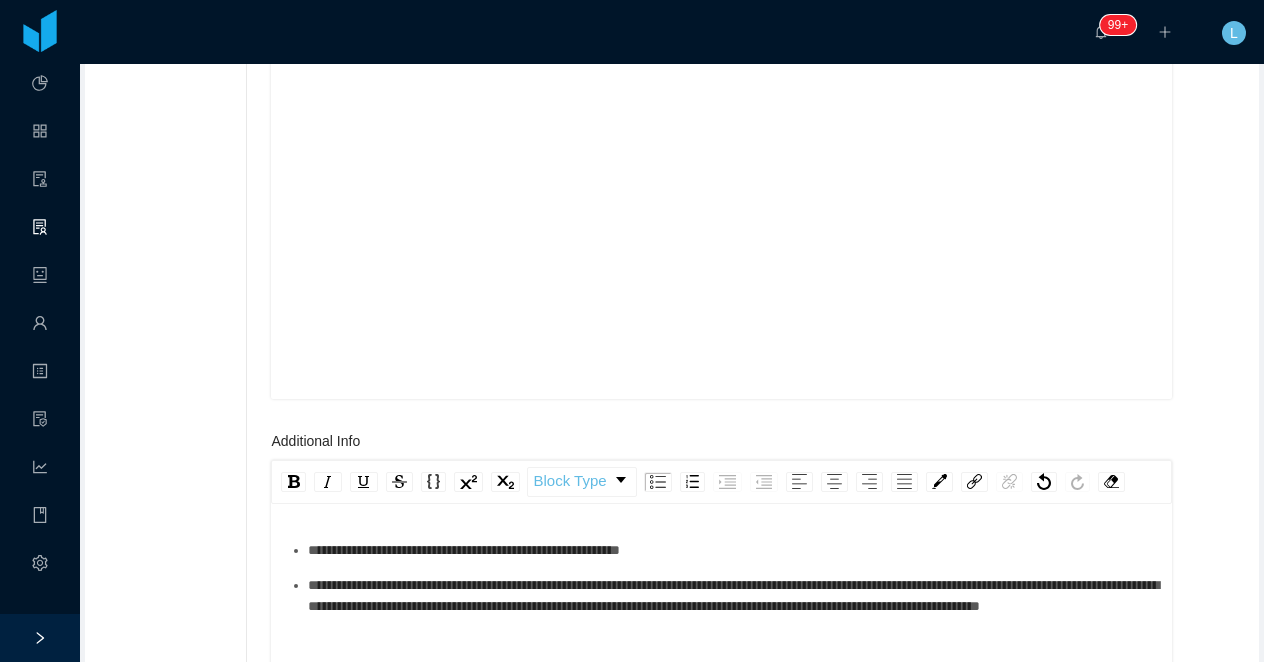 click at bounding box center [722, 253] 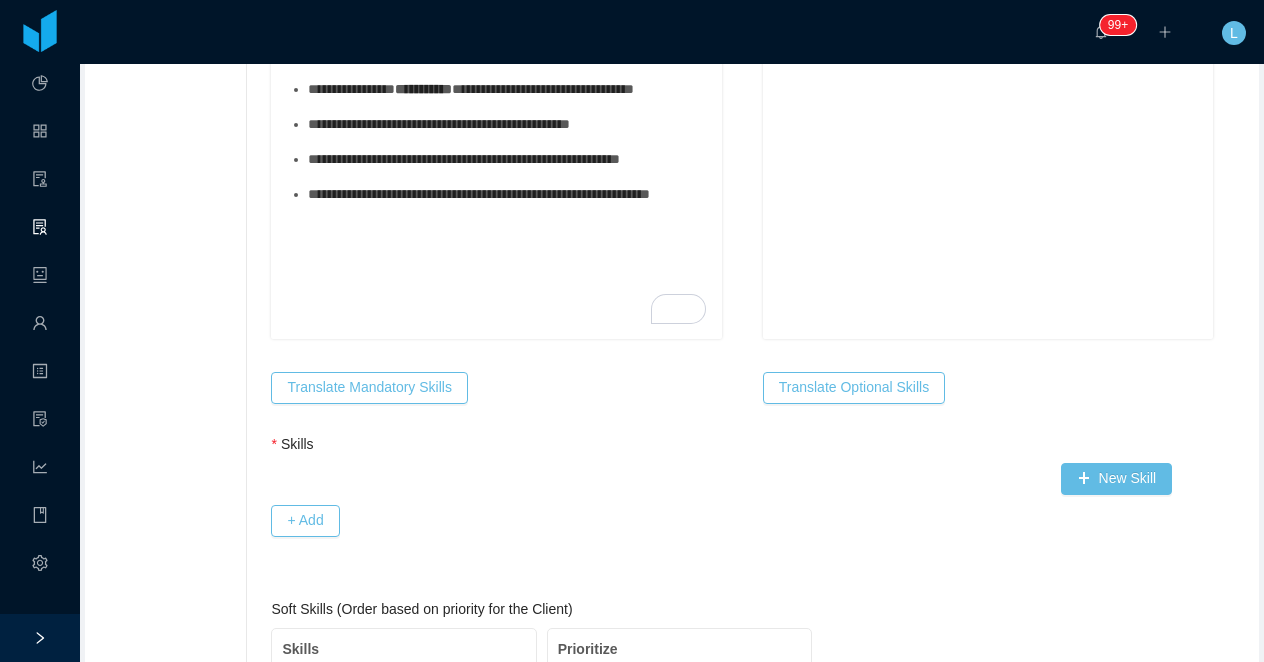 scroll, scrollTop: 767, scrollLeft: 0, axis: vertical 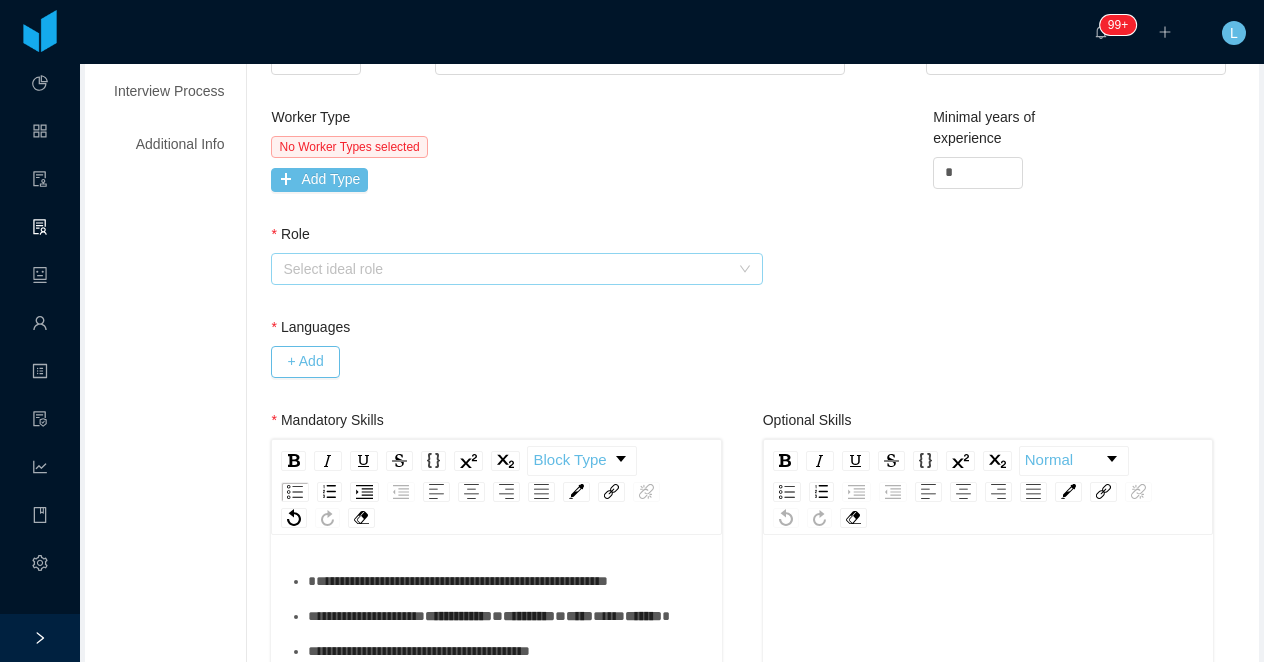 click on "Select ideal role" at bounding box center [505, 269] 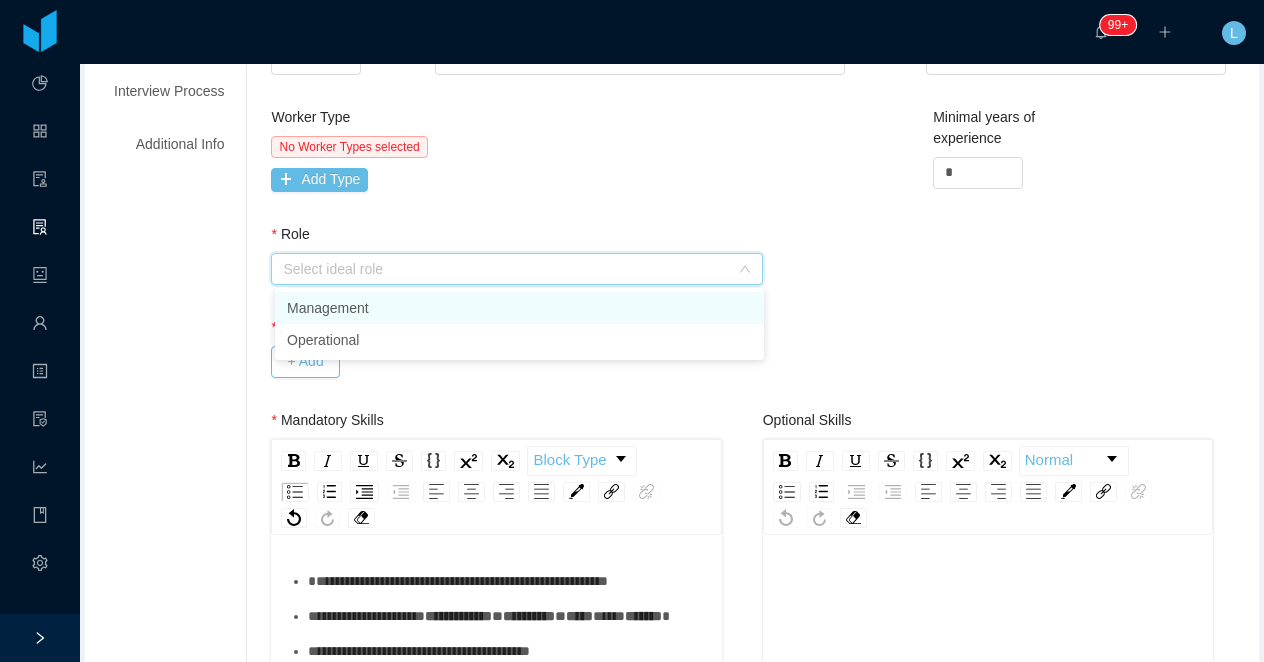click on "Management" at bounding box center [519, 308] 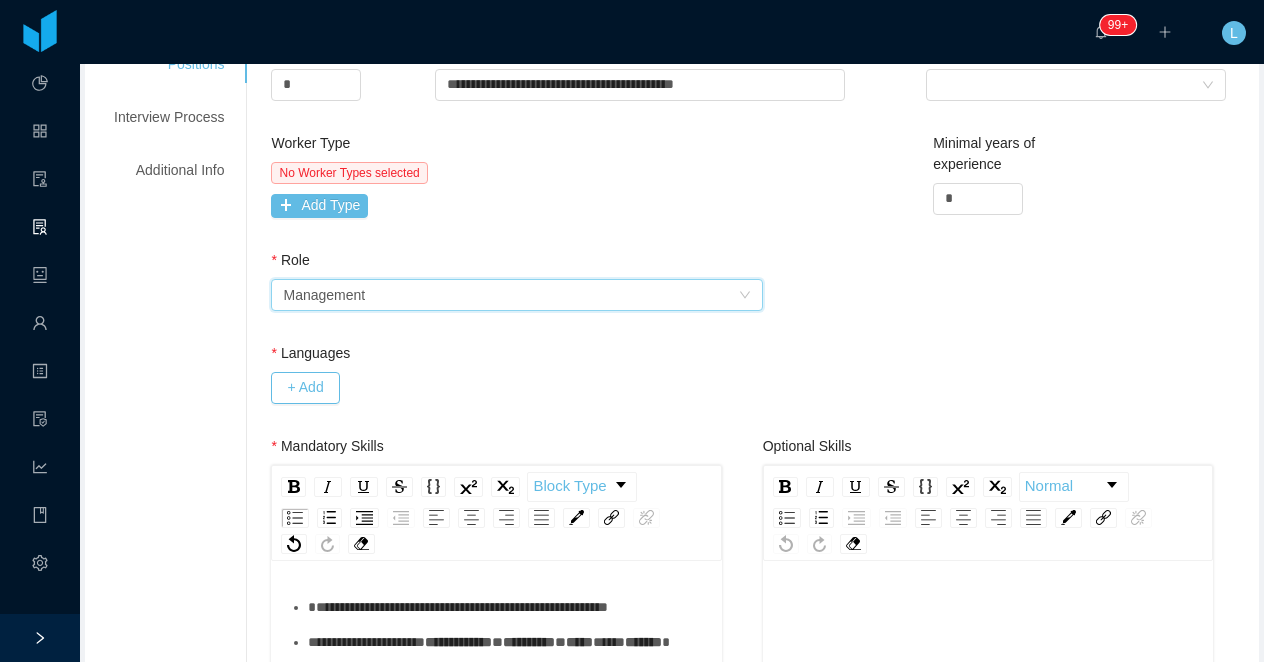 scroll, scrollTop: 323, scrollLeft: 0, axis: vertical 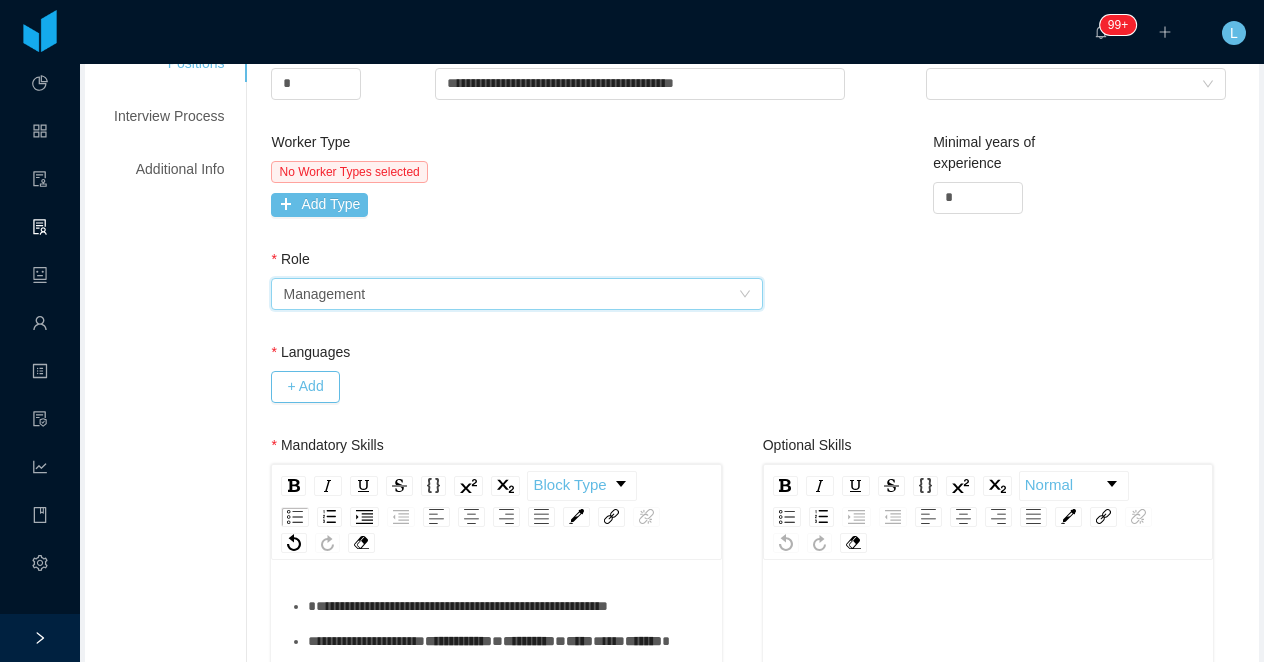 click on "Select ideal role Management" at bounding box center (510, 294) 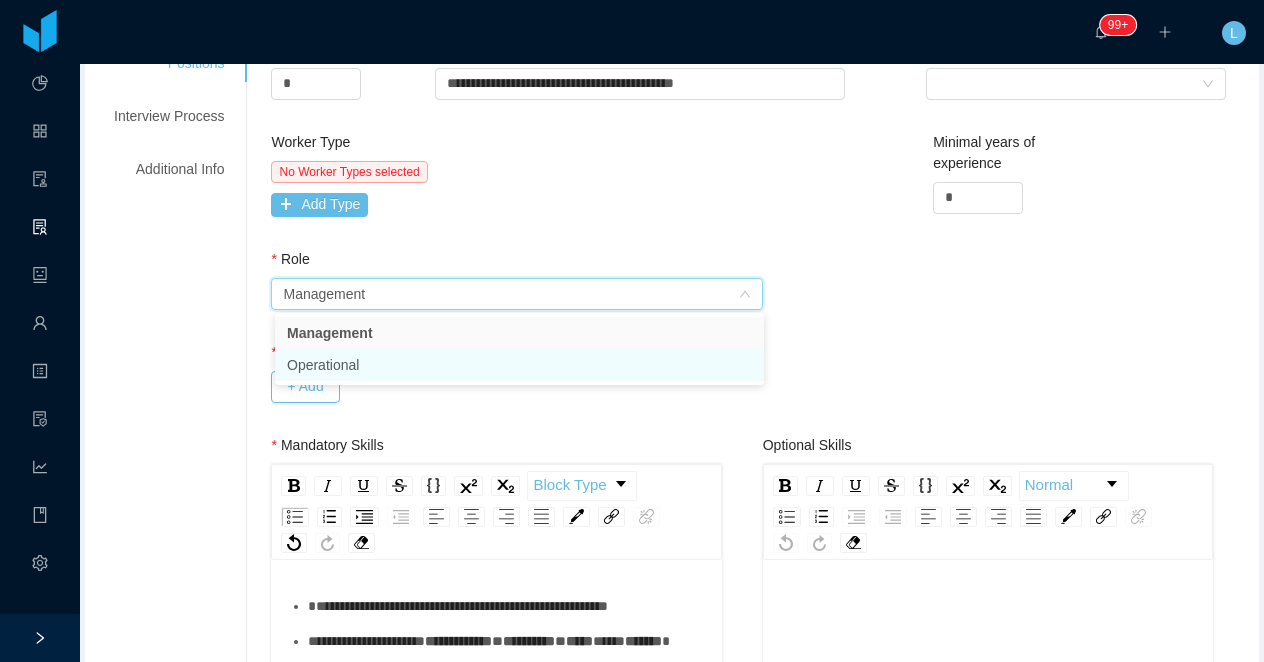 click on "Operational" at bounding box center (519, 365) 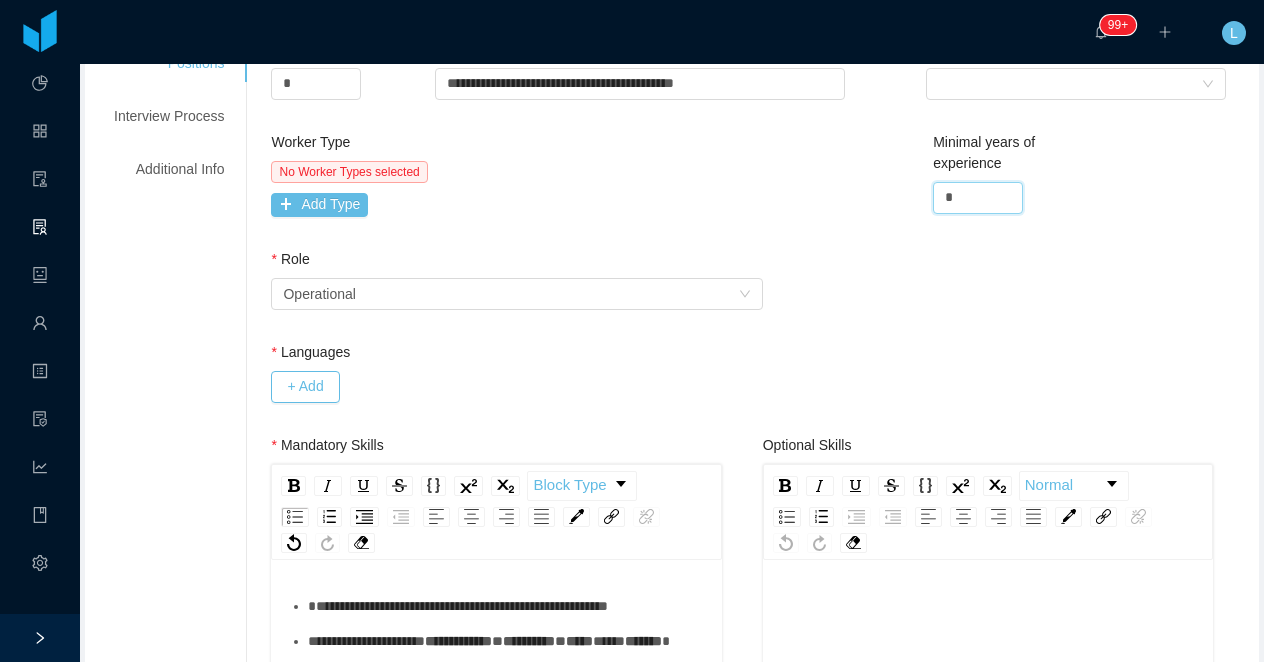 drag, startPoint x: 975, startPoint y: 207, endPoint x: 923, endPoint y: 207, distance: 52 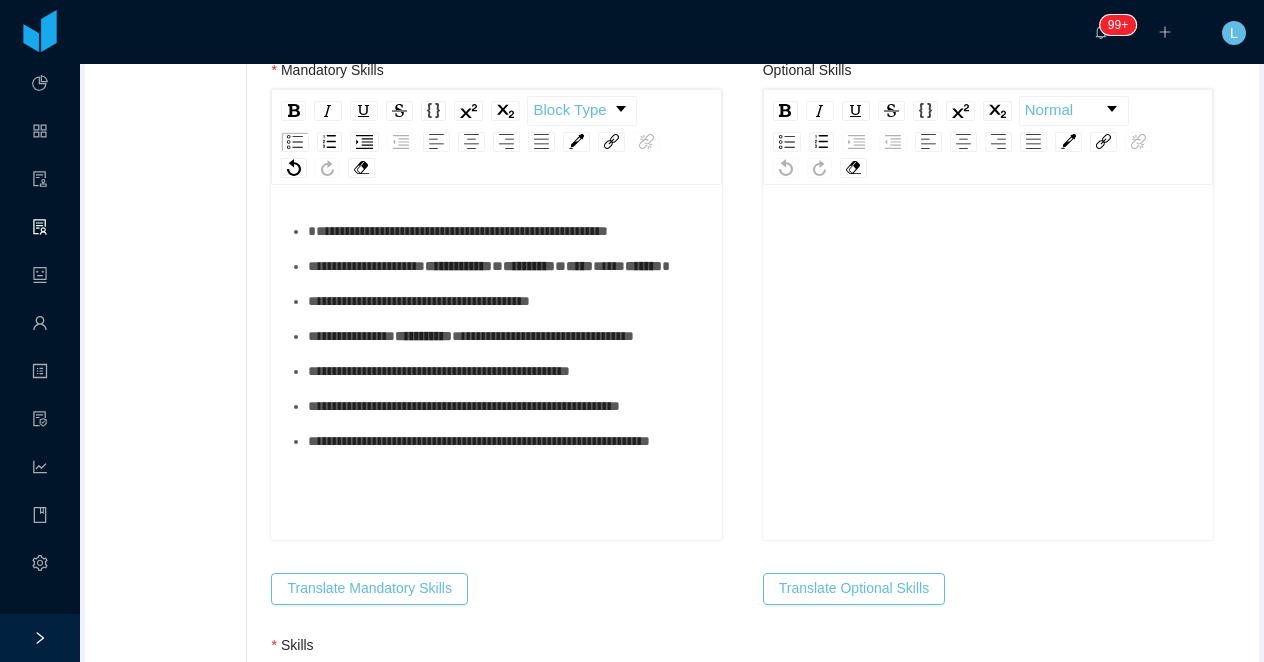 scroll, scrollTop: 680, scrollLeft: 0, axis: vertical 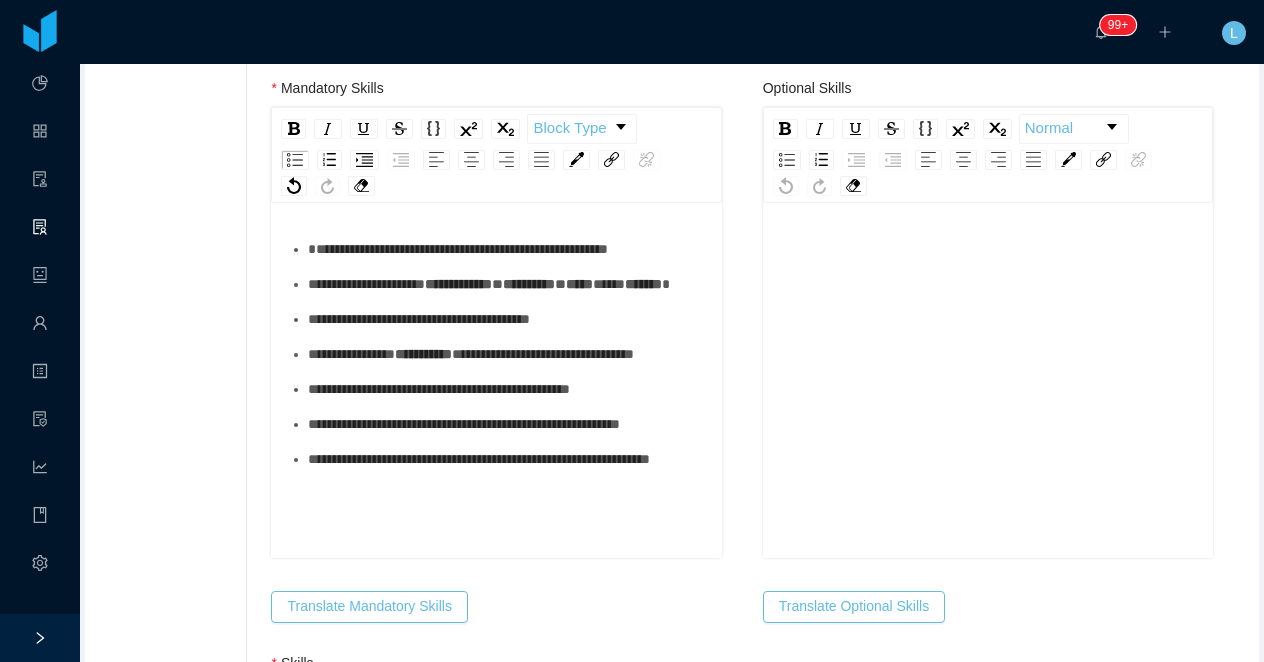 type on "*" 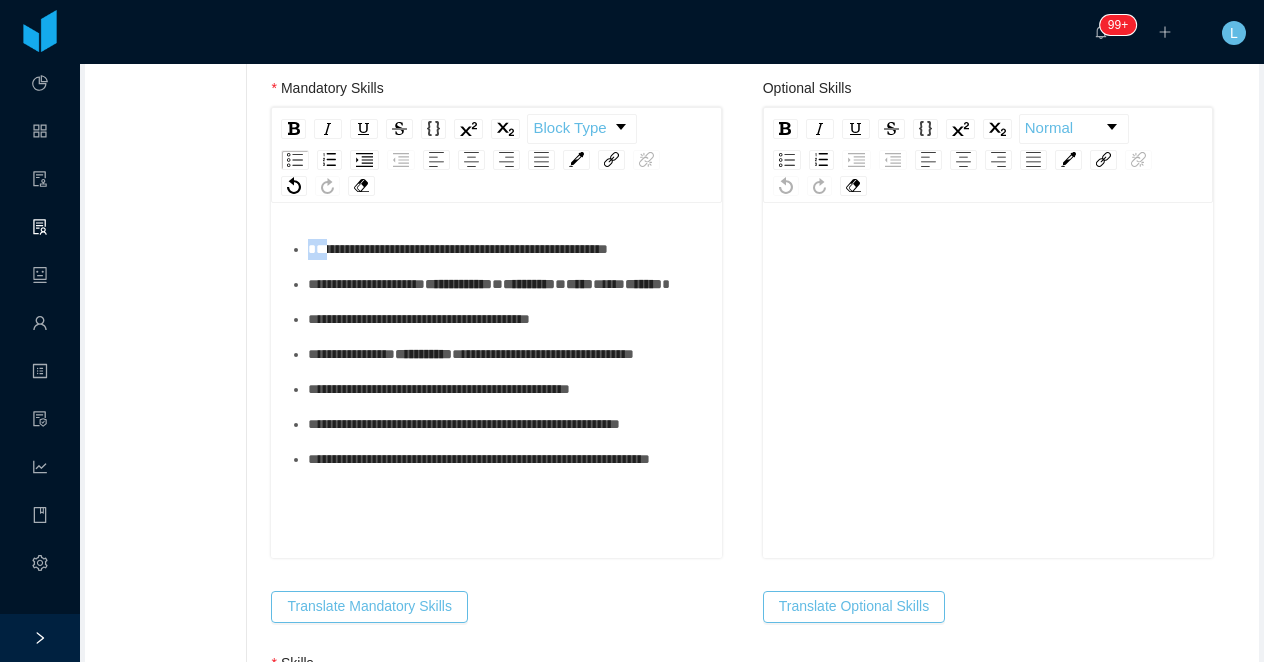 drag, startPoint x: 332, startPoint y: 249, endPoint x: 305, endPoint y: 247, distance: 27.073973 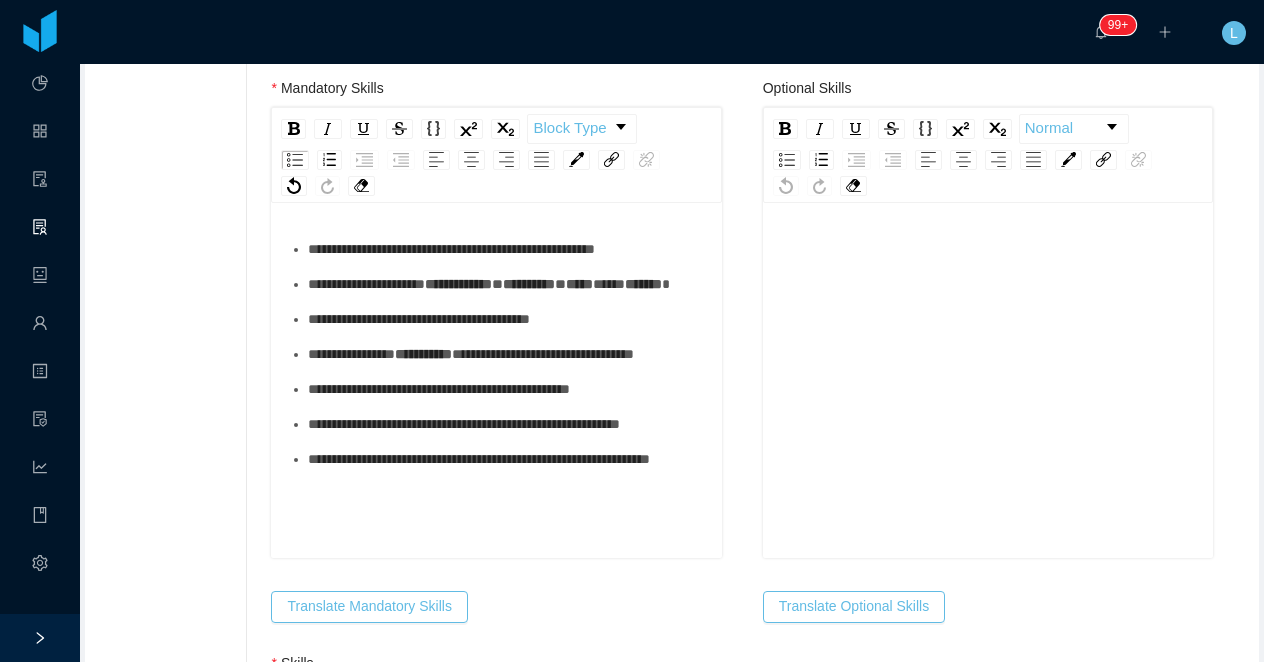 type 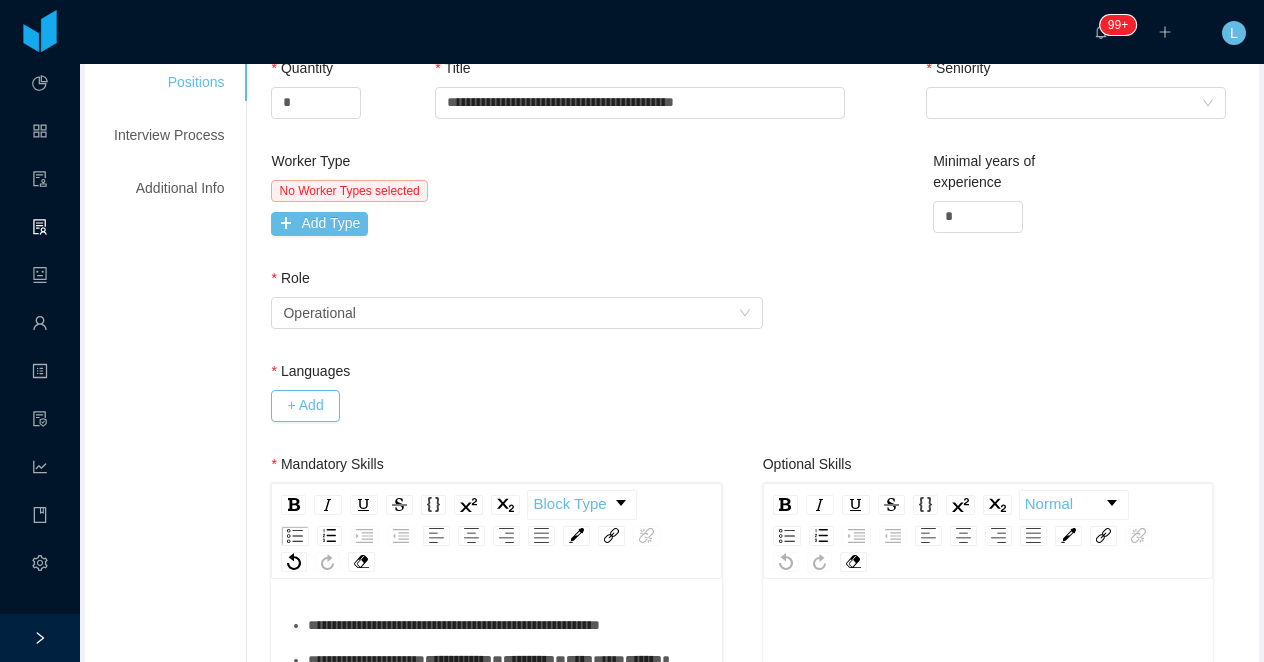 scroll, scrollTop: 0, scrollLeft: 0, axis: both 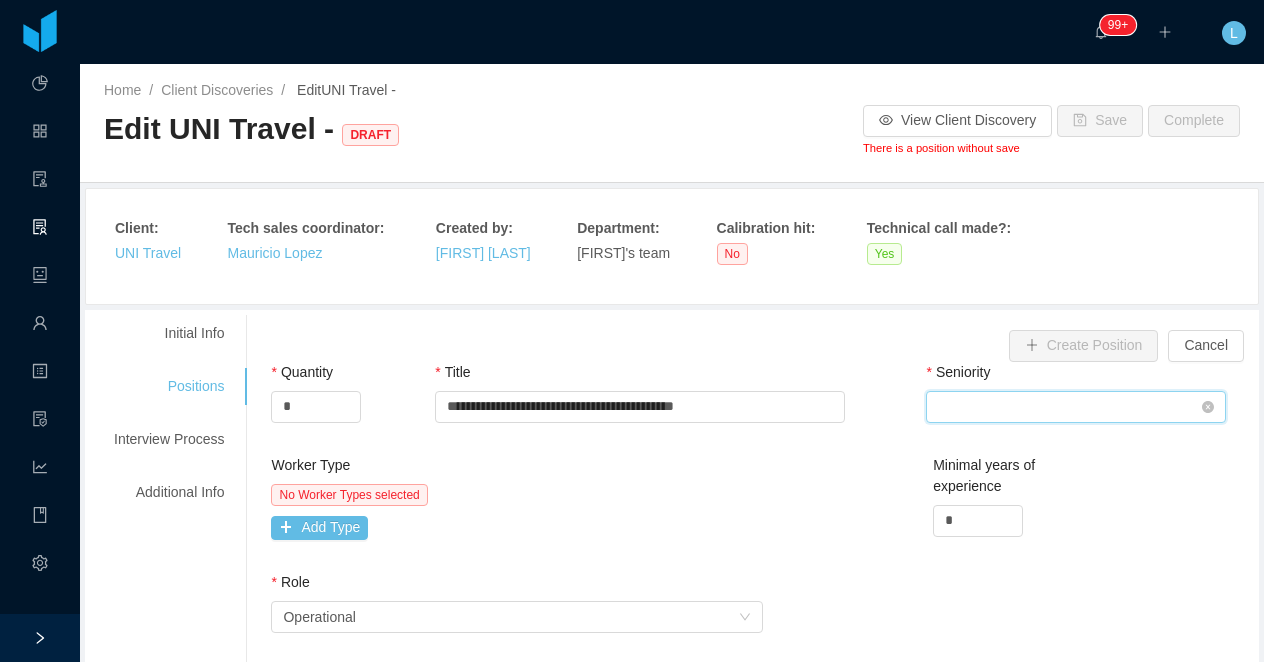 click on "Select Seniority" at bounding box center (1069, 407) 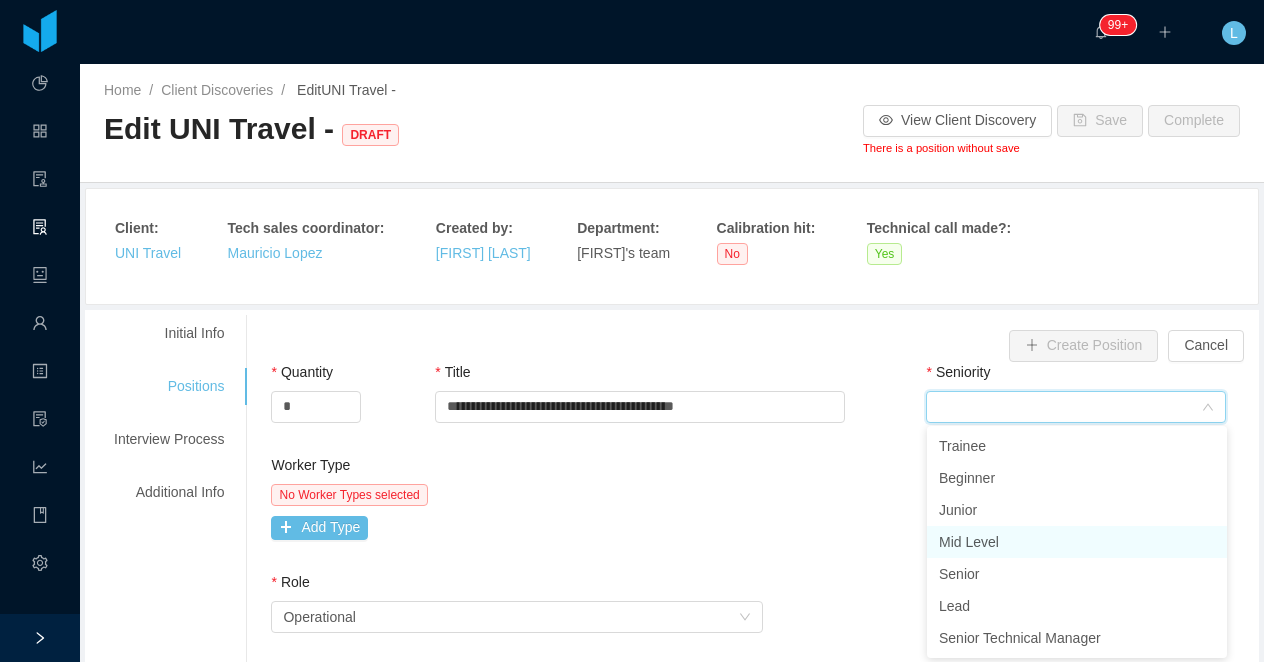 click on "Mid Level" at bounding box center (1077, 542) 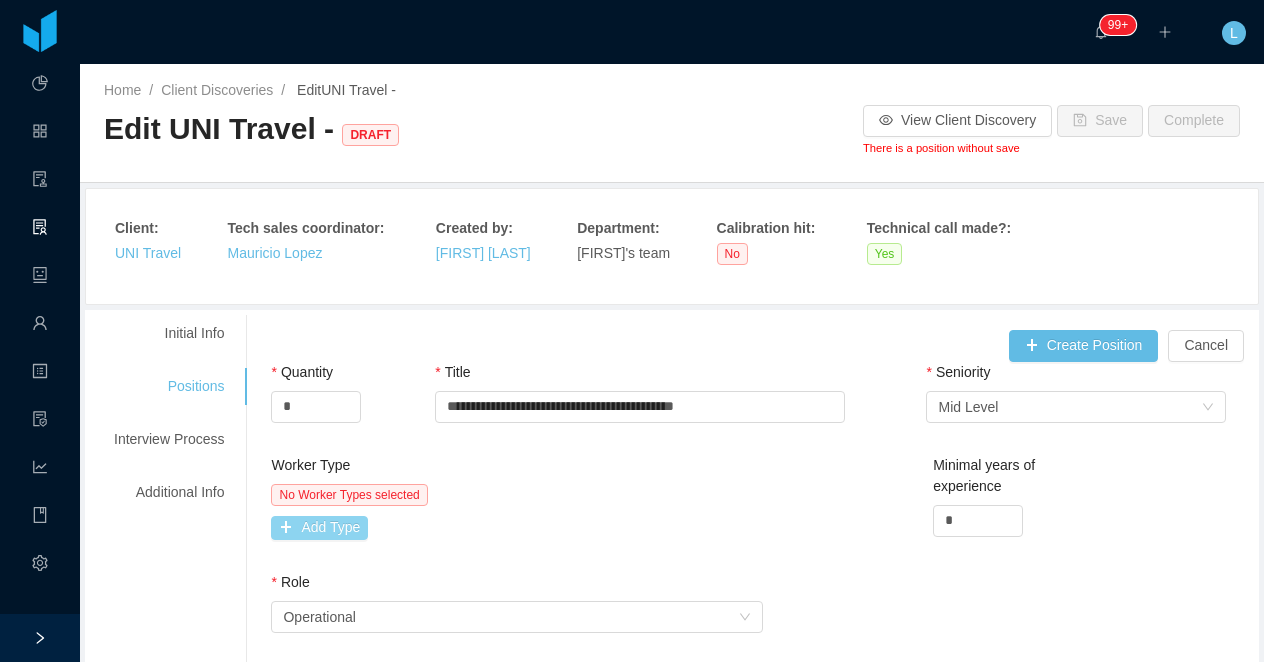 click on "Add Type" at bounding box center [319, 528] 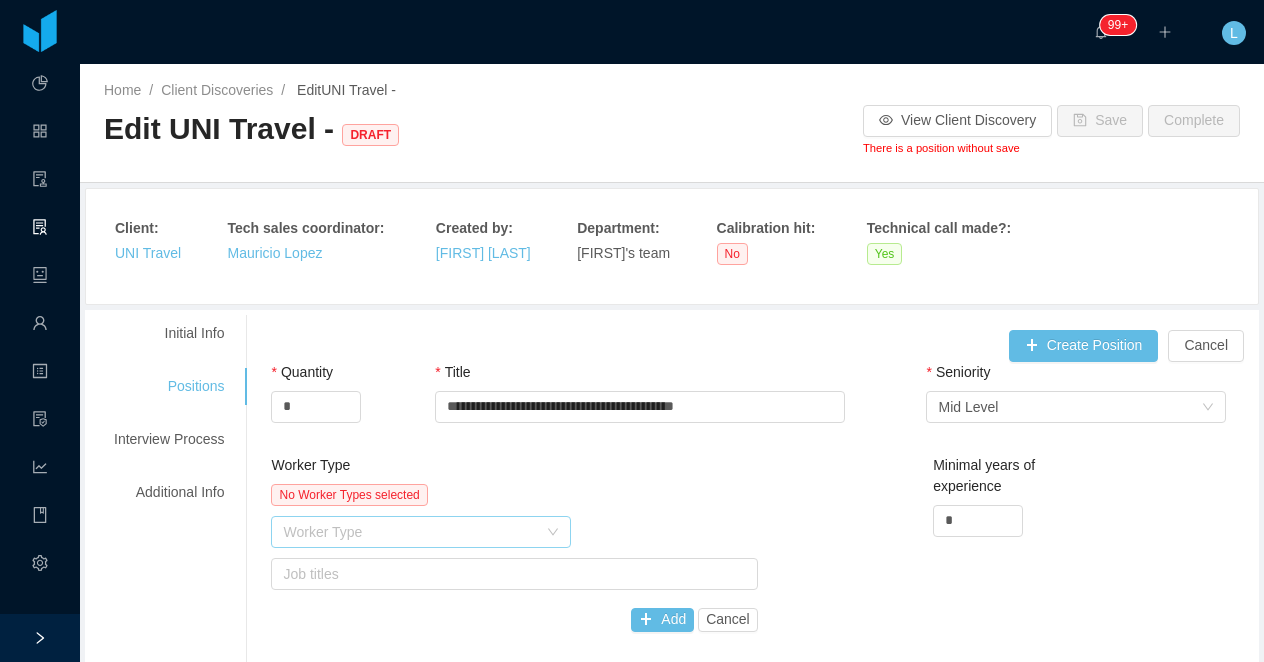 click on "Worker Type" at bounding box center [410, 532] 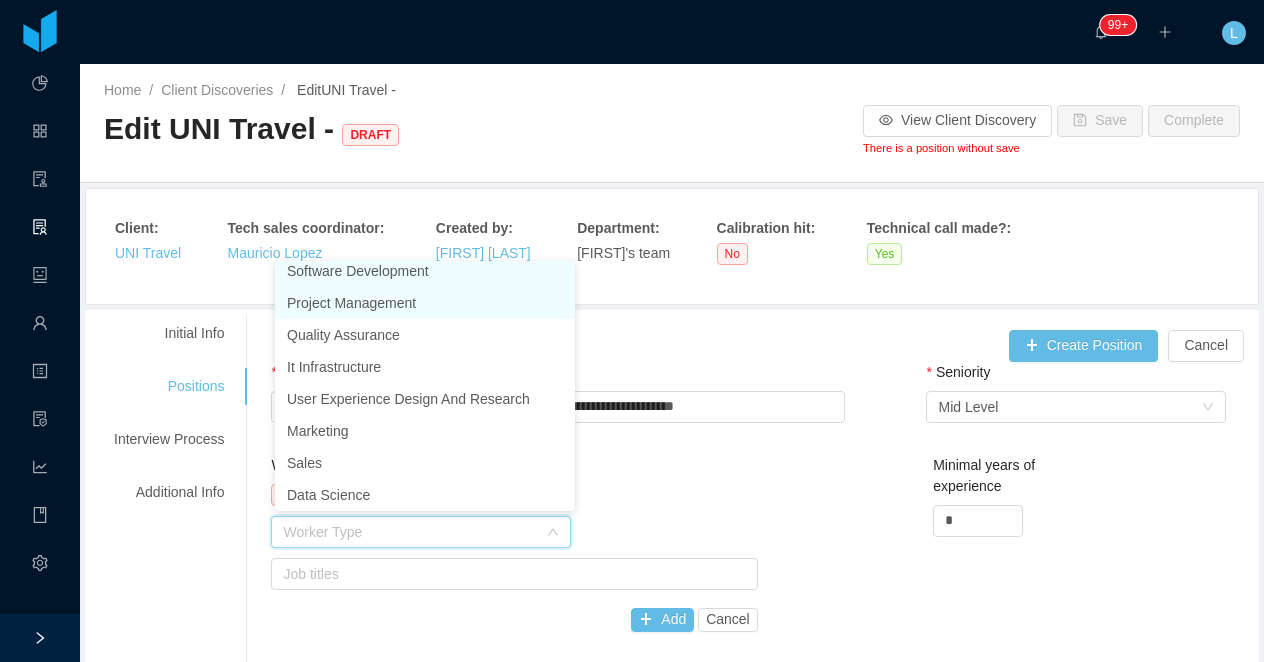 scroll, scrollTop: 4, scrollLeft: 0, axis: vertical 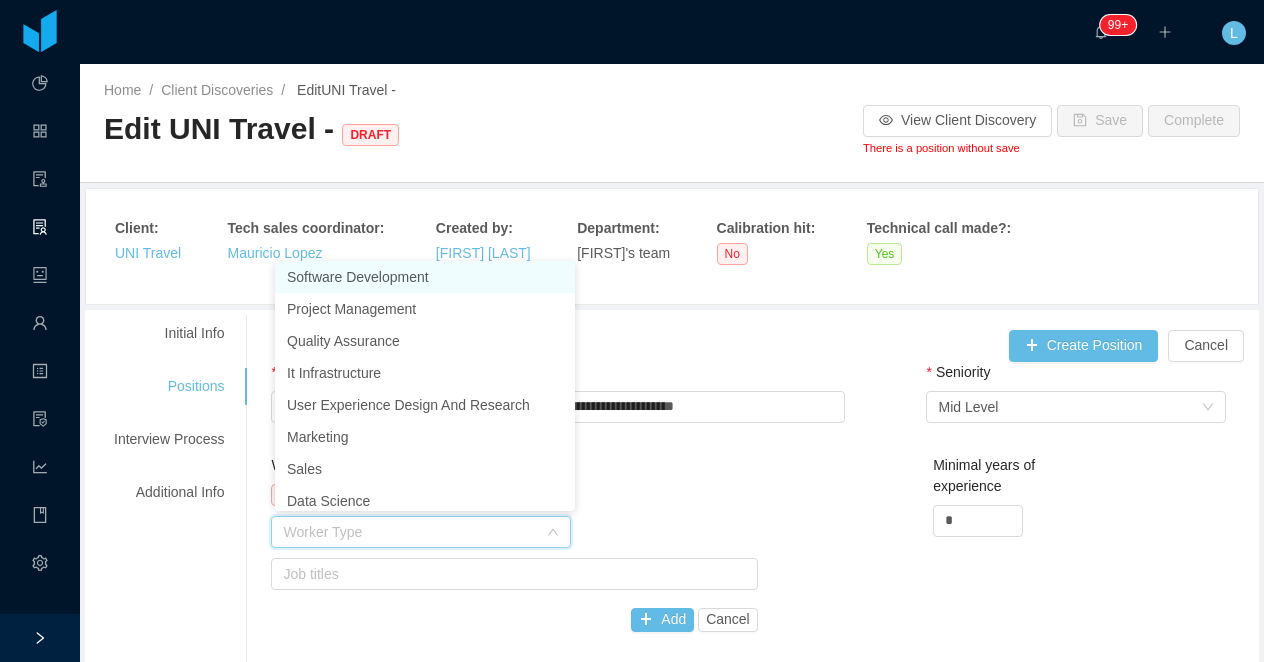 click on "Software Development" at bounding box center (425, 277) 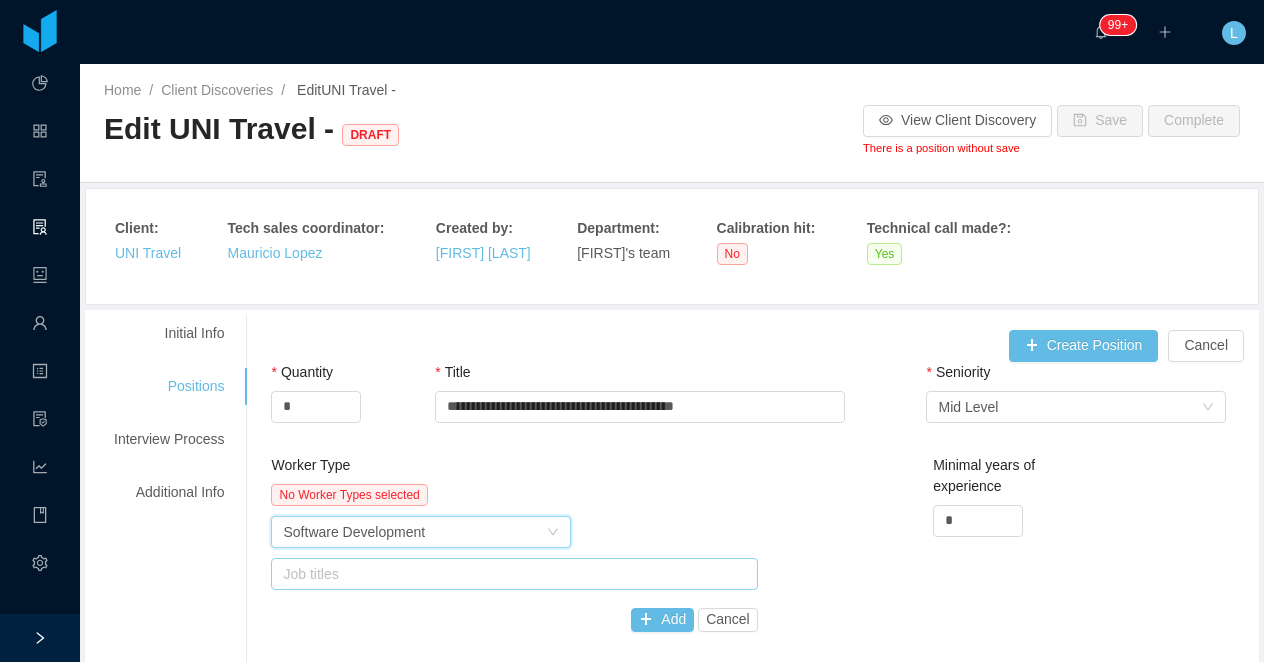 click on "Job titles" at bounding box center [509, 574] 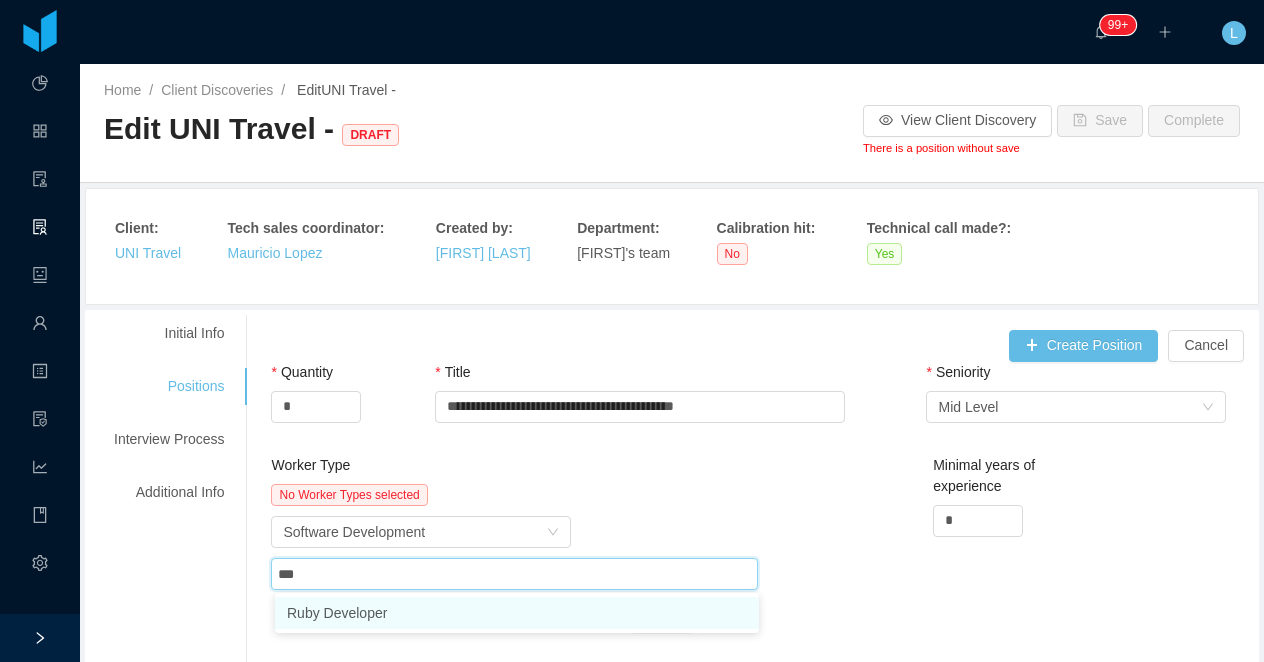 type on "****" 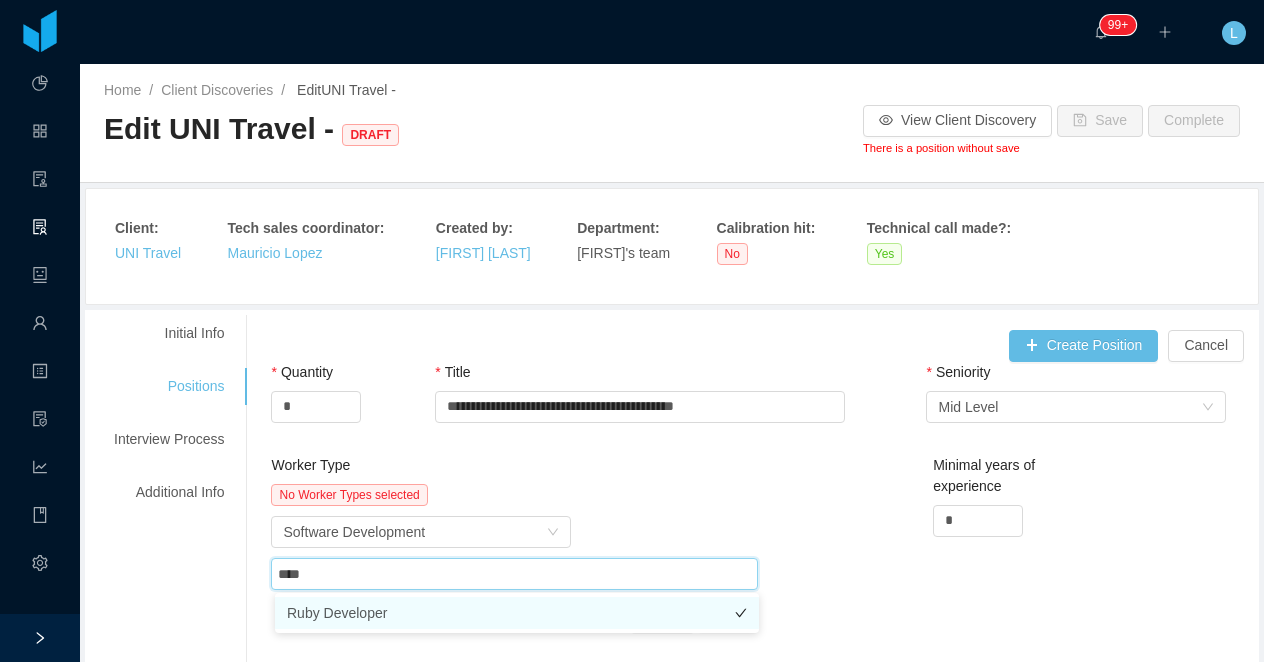 click on "Ruby Developer" at bounding box center (517, 613) 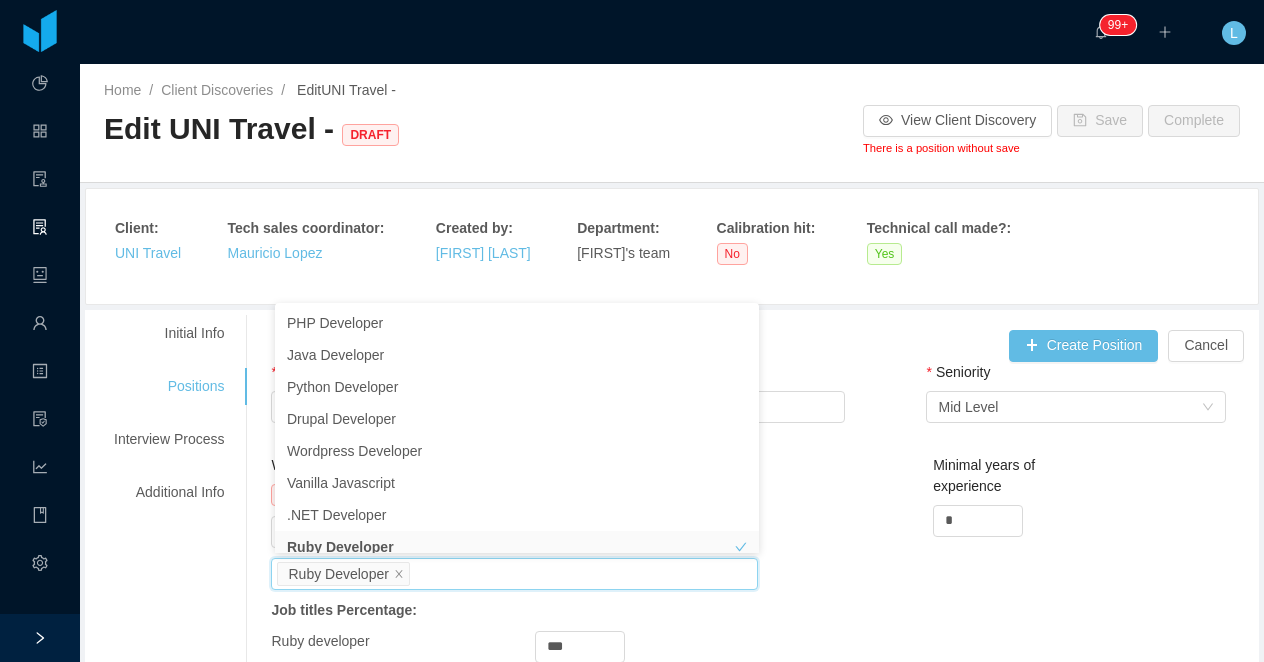 click on "Worker Type No Worker Types selected Worker Type Software Development   Job titles Ruby Developer    Job titles Percentage:  Ruby developer *** Add   Cancel Minimal years of experience *" at bounding box center [762, 591] 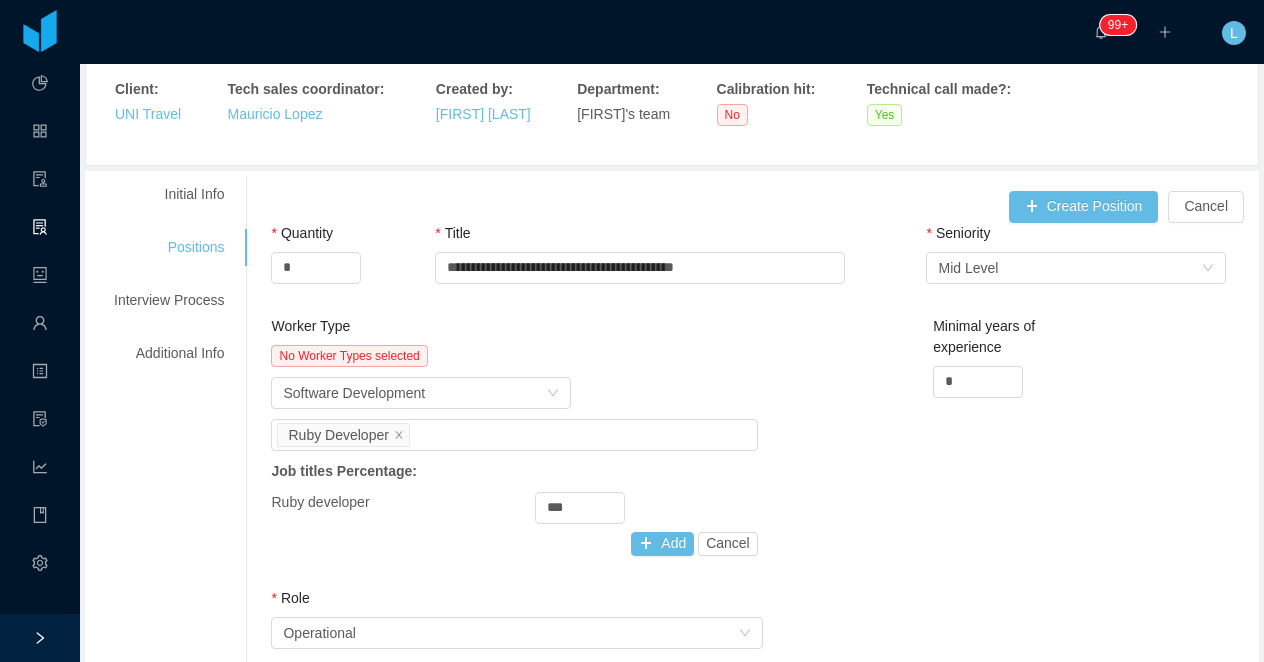 scroll, scrollTop: 212, scrollLeft: 0, axis: vertical 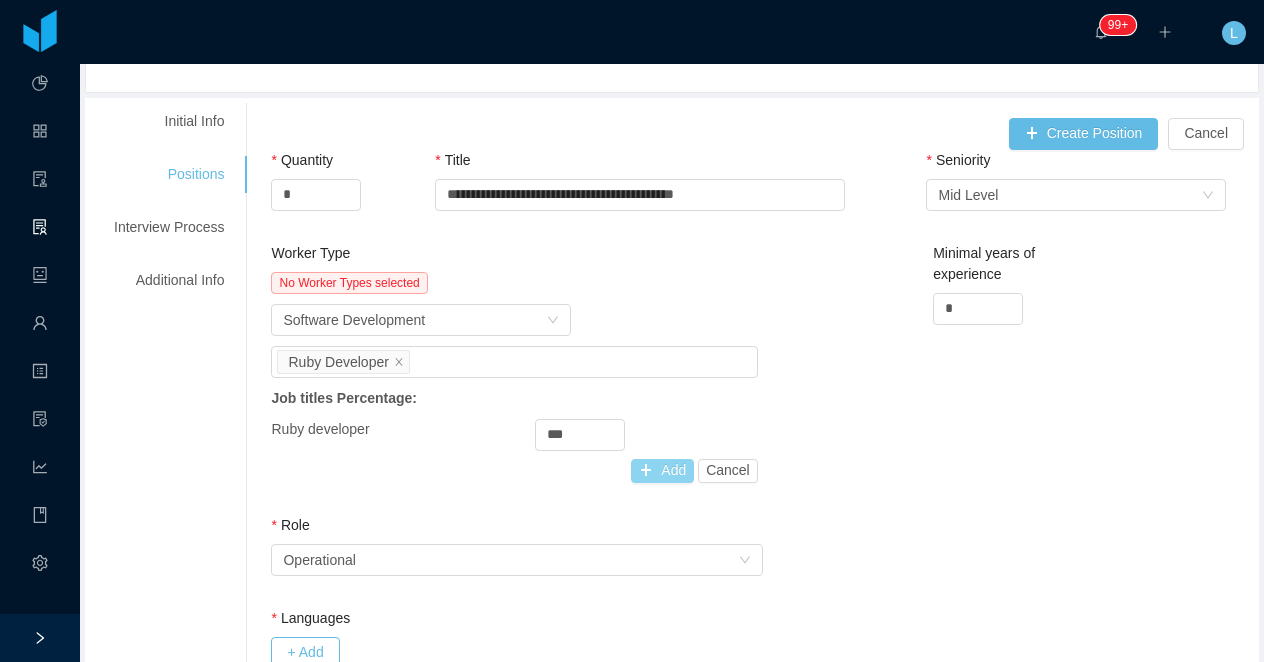 click on "Add" at bounding box center (662, 471) 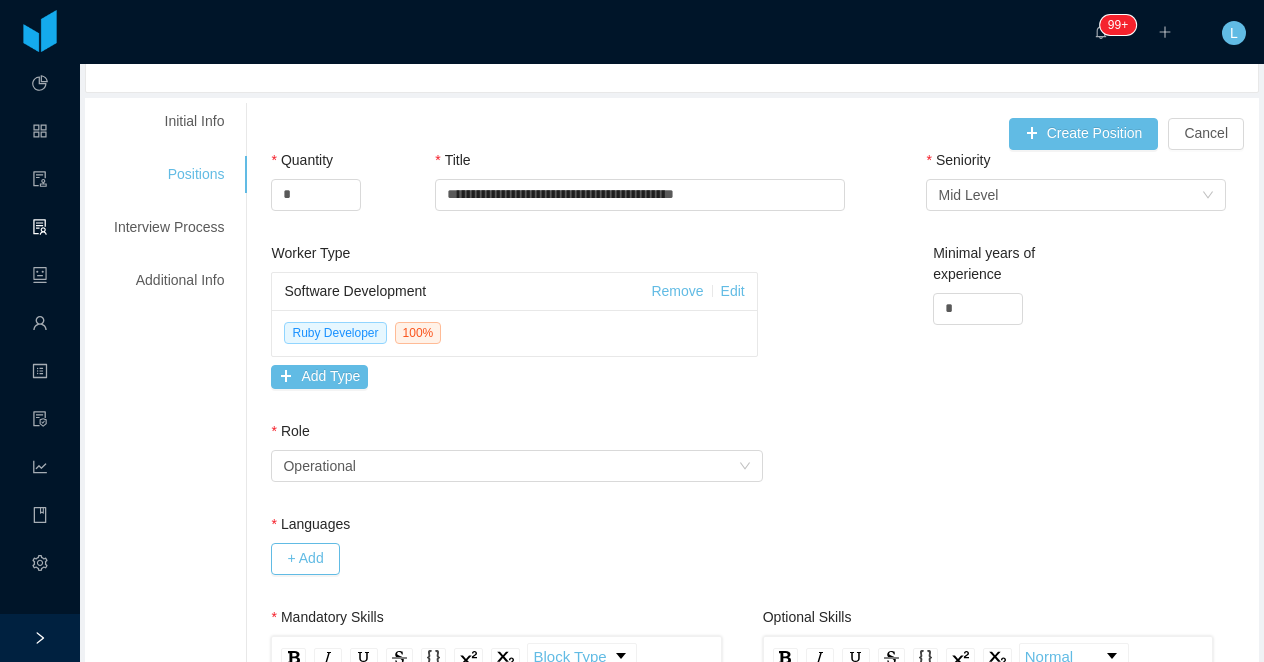 click on "**********" at bounding box center (750, 1842) 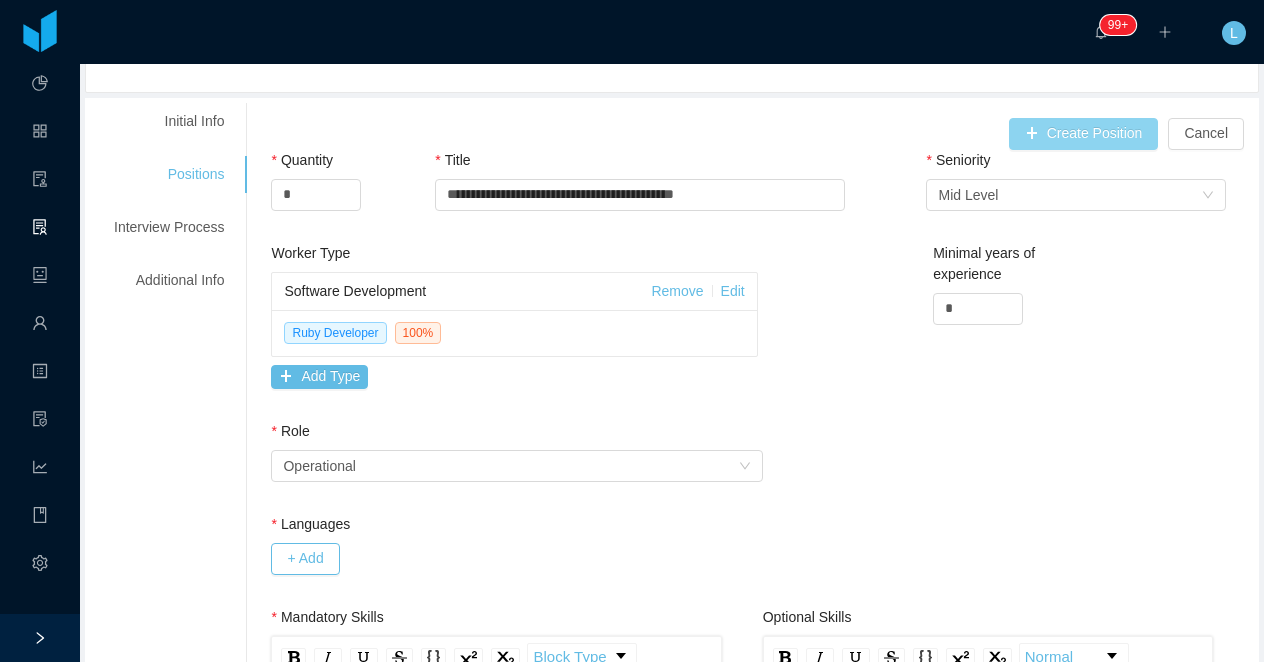 click on "Create Position" at bounding box center [1084, 134] 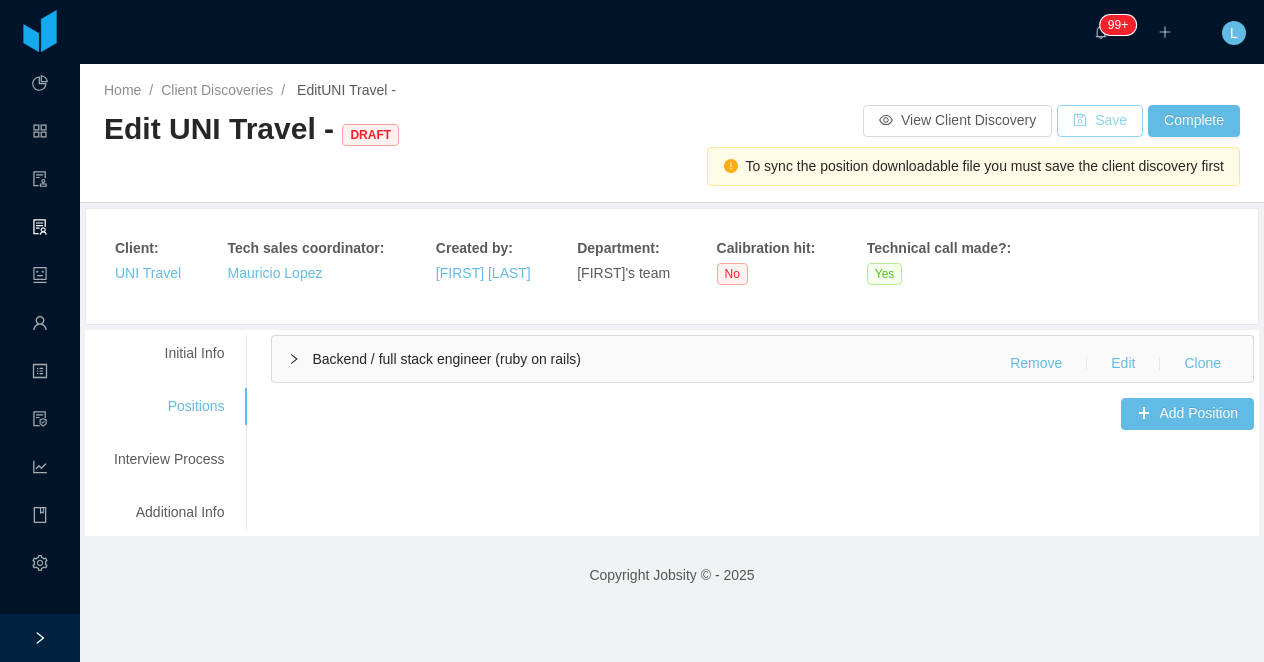 click on "Save" at bounding box center (1100, 121) 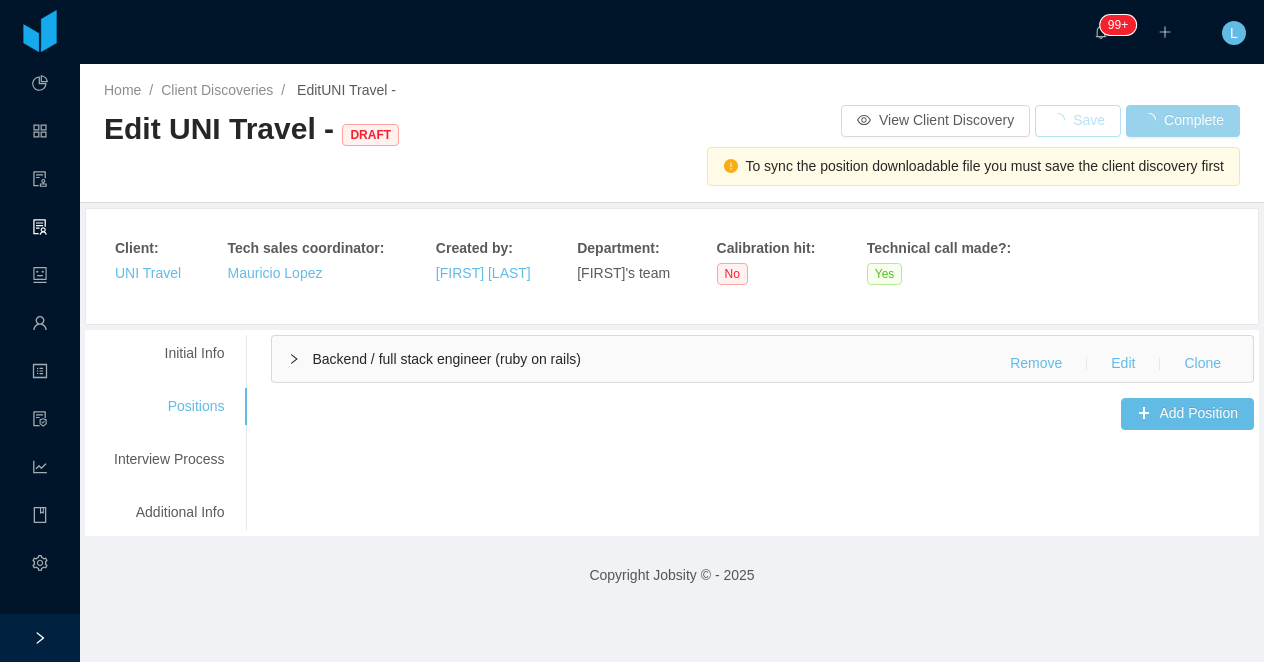 type 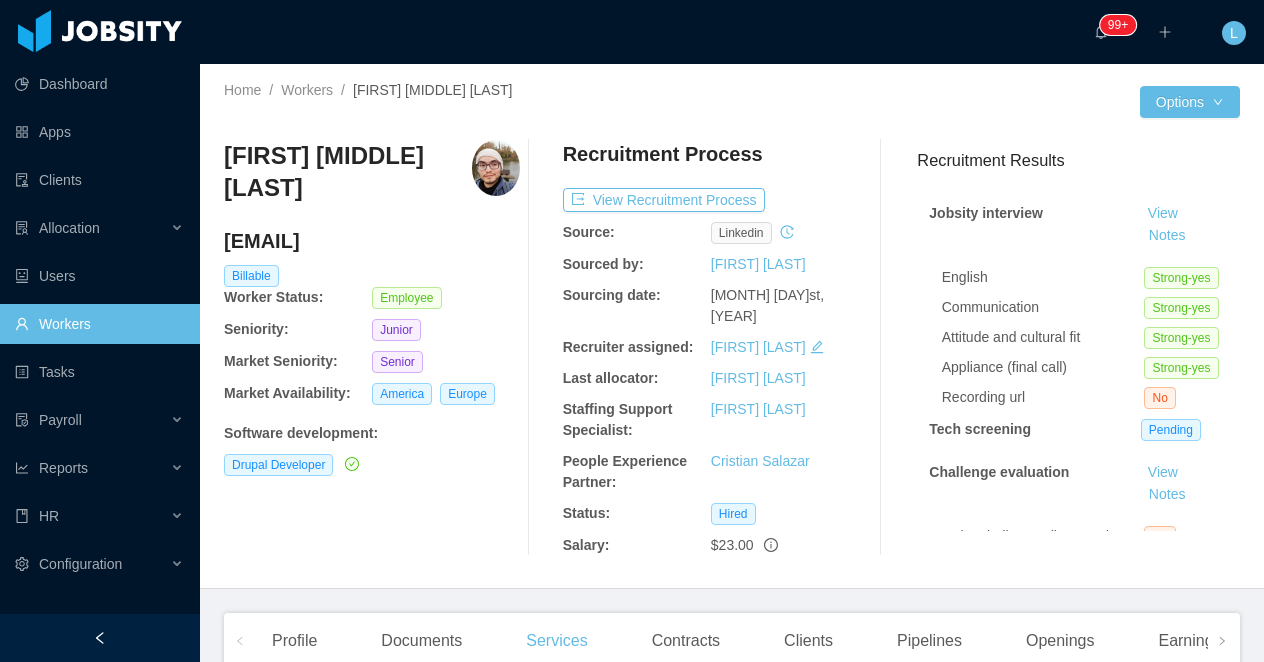 scroll, scrollTop: 0, scrollLeft: 0, axis: both 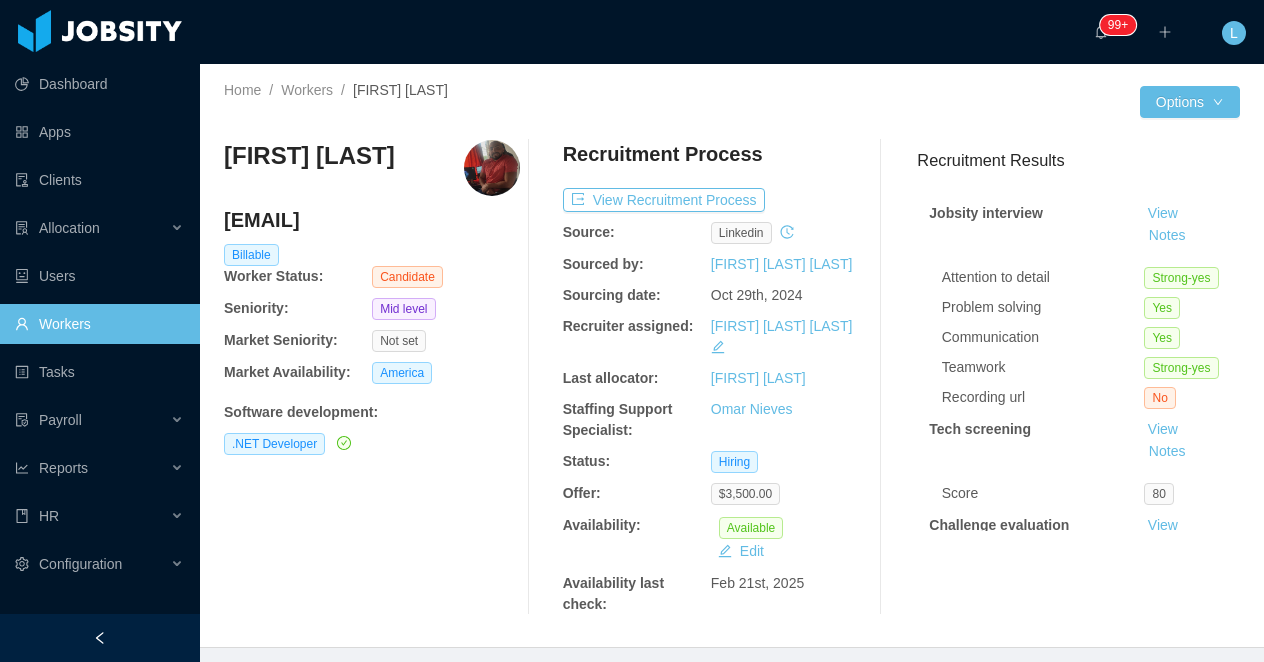 drag, startPoint x: 318, startPoint y: 221, endPoint x: 205, endPoint y: 221, distance: 113 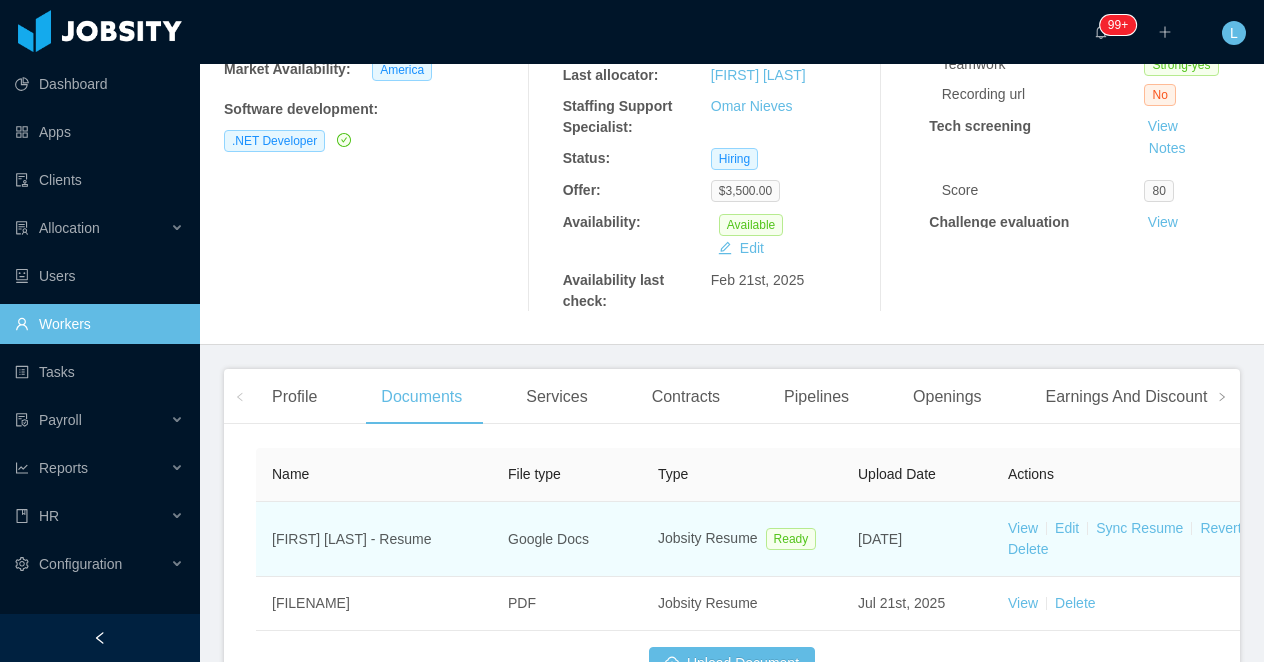 scroll, scrollTop: 369, scrollLeft: 0, axis: vertical 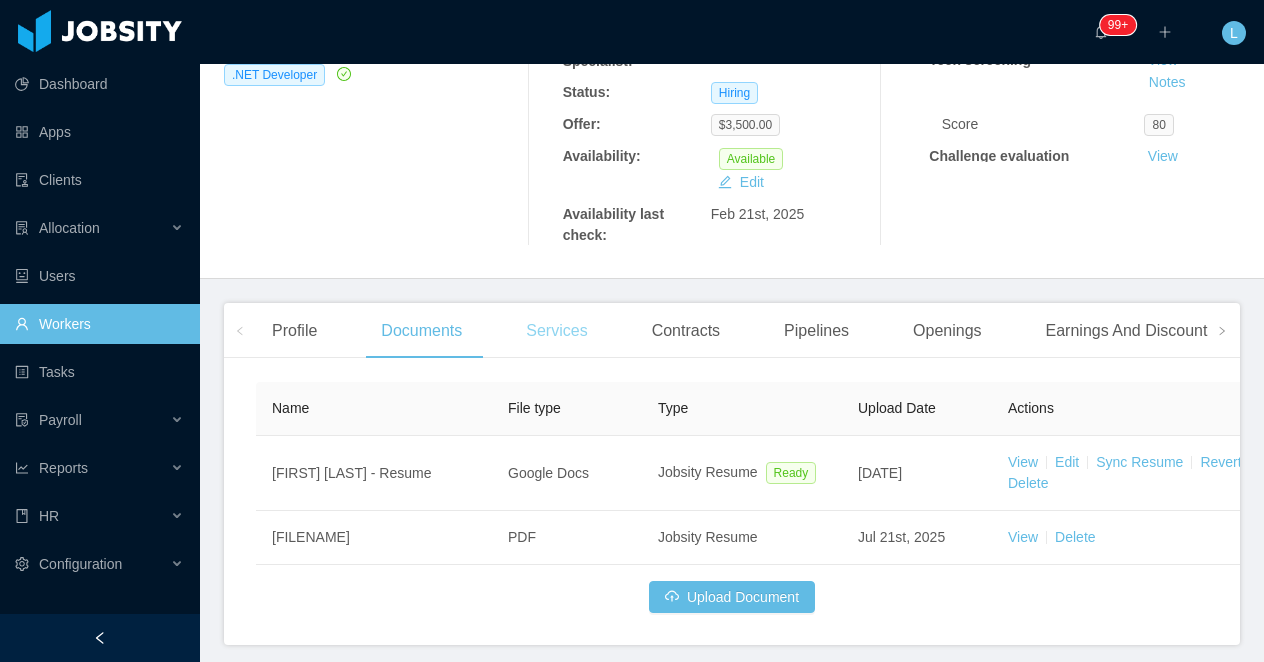 click on "Services" at bounding box center (556, 331) 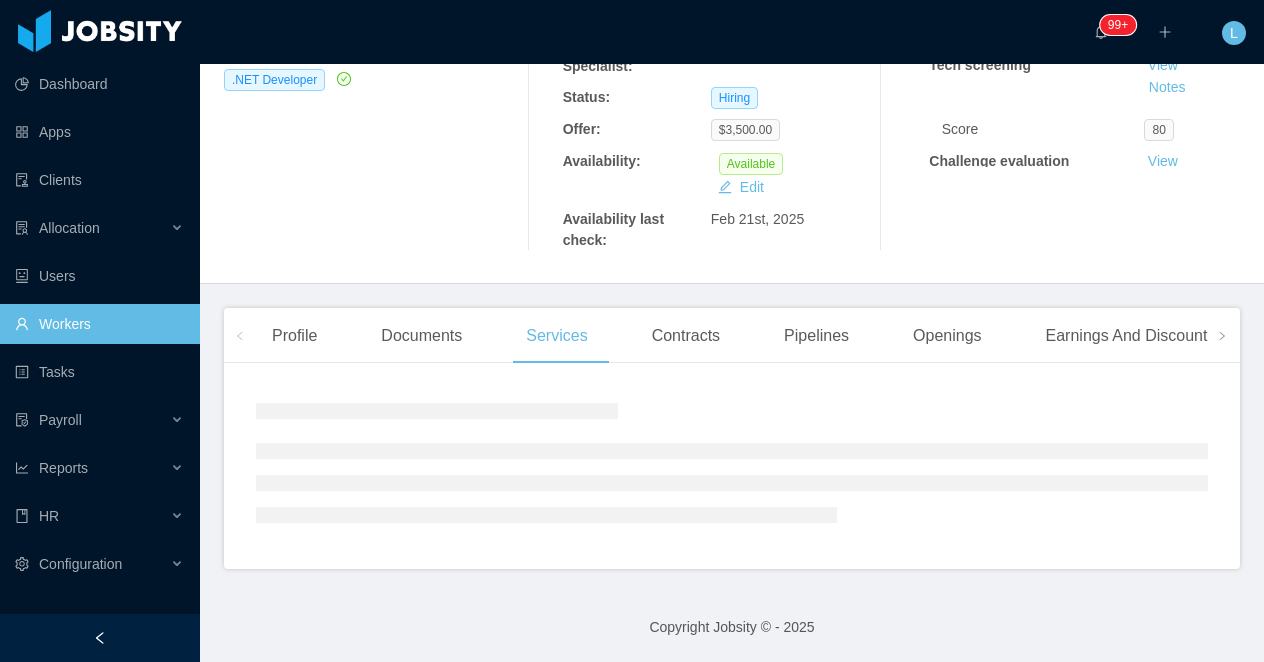 scroll, scrollTop: 369, scrollLeft: 0, axis: vertical 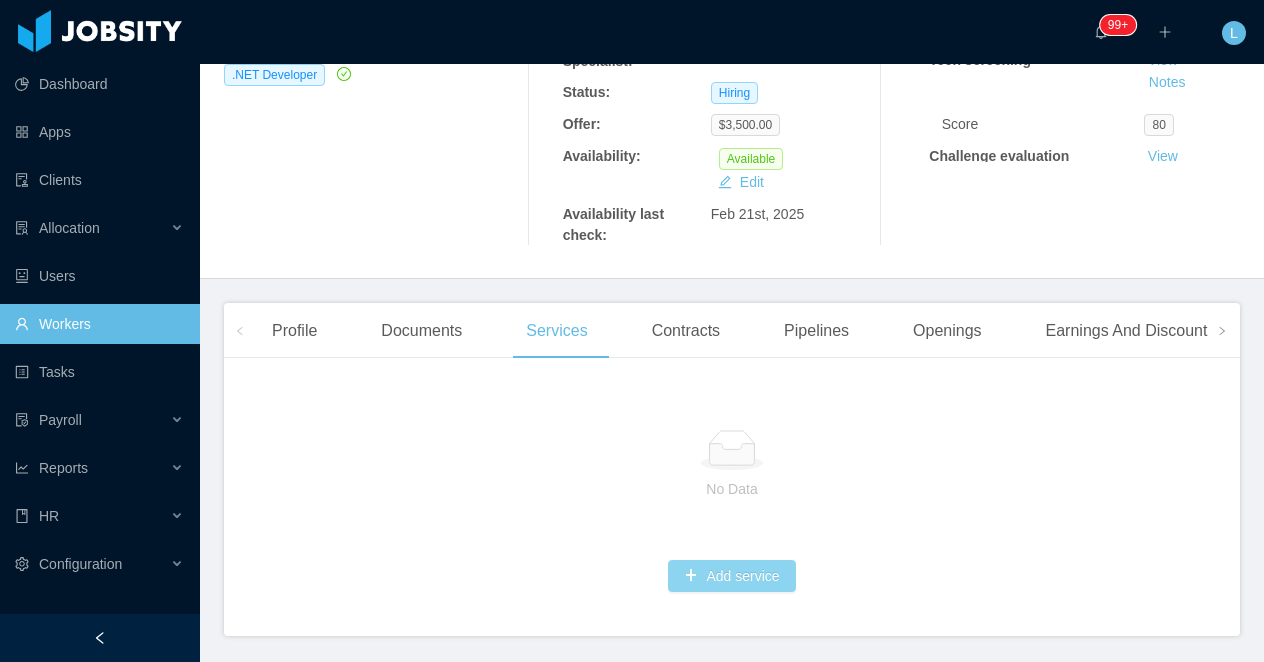 click on "Add service" at bounding box center [731, 576] 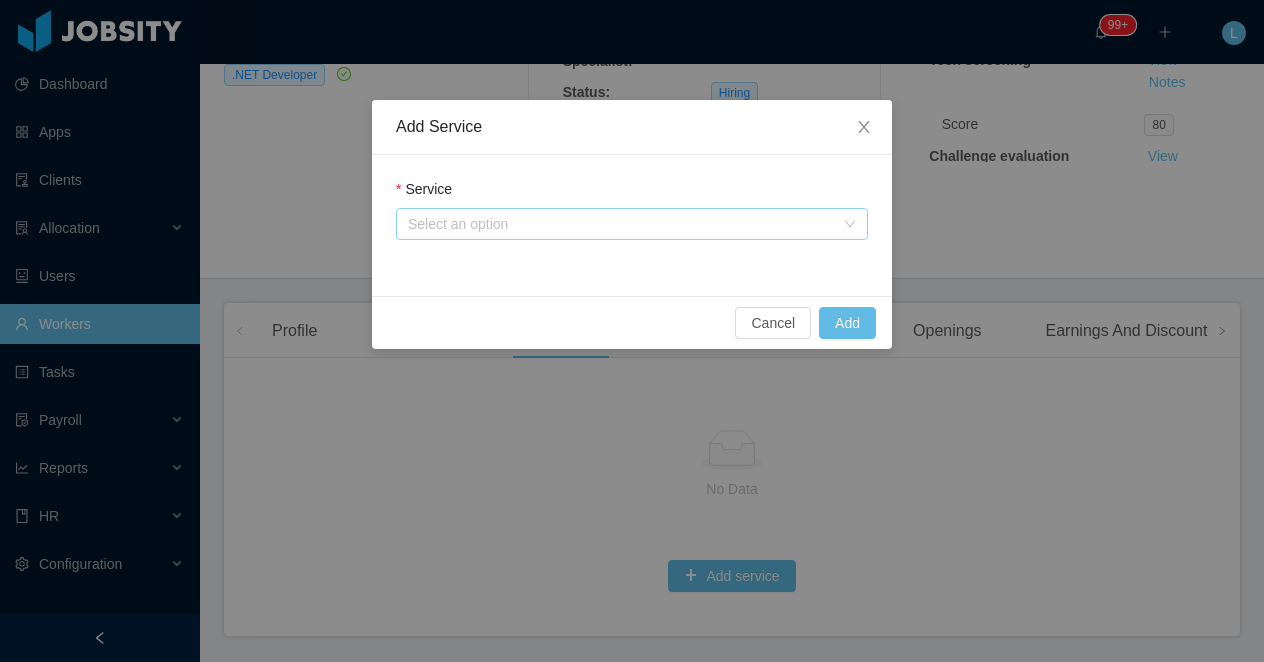 click on "Select an option" at bounding box center (621, 224) 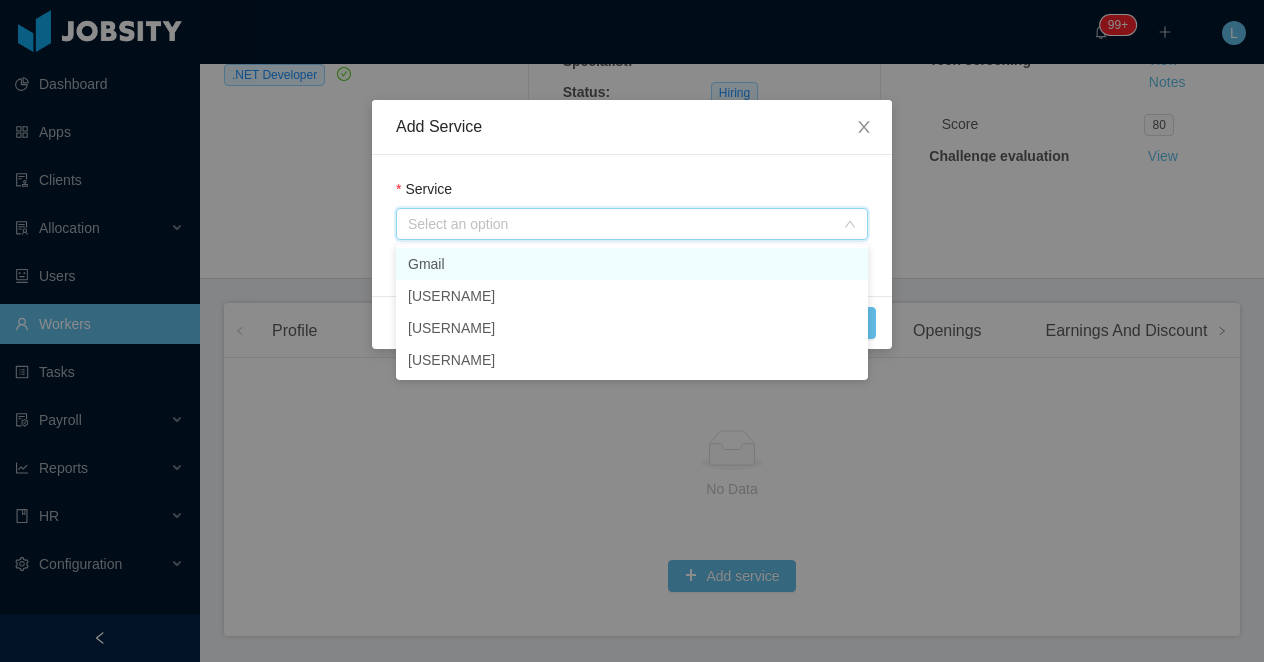 click on "Gmail" at bounding box center [632, 264] 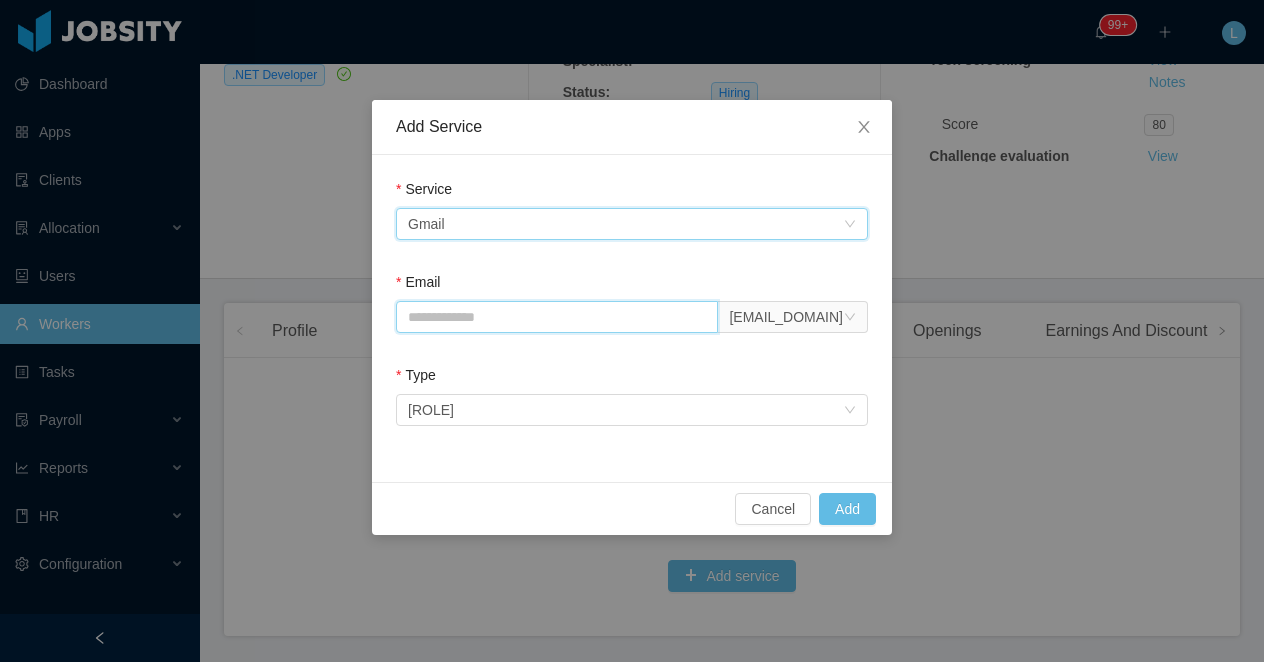 click on "Email" at bounding box center (557, 317) 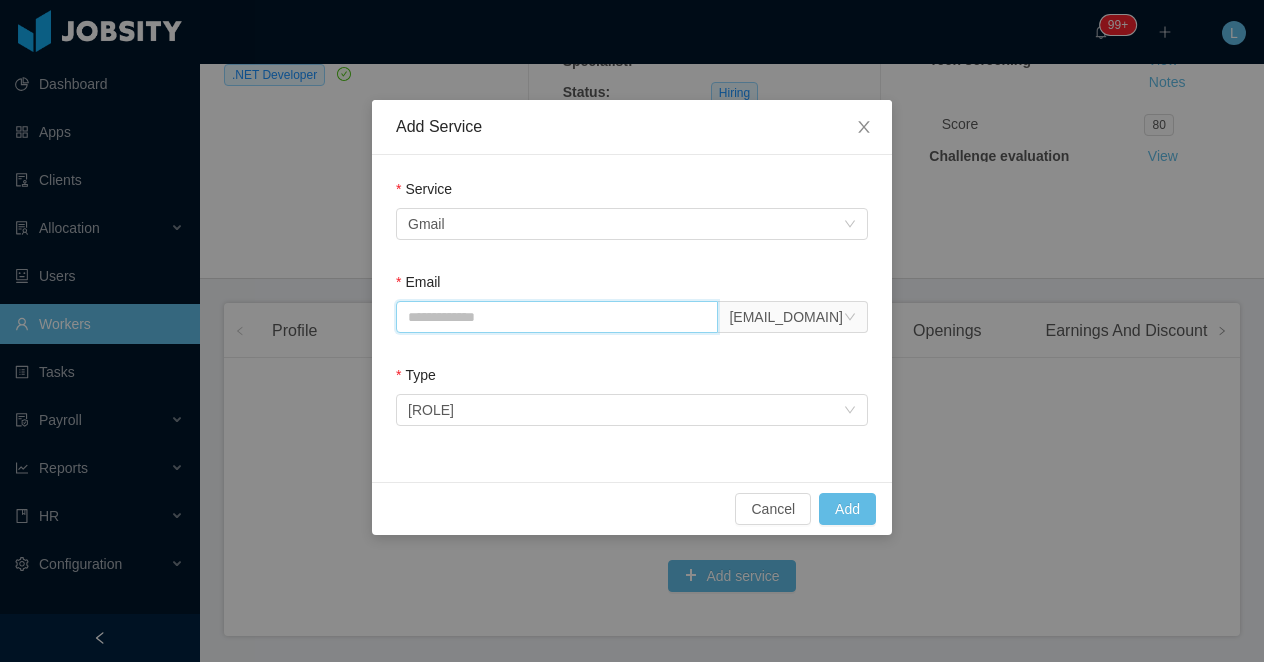 paste on "**********" 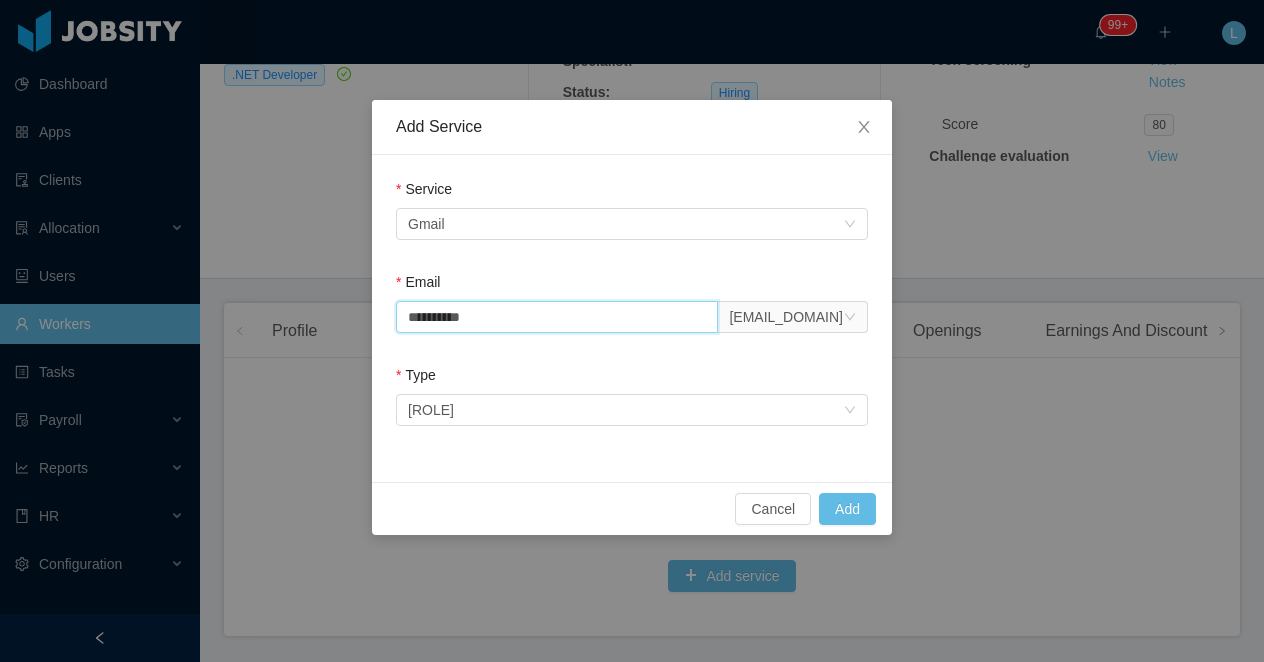 click on "**********" at bounding box center [557, 317] 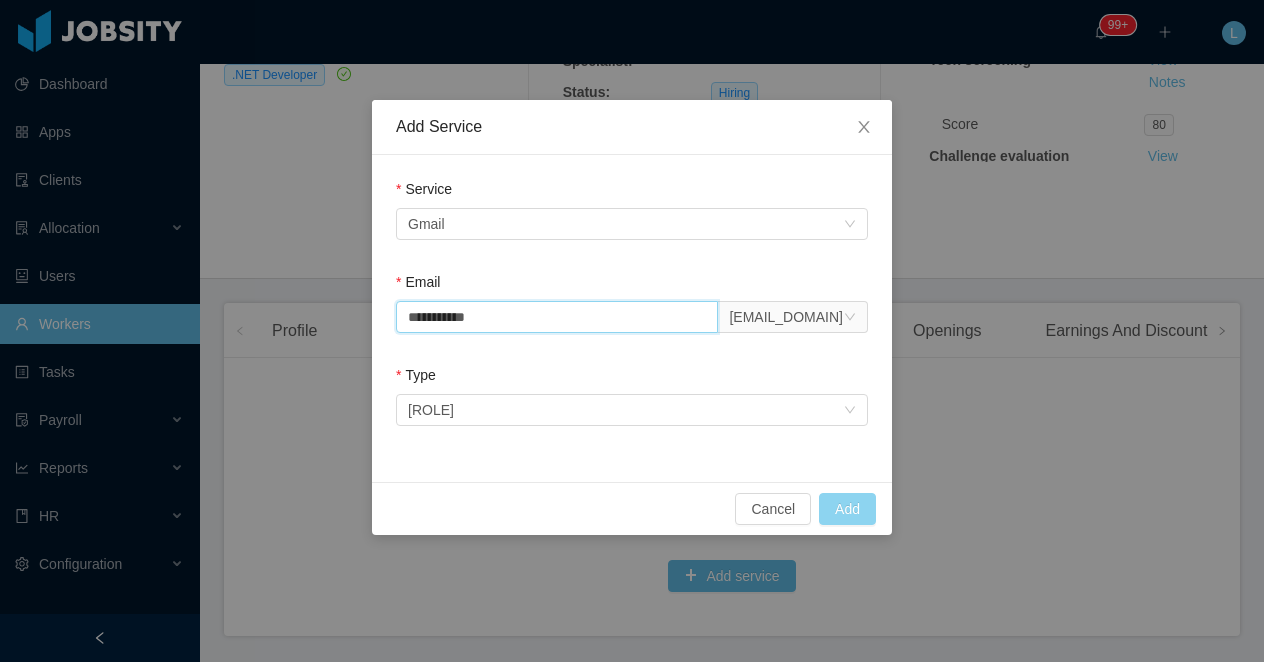 type on "**********" 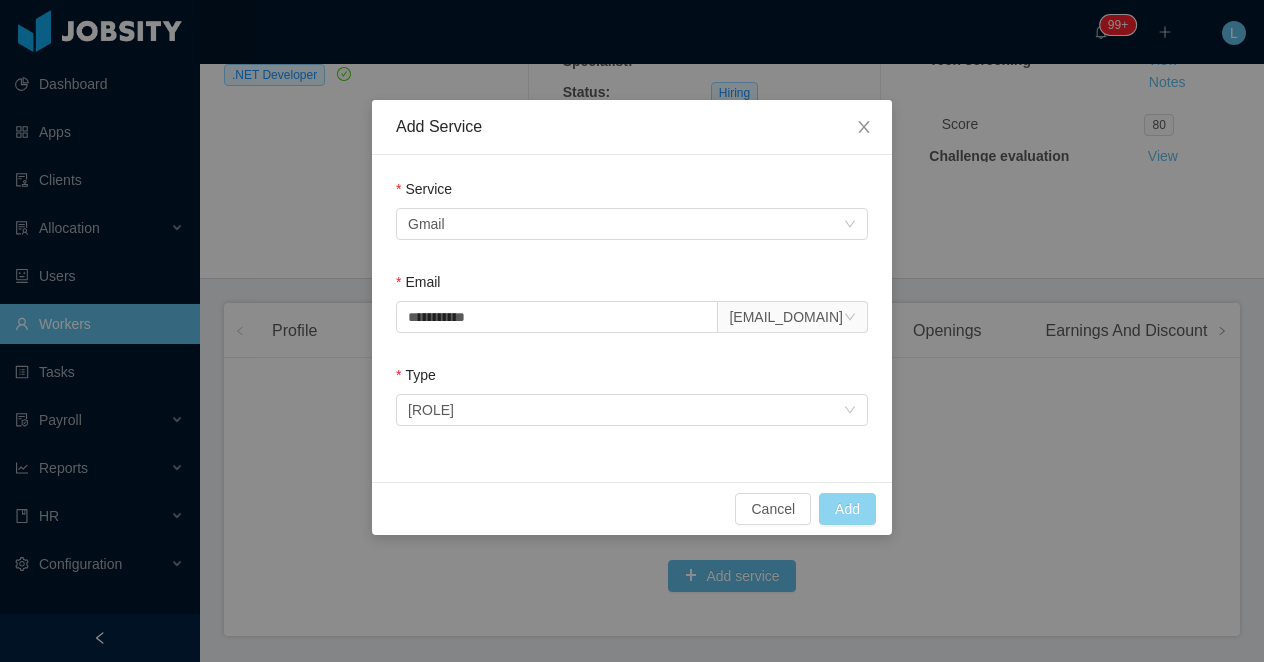 click on "Add" at bounding box center [847, 509] 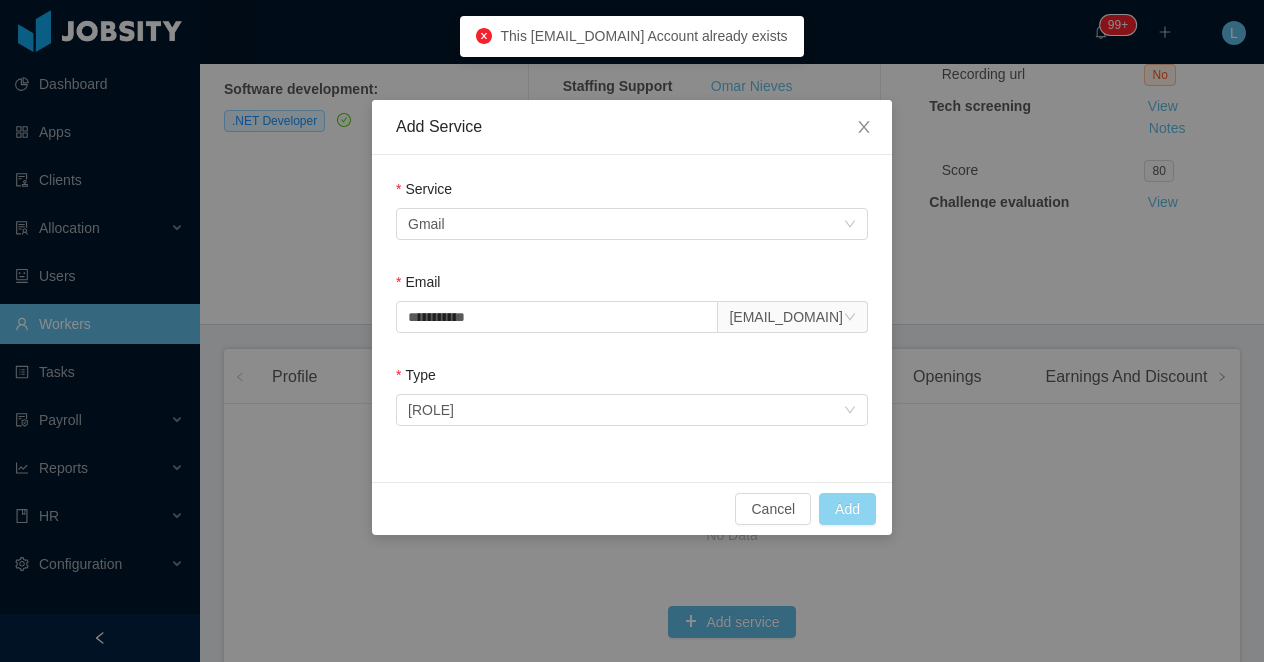 scroll, scrollTop: 369, scrollLeft: 0, axis: vertical 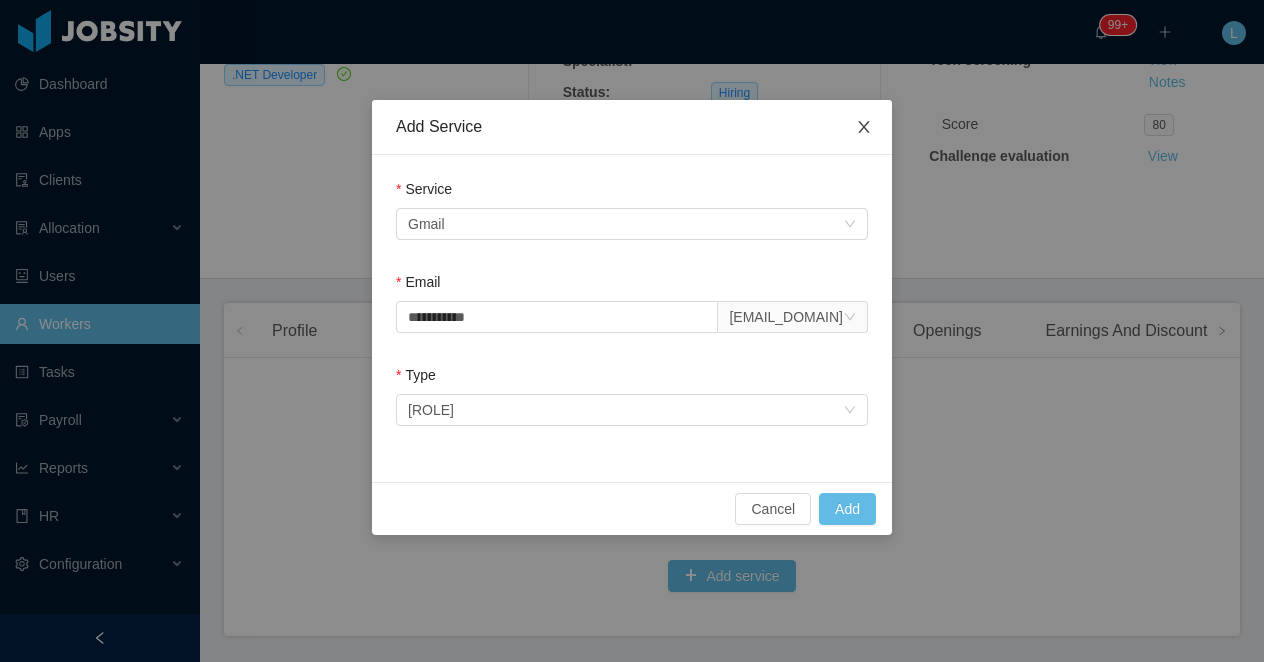 click at bounding box center [864, 128] 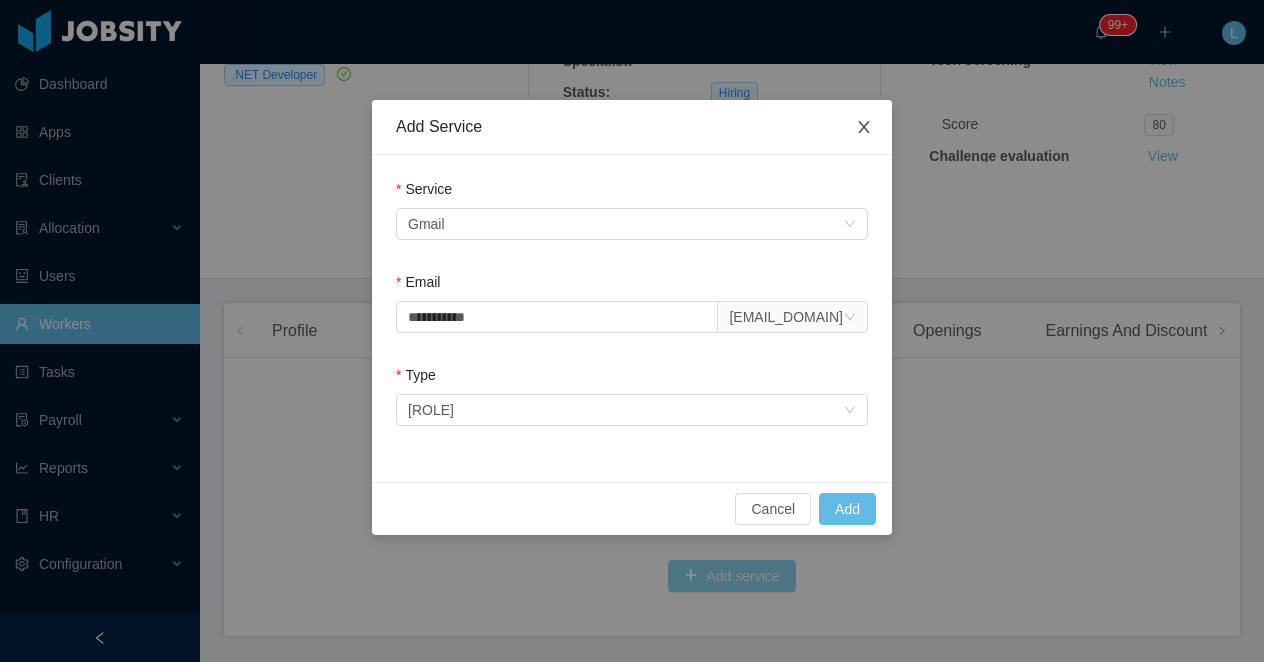 type 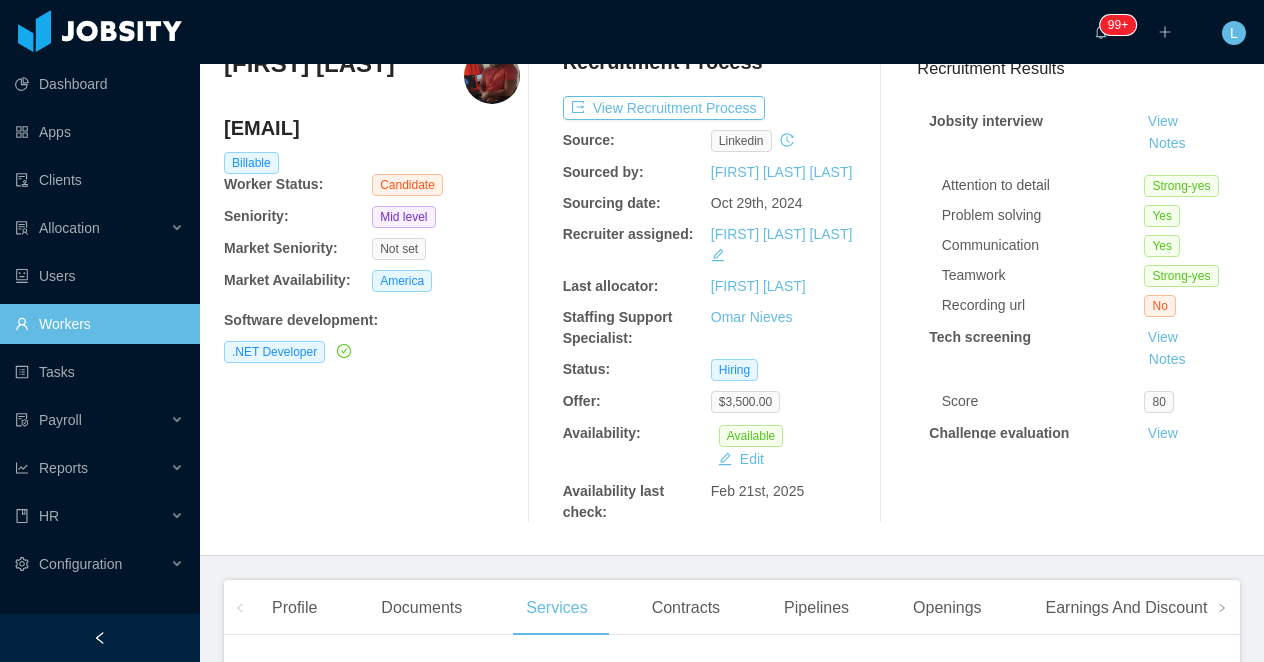 scroll, scrollTop: 0, scrollLeft: 0, axis: both 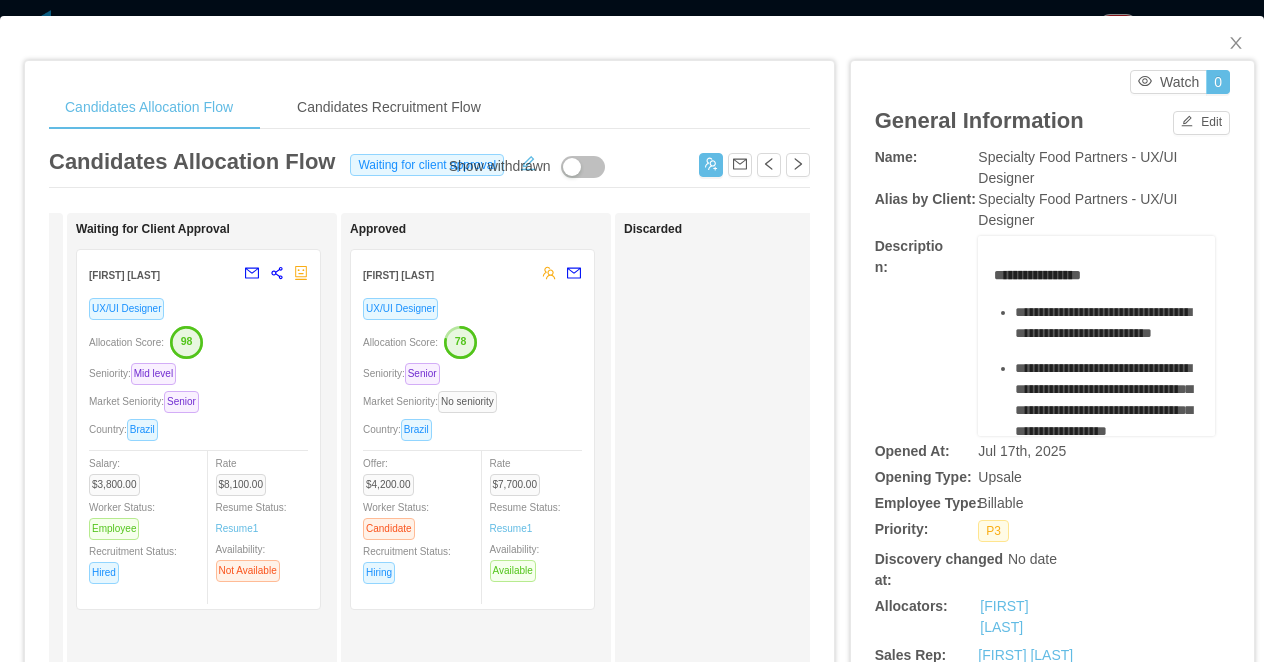click on "Candidates Allocation Flow Candidates Recruitment Flow  Candidates Allocation Flow   Waiting for client approval   Show withdrawn Applied Nick Lima UX/UI Designer Seniority:   Mid level Market Seniority:   No seniority Country:   Brazil Offer:  $3,000.00 Worker Status:   Candidate Recruitment Status:   Hiring Rate $0.00 Resume Status:   No Resume Availability:     Check Availability Neto Scariot UX/UI Designer Seniority:   Mid level Market Seniority:   No seniority Country:   Brazil Offer:  $4,500.00 Worker Status:   Candidate Recruitment Status:   Hiring Rate $0.00 Resume Status:   Resume  1 Availability:     Available Candidate Identified Ready for Interview Waiting for Client Approval Talles Saraiva UX/UI Designer Allocation Score:   98 Seniority:   Mid level Market Seniority:   Senior Country:   Brazil Salary:  $3,800.00 Worker Status:   Employee Recruitment Status:   Hired Rate $8,100.00 Resume Status:   Resume  1 Availability:     Not Available Approved Leonardo Abreu 78 Senior 1" at bounding box center (632, 331) 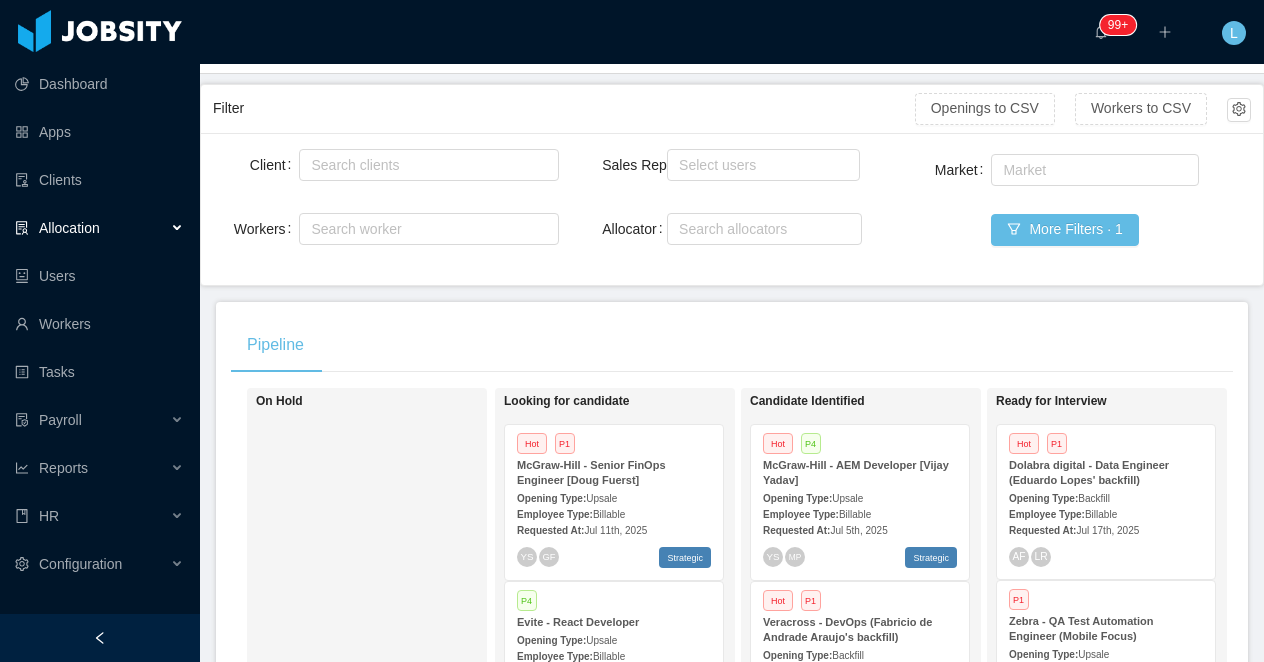 scroll, scrollTop: 459, scrollLeft: 0, axis: vertical 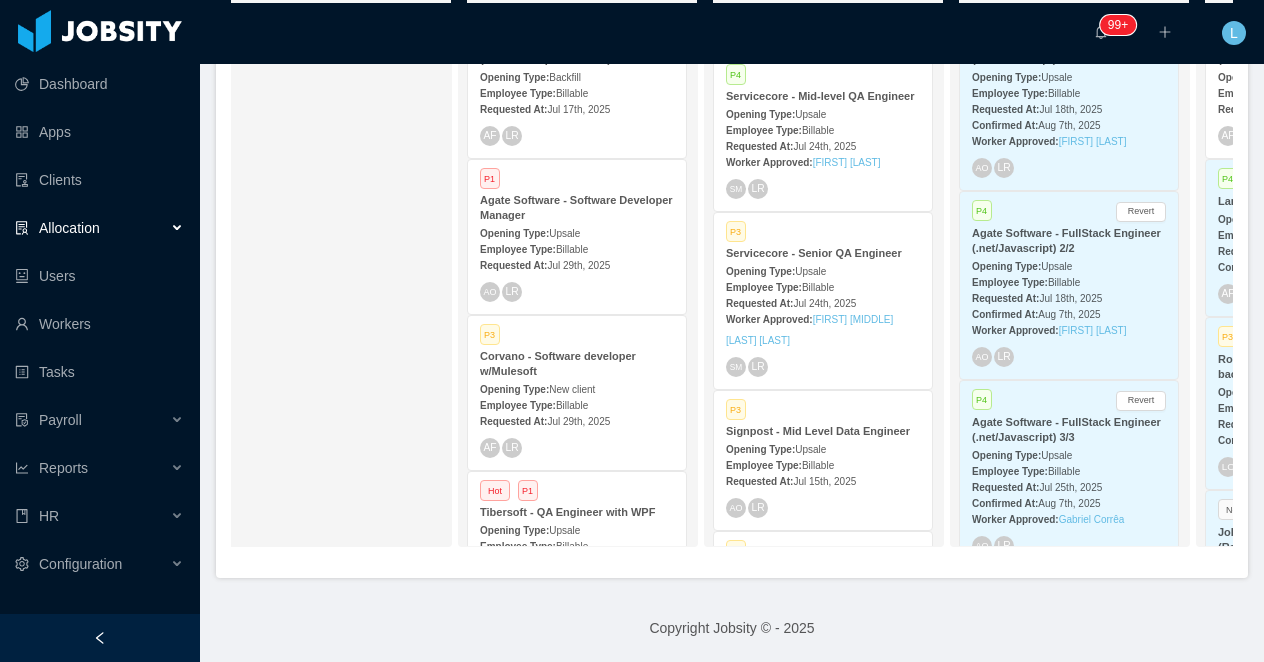 click at bounding box center [100, 638] 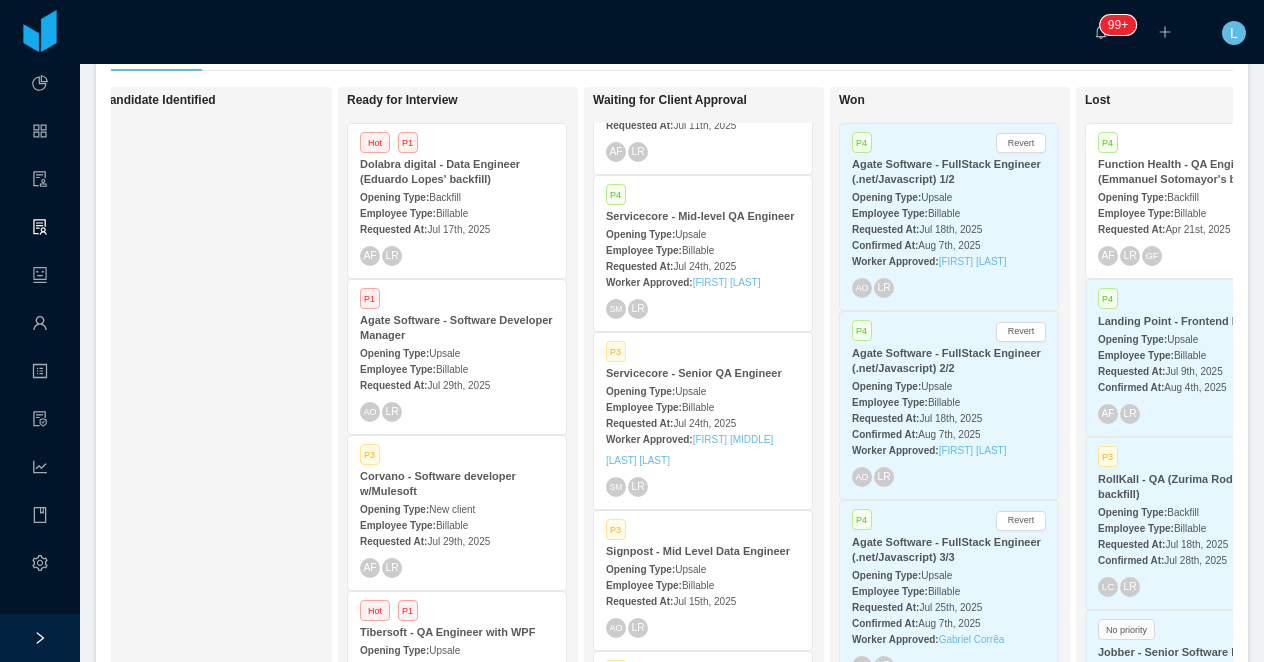 scroll, scrollTop: 395, scrollLeft: 0, axis: vertical 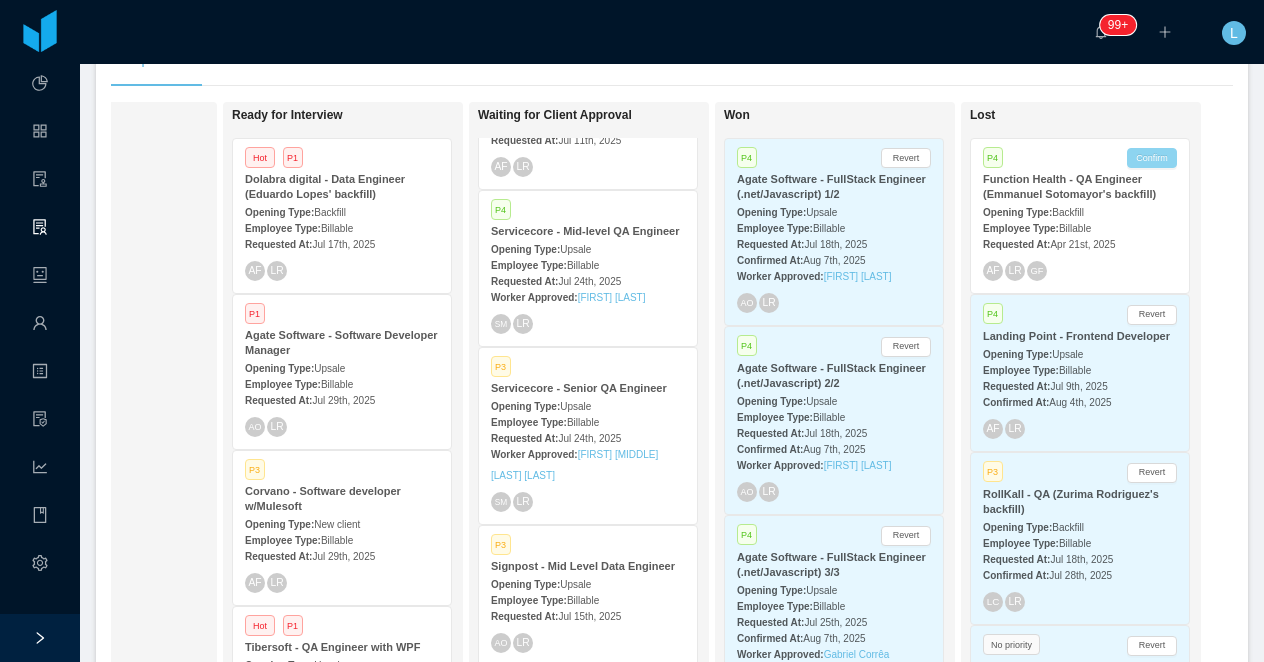 click on "Confirm" at bounding box center (1152, 158) 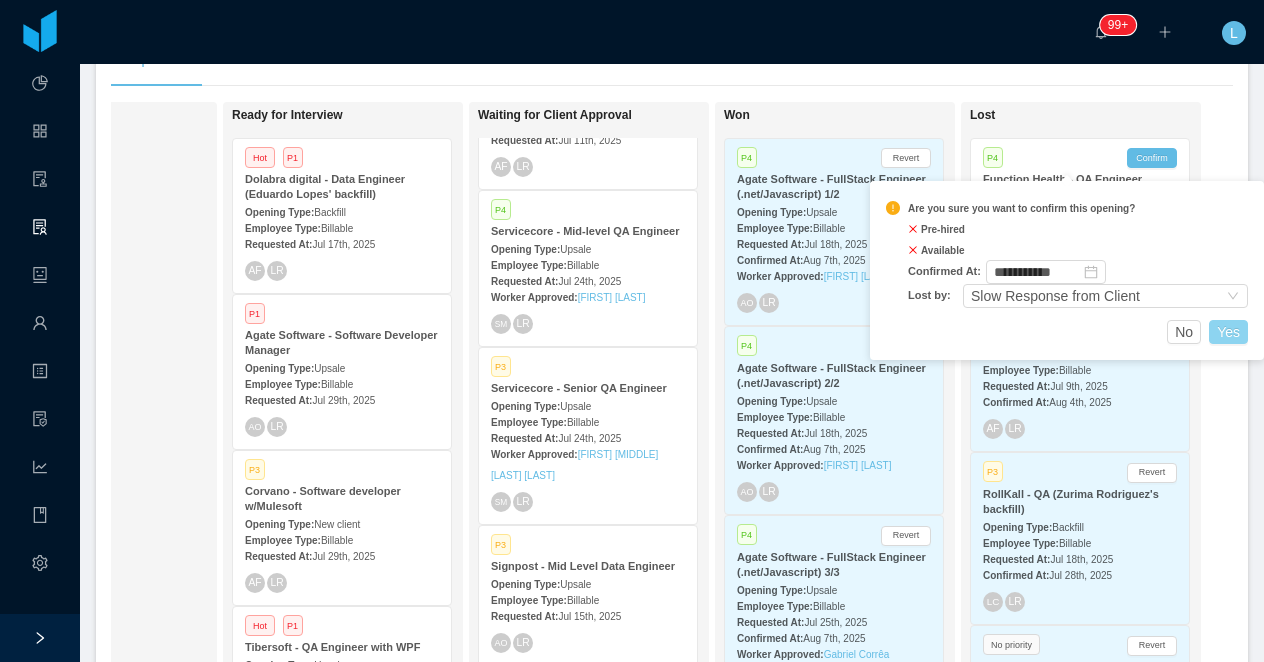 click on "Yes" at bounding box center [1228, 332] 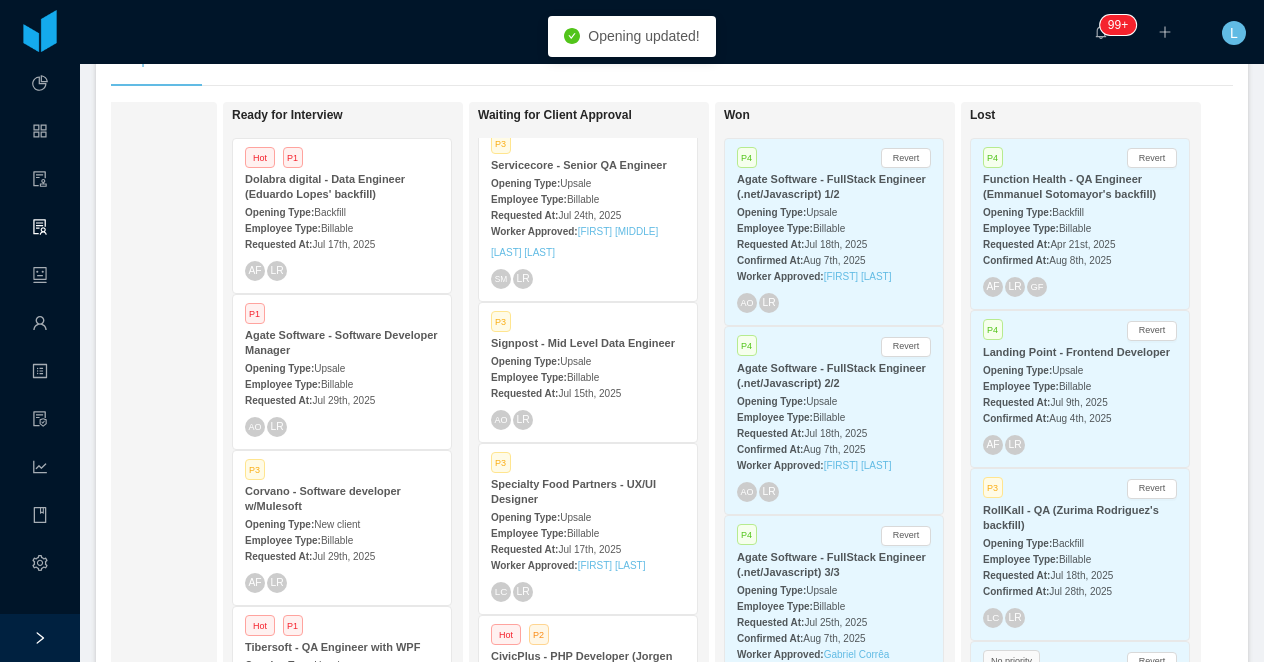 scroll, scrollTop: 767, scrollLeft: 0, axis: vertical 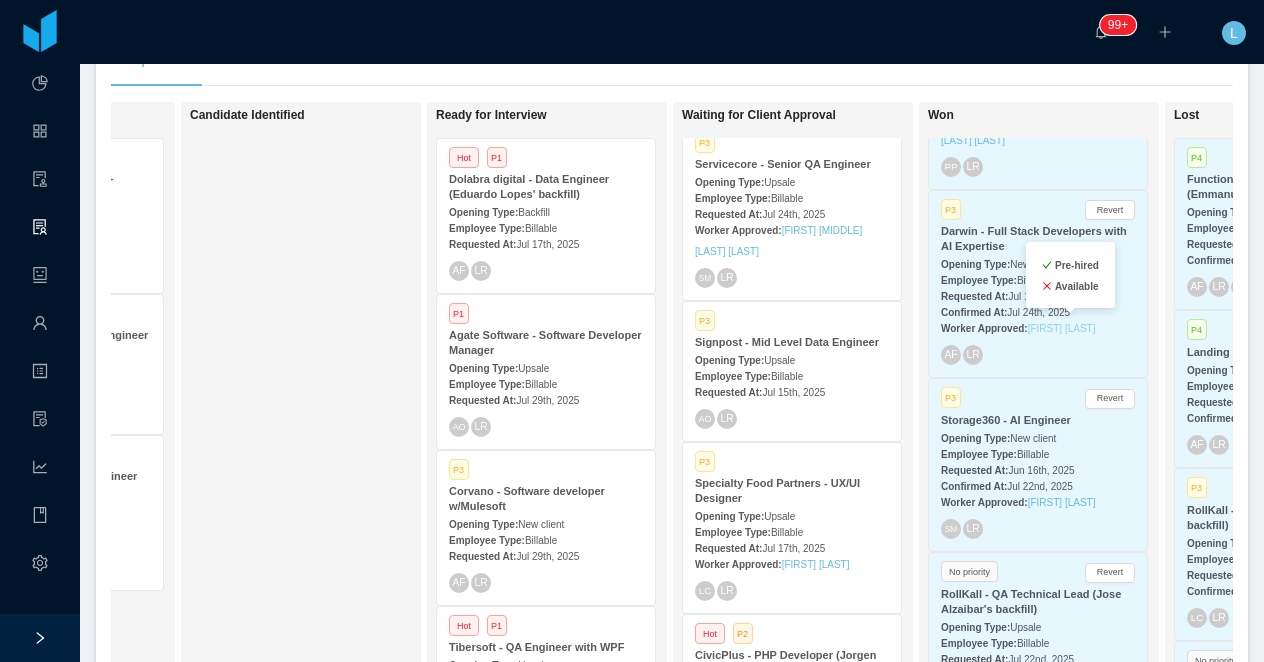click on "Charly Chacón" at bounding box center (1062, 328) 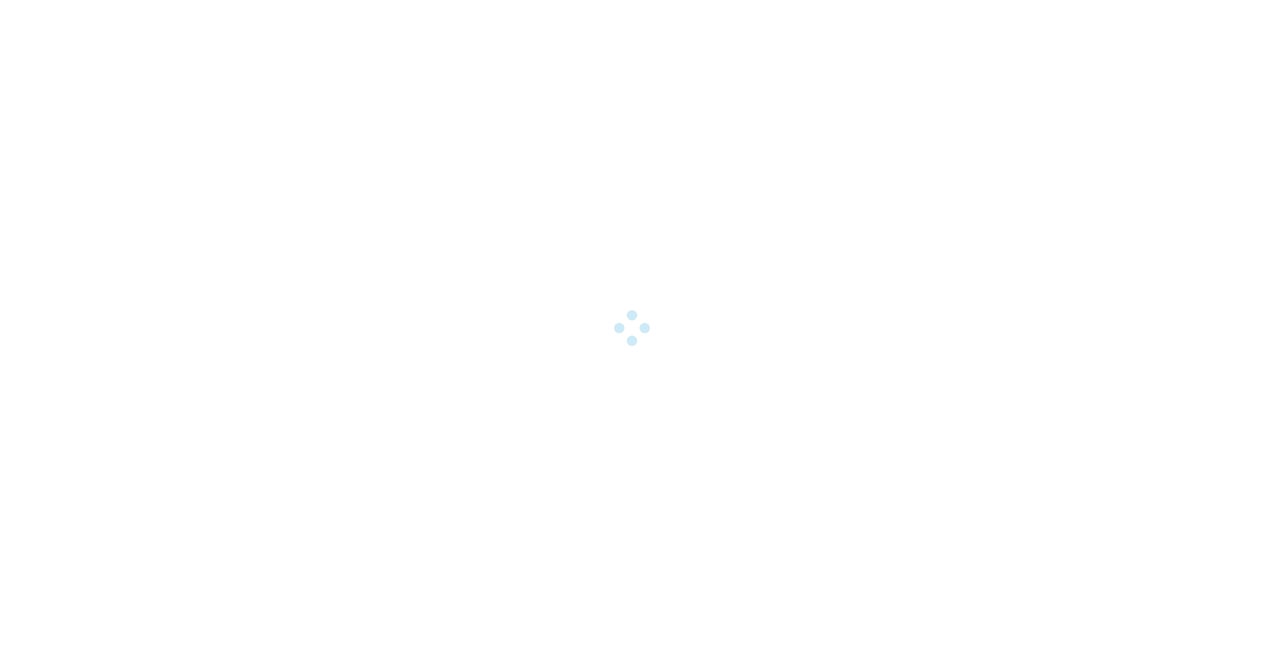 scroll, scrollTop: 0, scrollLeft: 0, axis: both 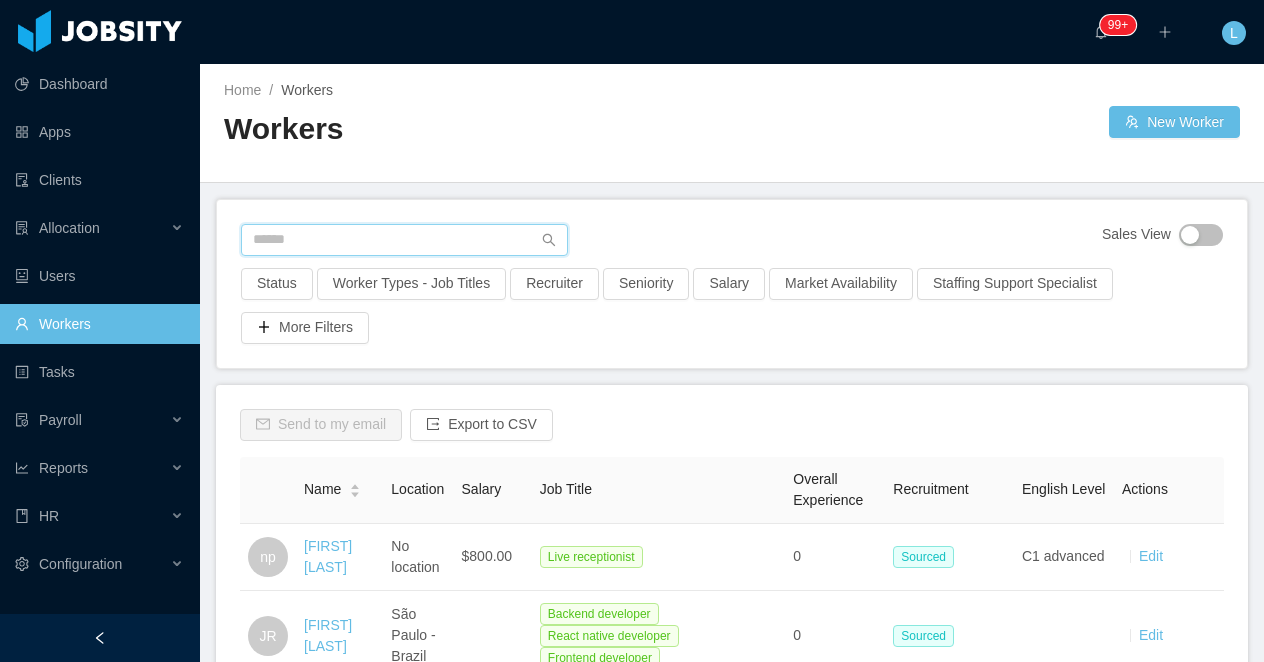 click at bounding box center (404, 240) 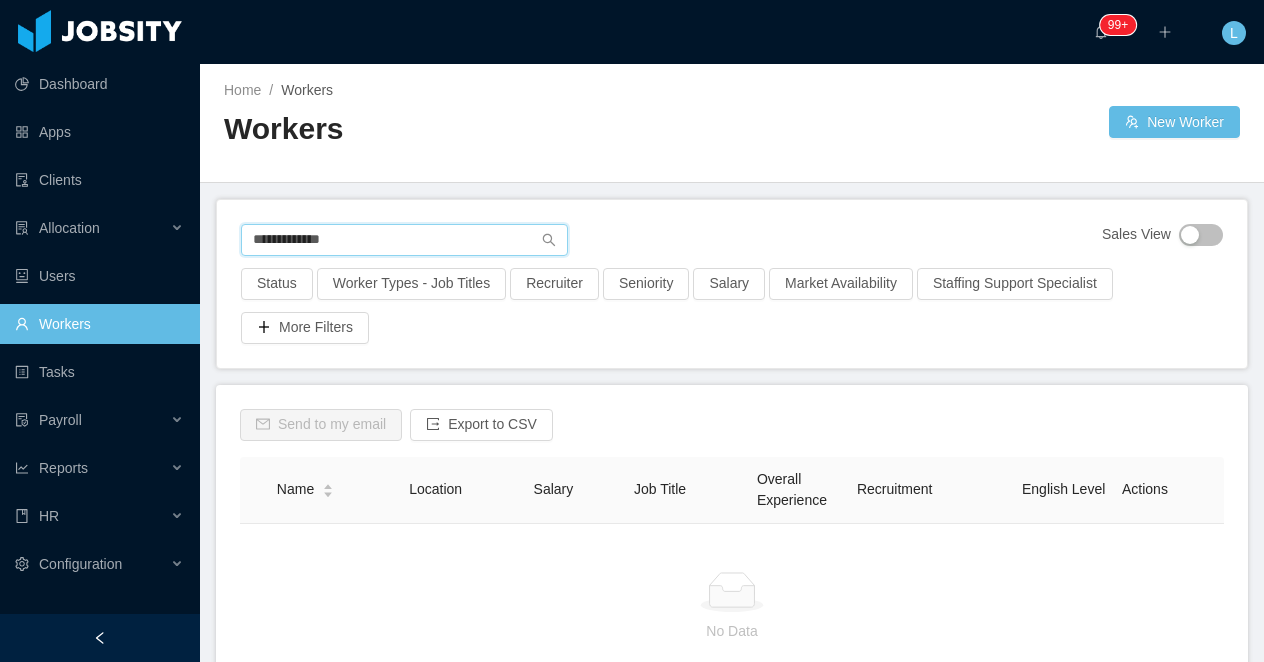 drag, startPoint x: 374, startPoint y: 239, endPoint x: 235, endPoint y: 239, distance: 139 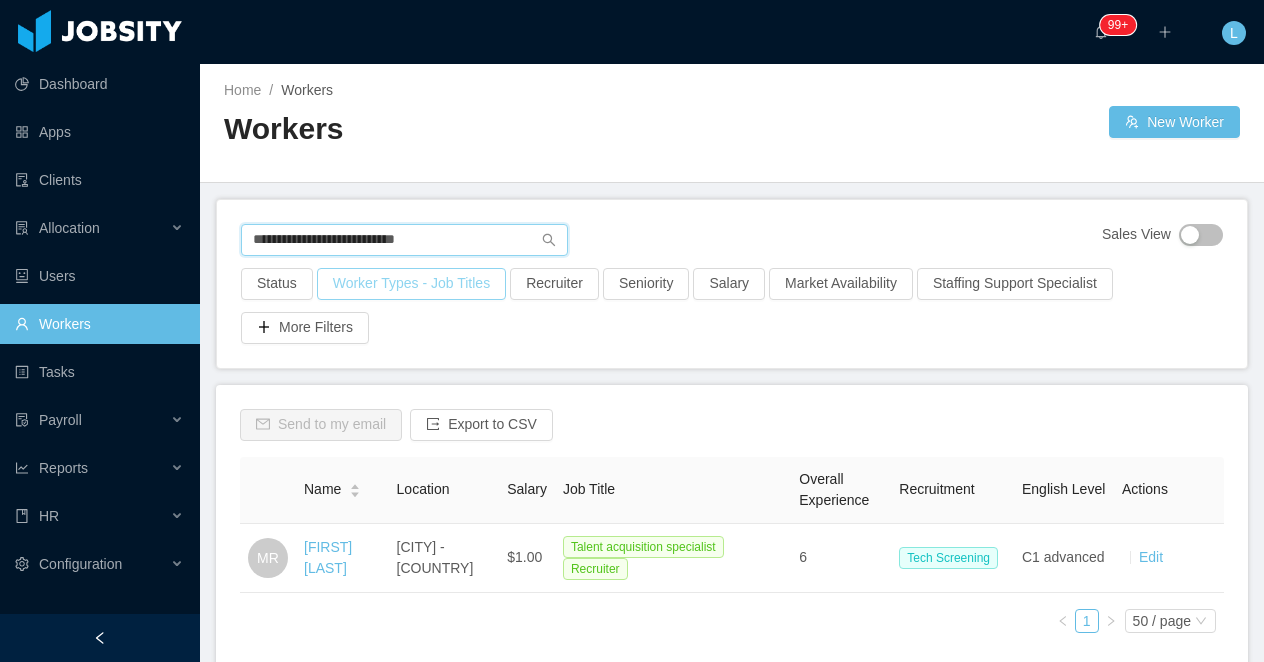 scroll, scrollTop: 95, scrollLeft: 0, axis: vertical 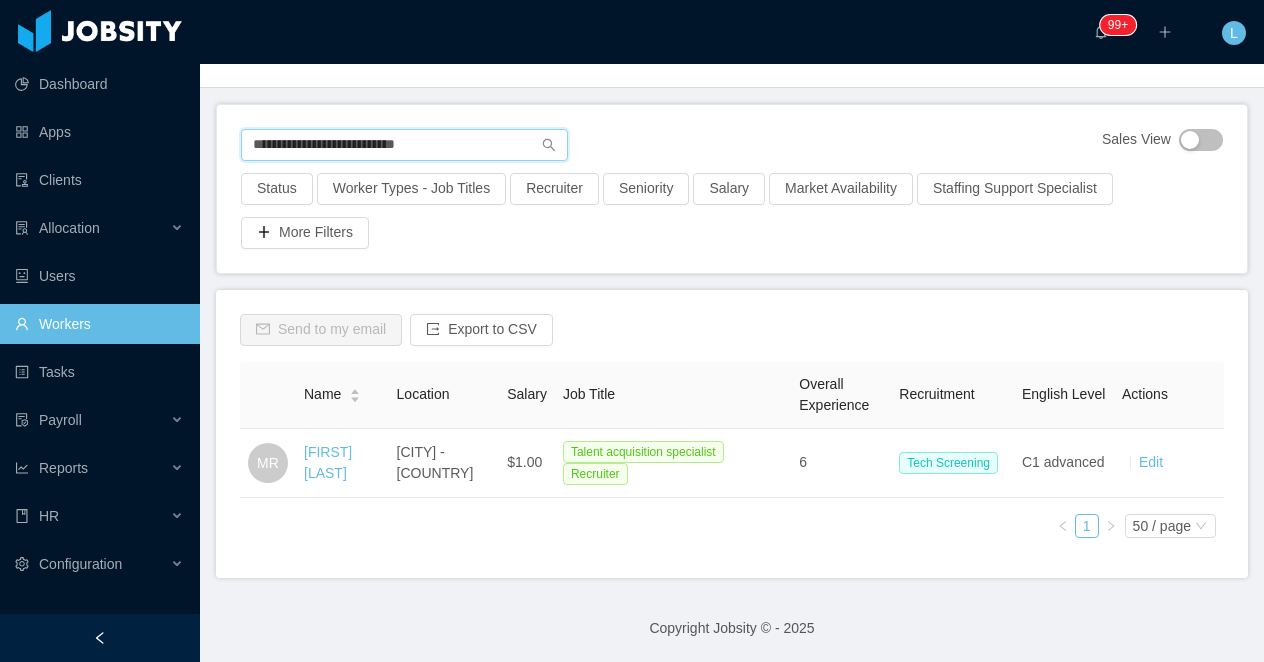 drag, startPoint x: 469, startPoint y: 146, endPoint x: 215, endPoint y: 150, distance: 254.0315 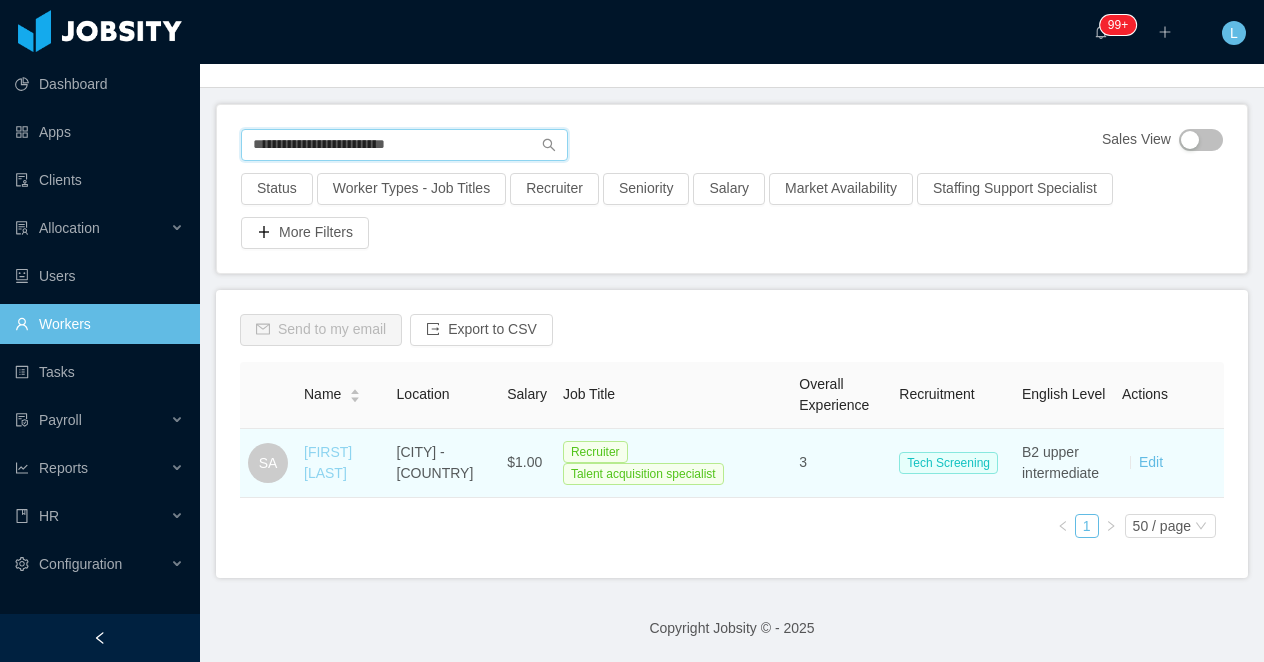 type on "**********" 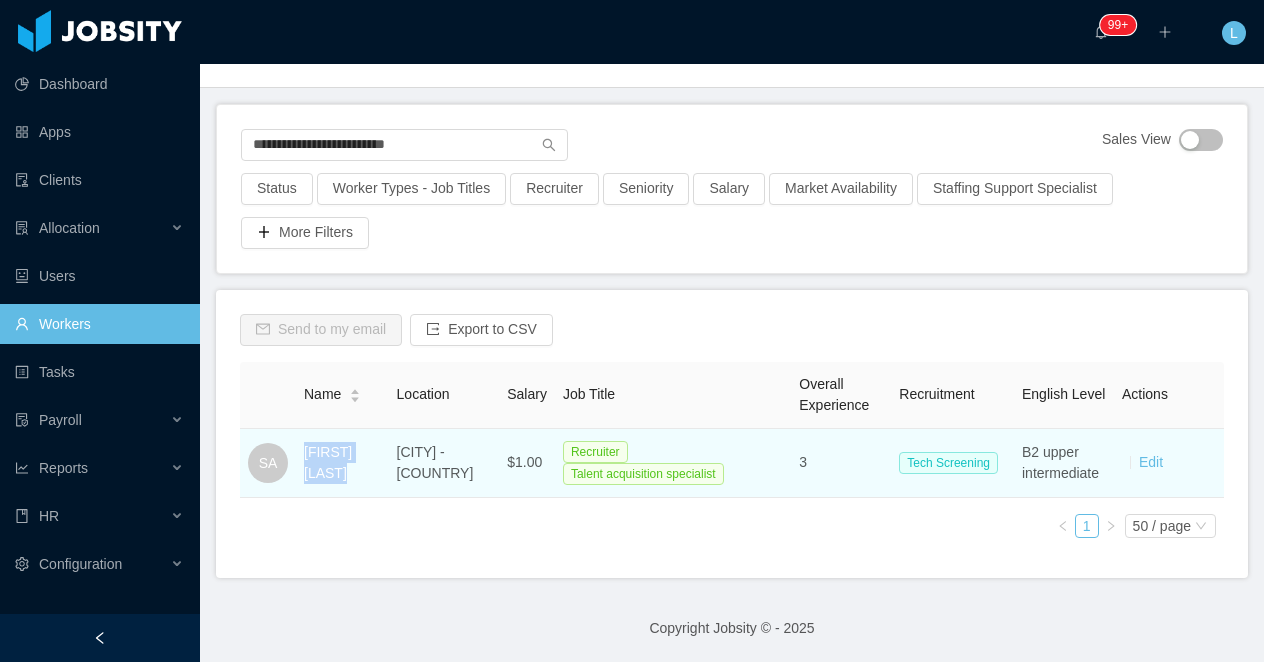 click on "[FIRST] [LAST]" at bounding box center (328, 462) 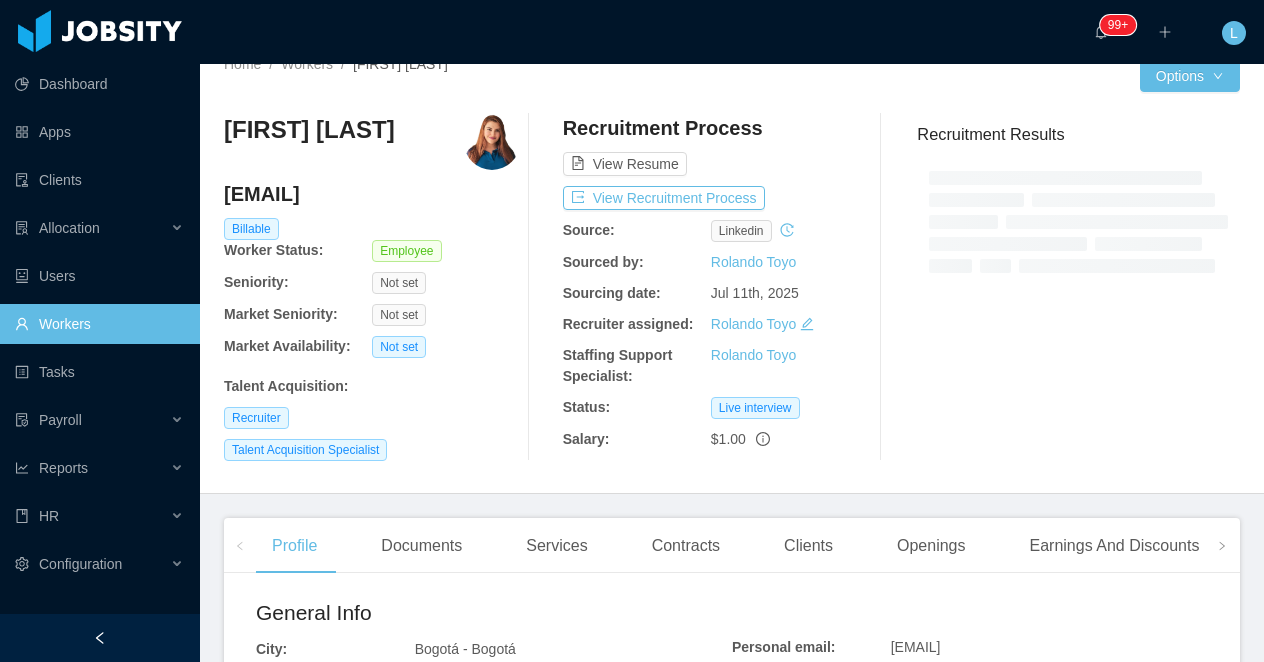 scroll, scrollTop: 0, scrollLeft: 0, axis: both 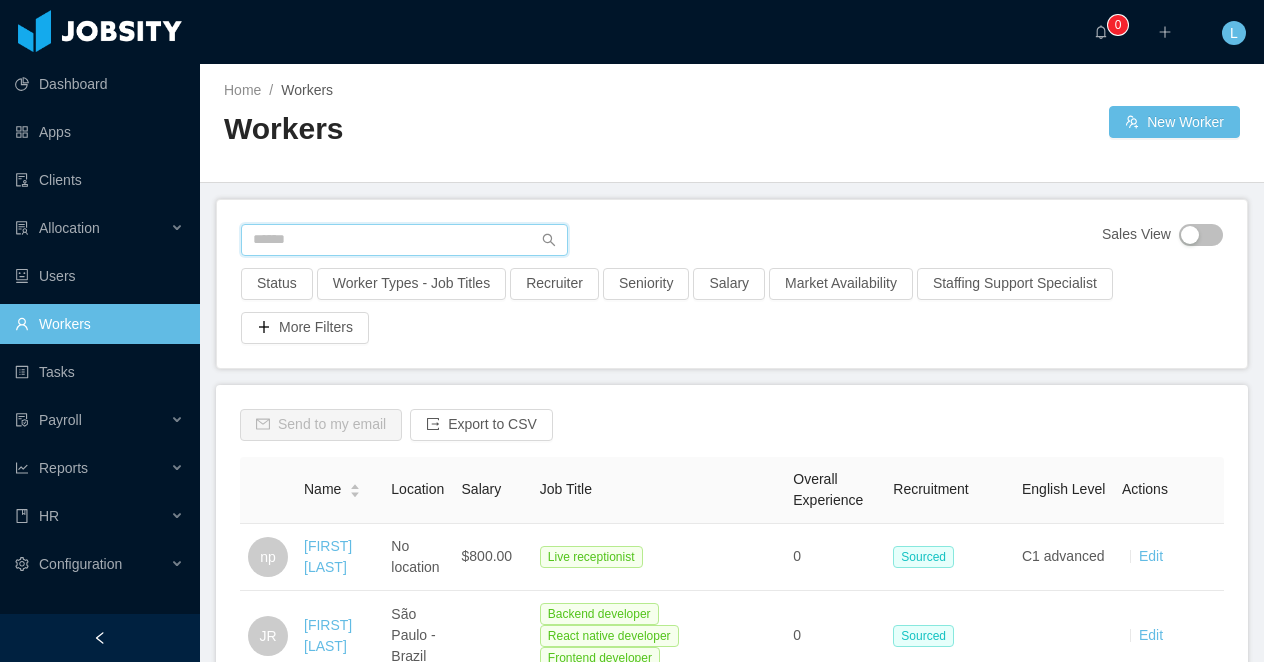 click at bounding box center [404, 240] 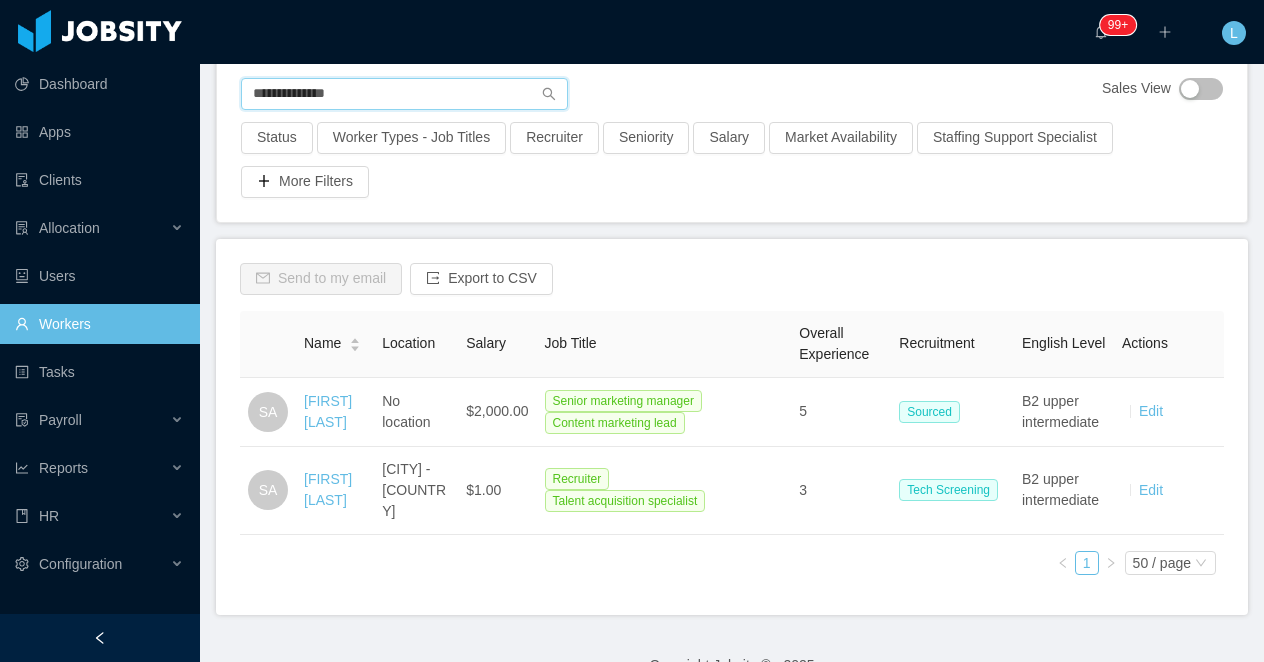 scroll, scrollTop: 183, scrollLeft: 0, axis: vertical 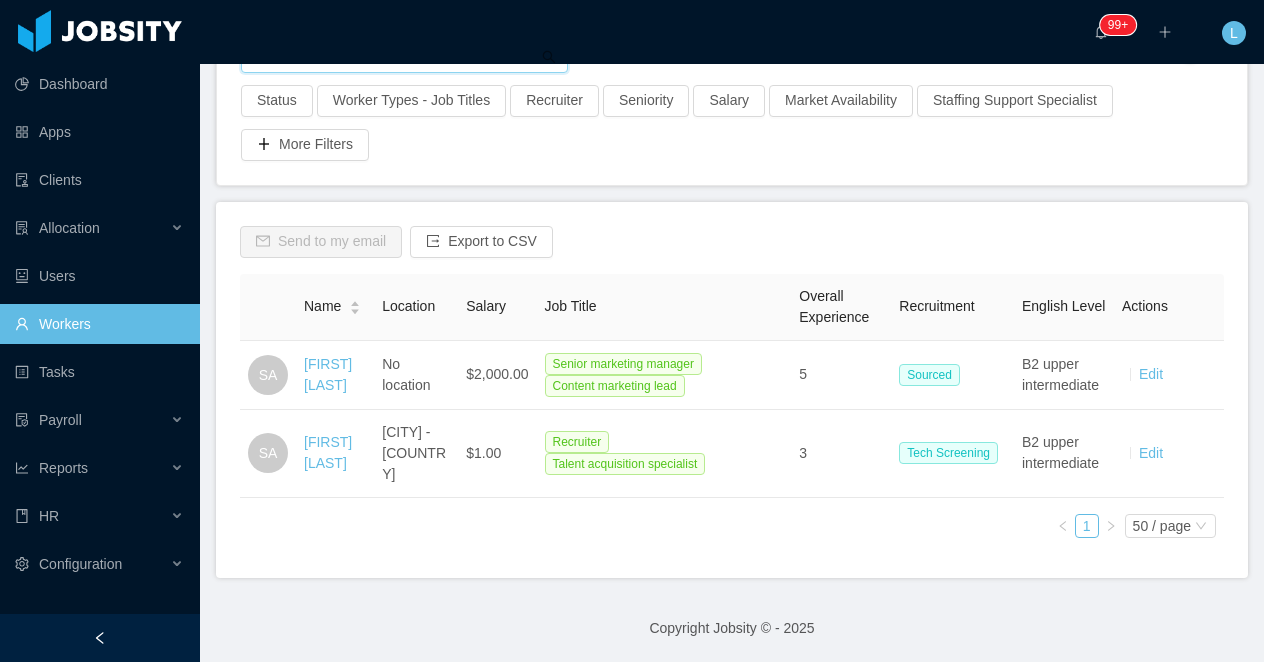 type on "**********" 